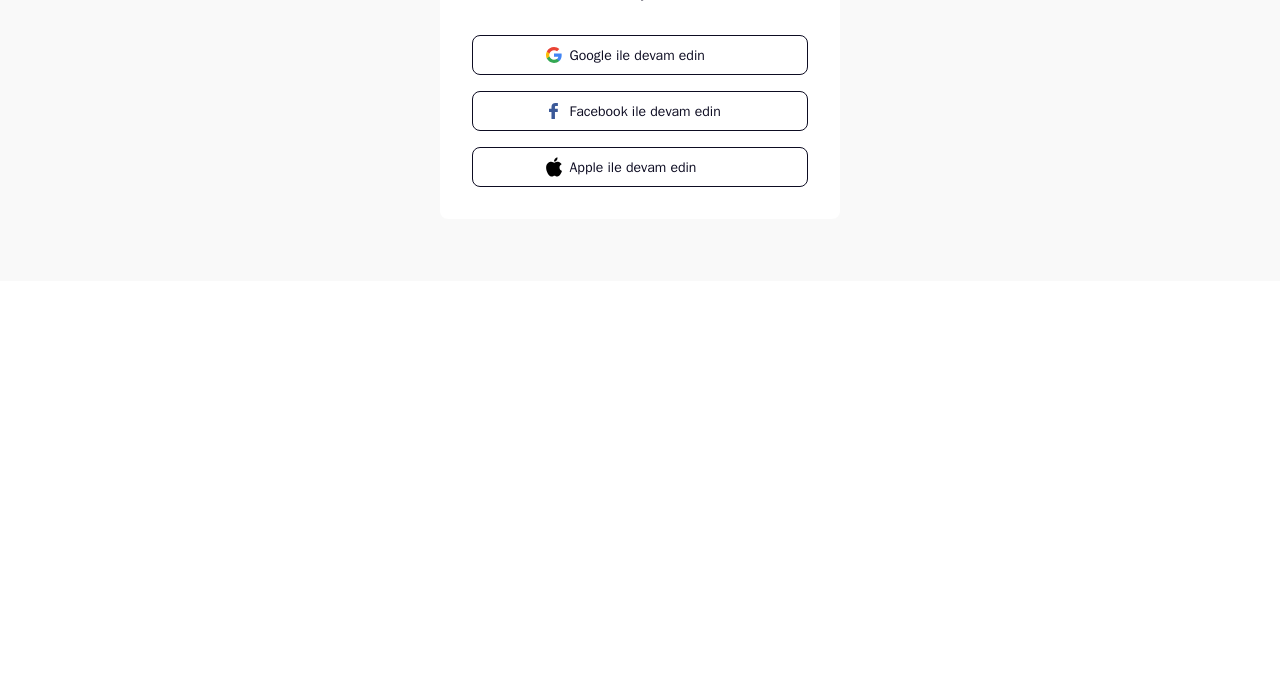click on "Google ile devam edin" at bounding box center (637, 456) 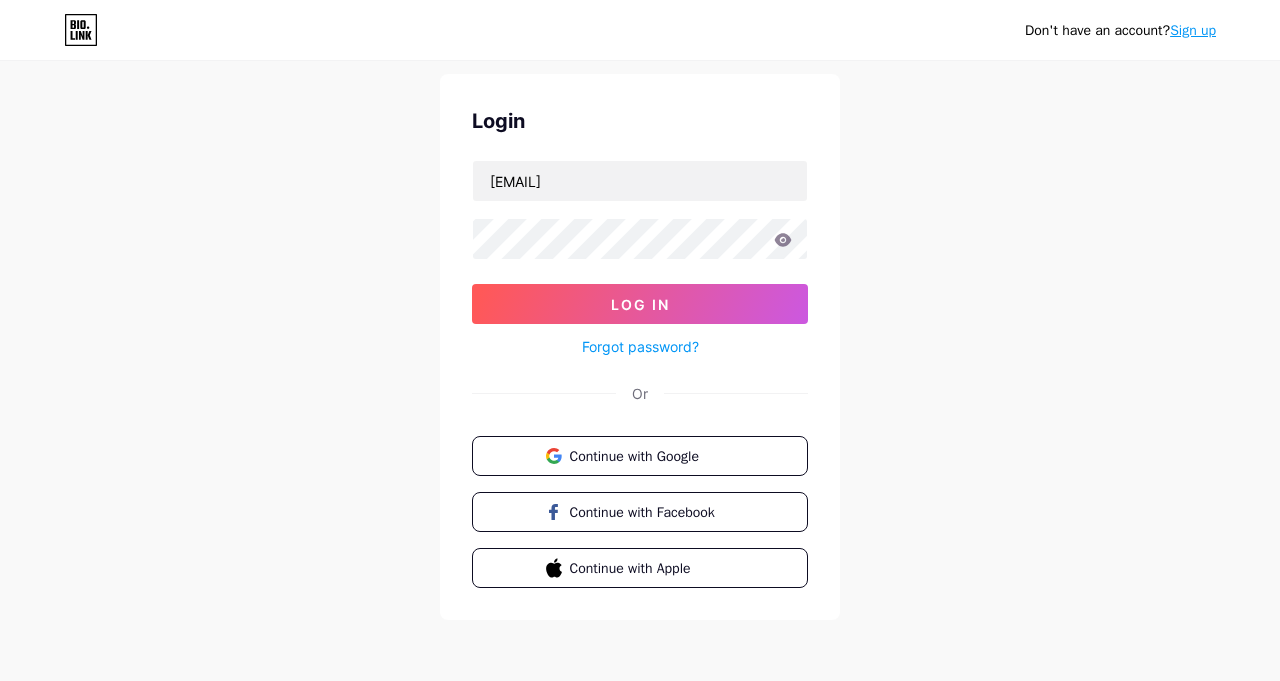 scroll, scrollTop: 0, scrollLeft: 0, axis: both 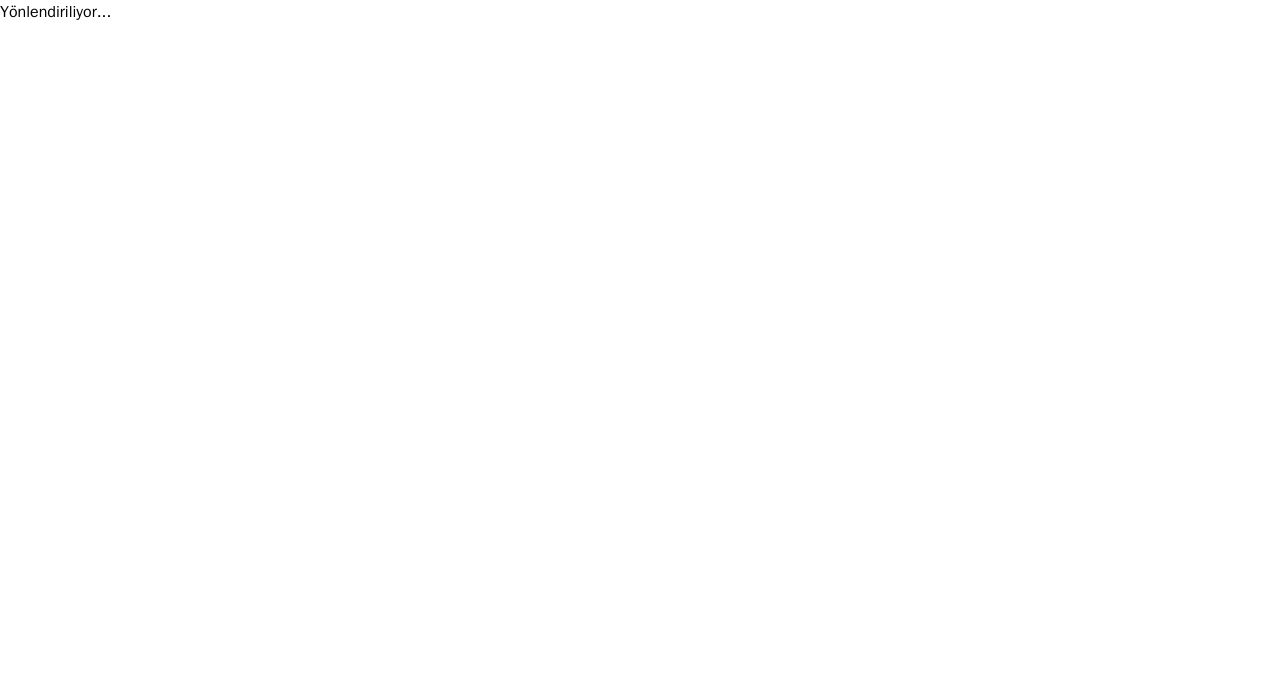 click on "Yönlendiriliyor...
Orijinal metin Bu çeviriyi değerlendirin Geri bildiriminiz, Google Çeviri'yi iyileştirmek için kullanılacaktır" at bounding box center [640, 12] 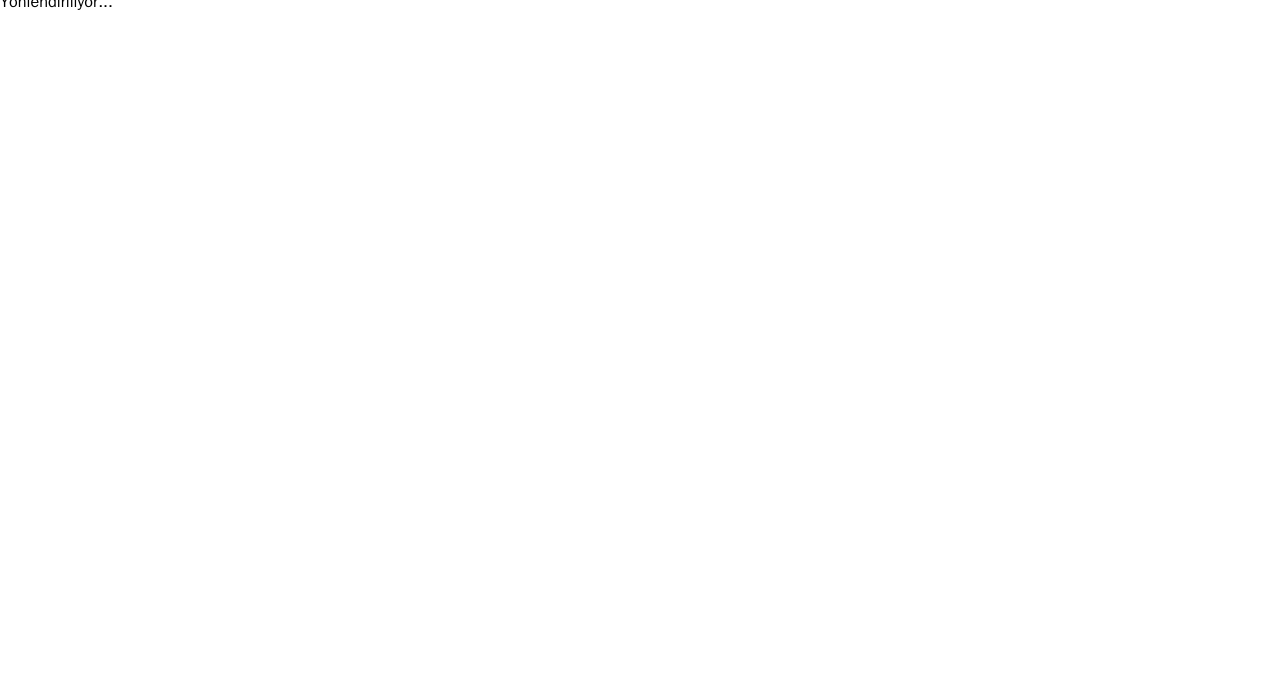 scroll, scrollTop: 0, scrollLeft: 0, axis: both 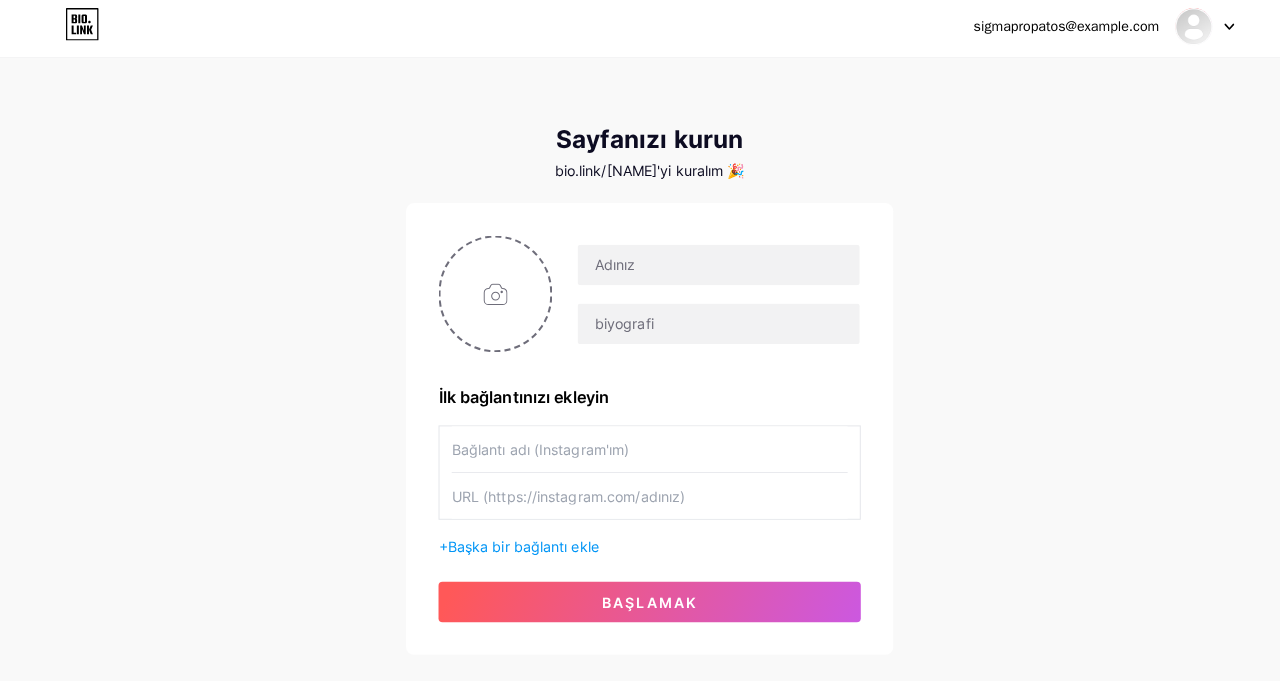 click on "bio.link/sigmaproq7'yi kuralım 🎉" at bounding box center [640, 171] 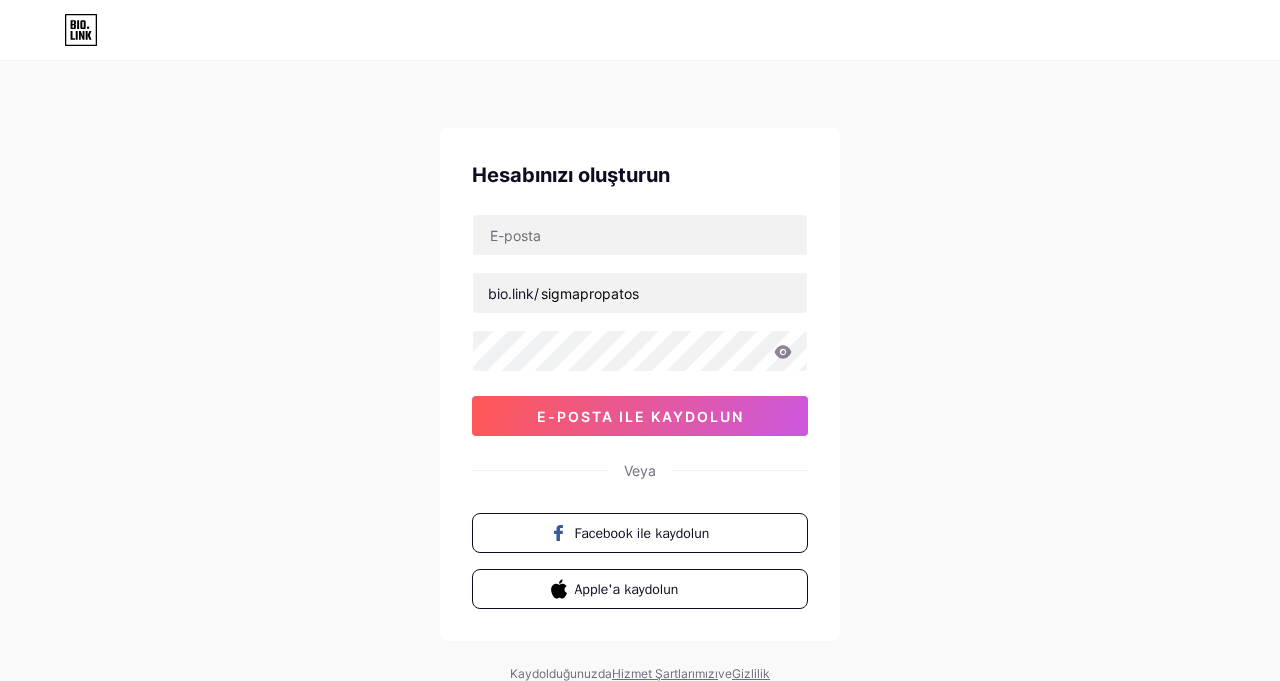scroll, scrollTop: 0, scrollLeft: 0, axis: both 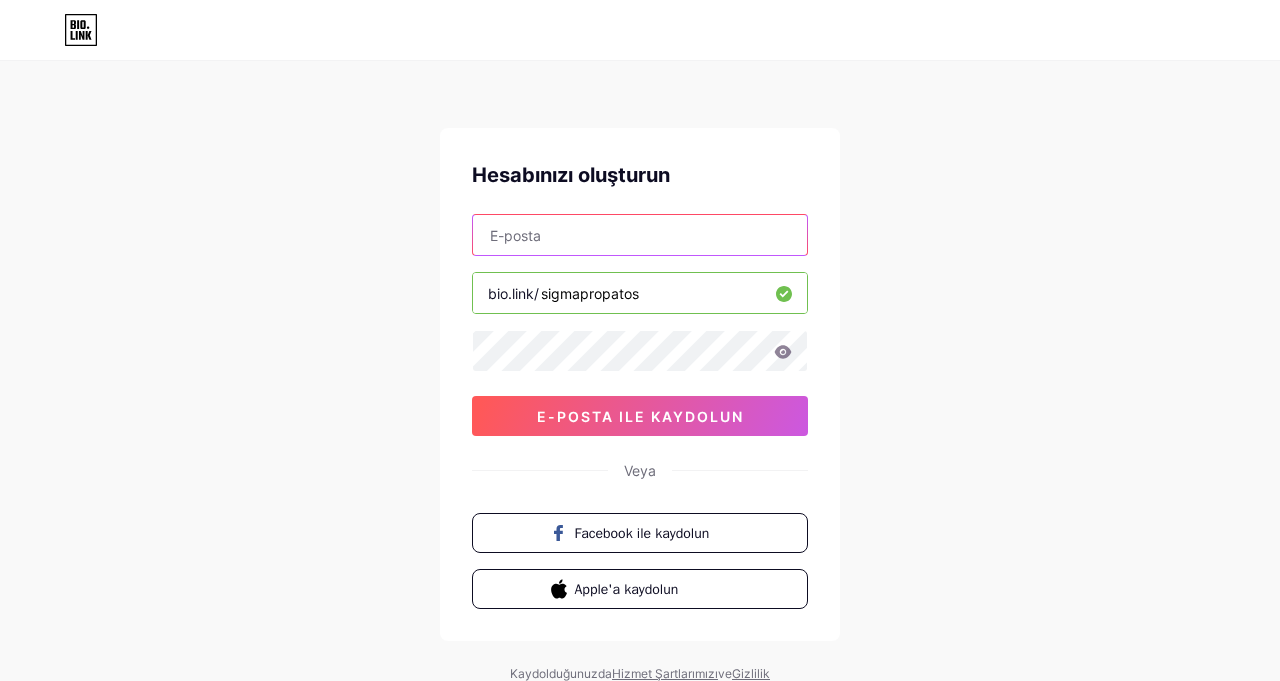 click at bounding box center (640, 235) 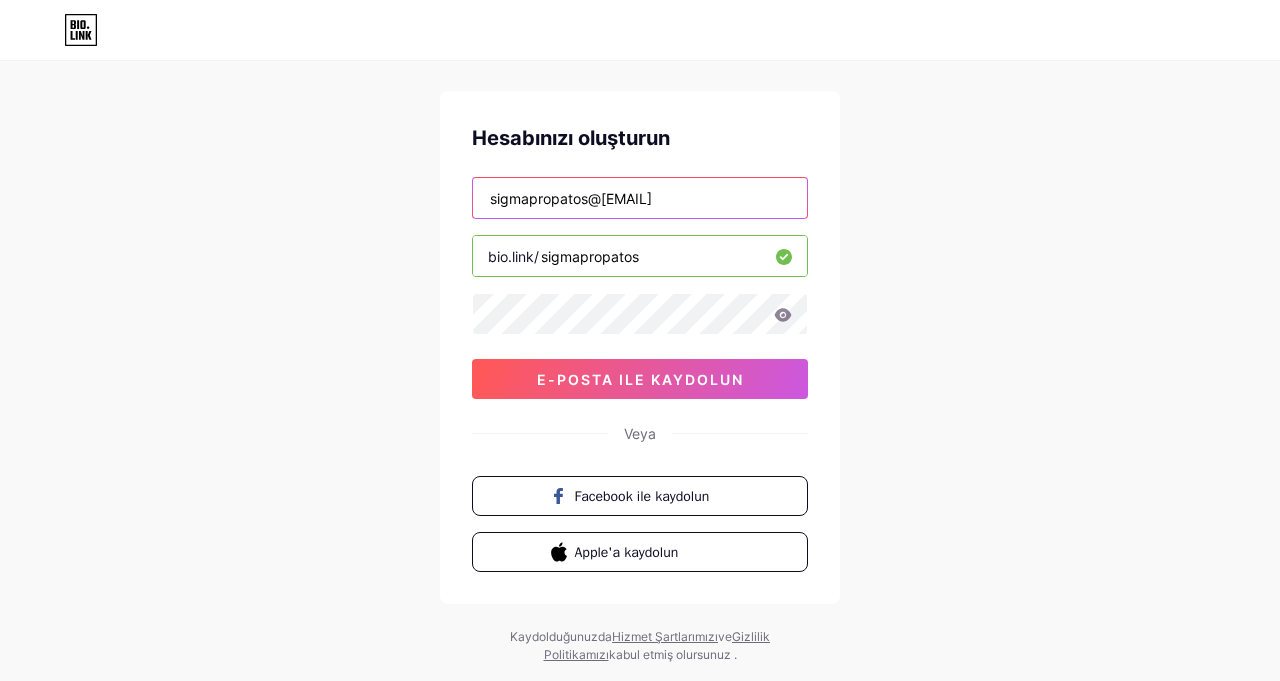scroll, scrollTop: 82, scrollLeft: 0, axis: vertical 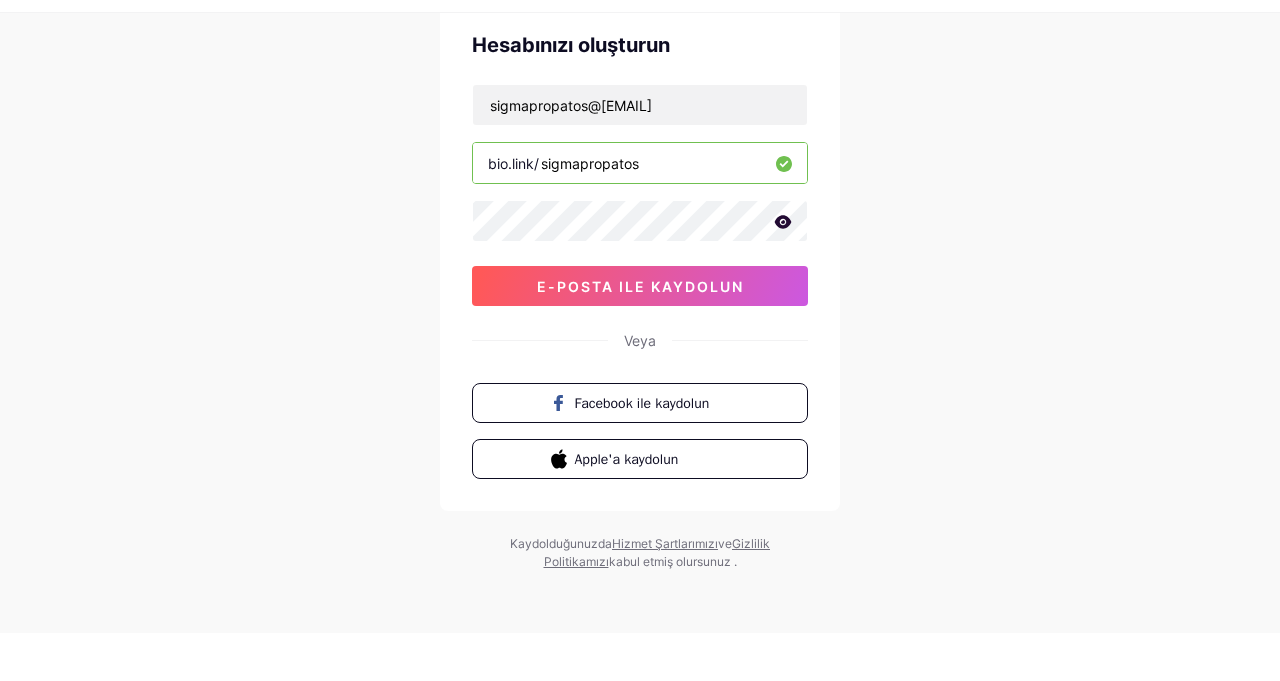 click 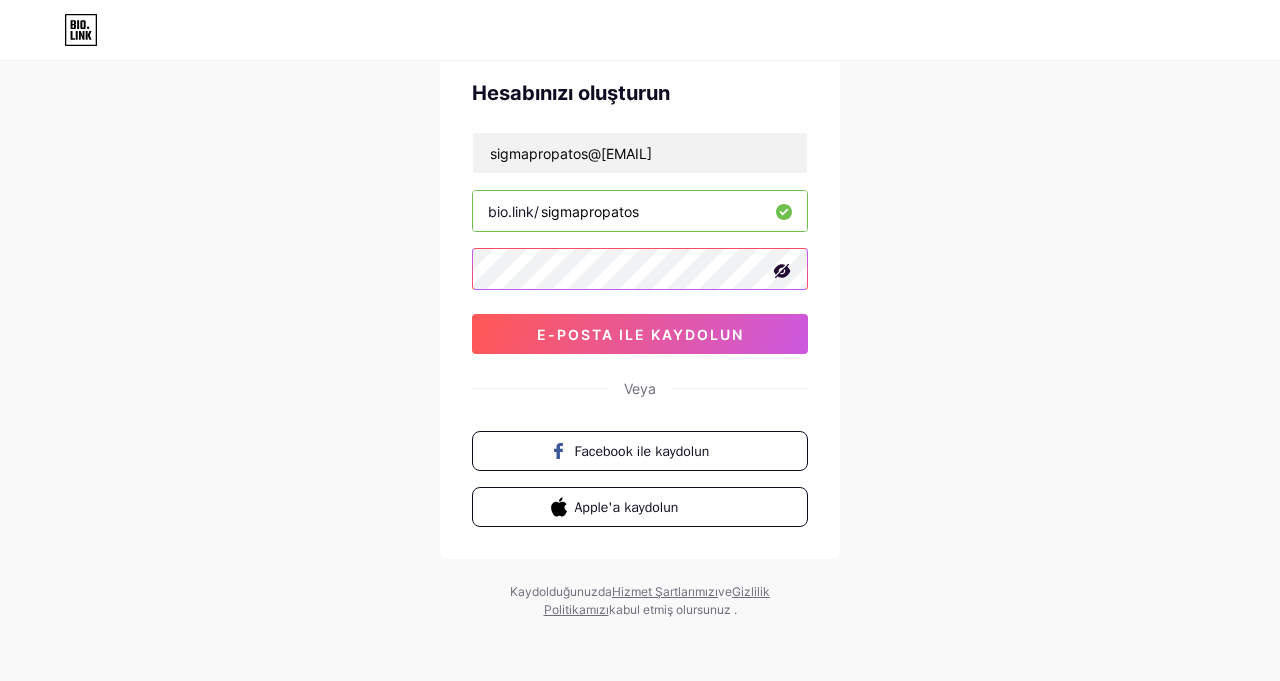 scroll, scrollTop: 82, scrollLeft: 0, axis: vertical 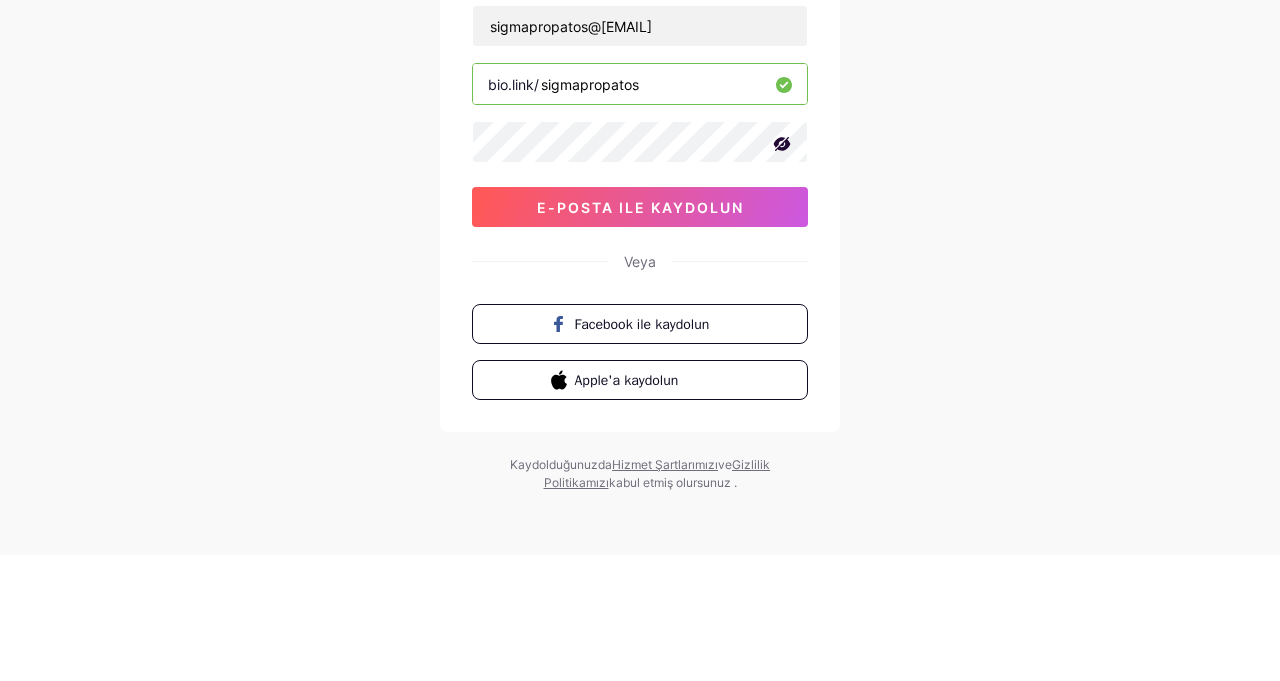 click 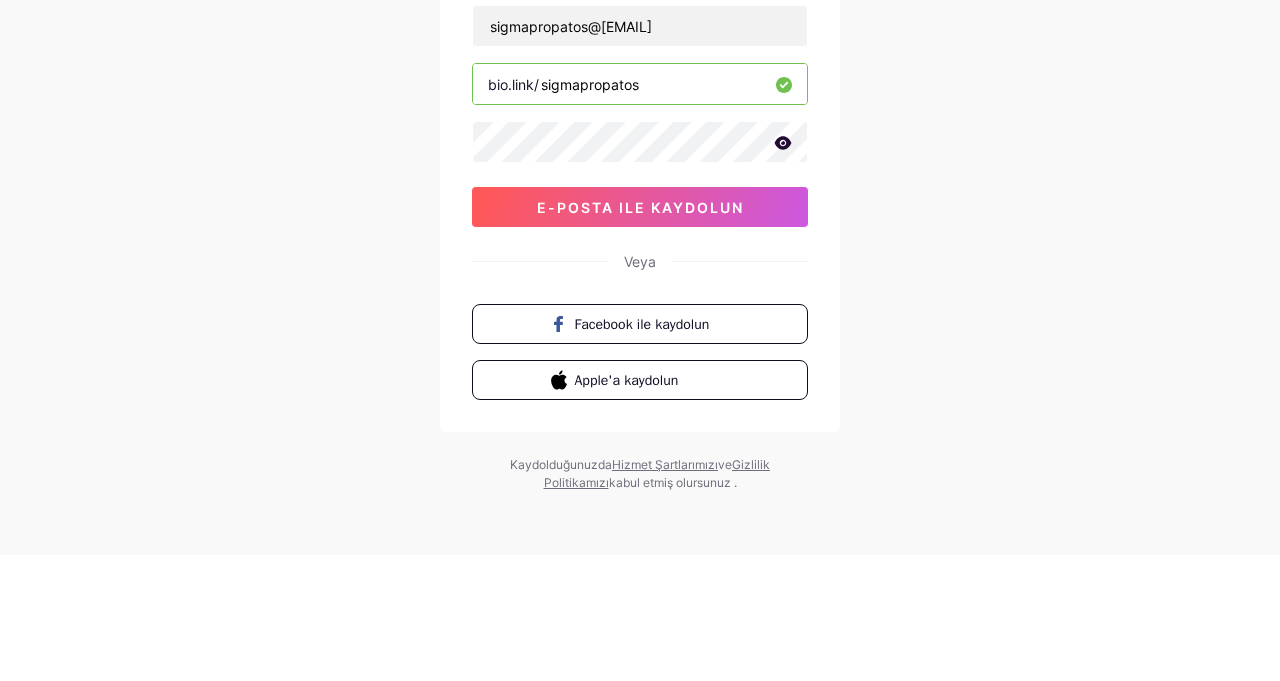 scroll, scrollTop: 82, scrollLeft: 0, axis: vertical 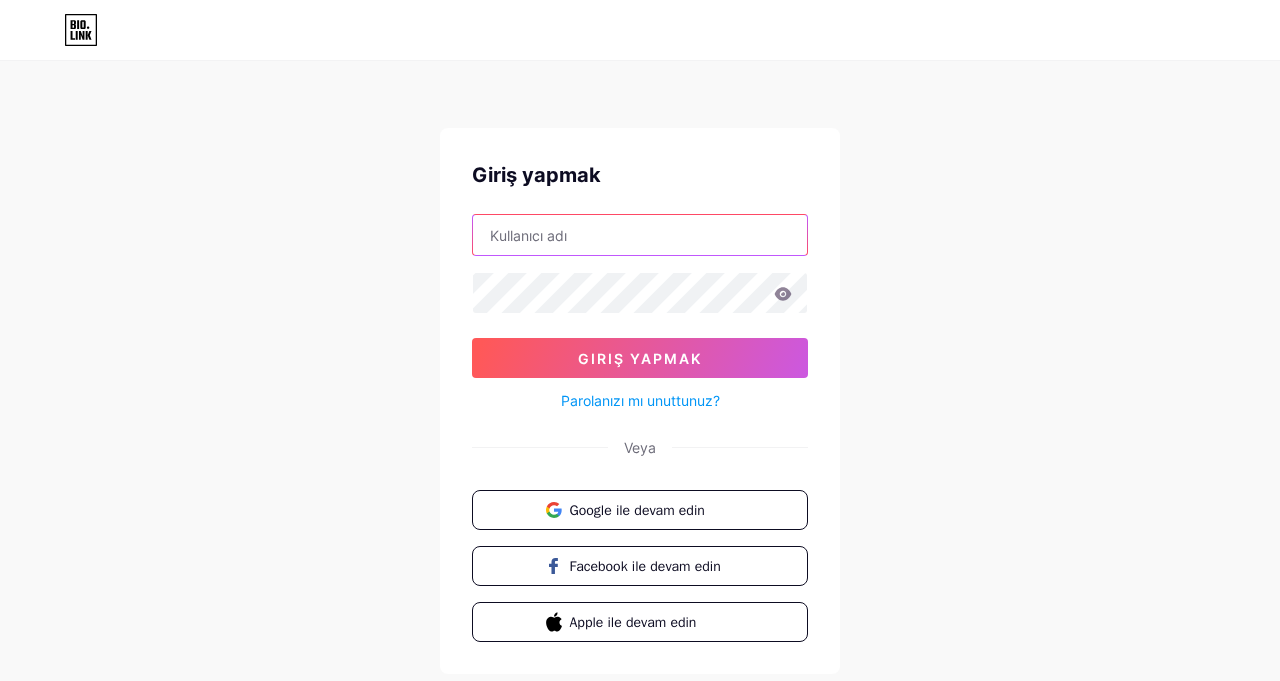 click at bounding box center [640, 235] 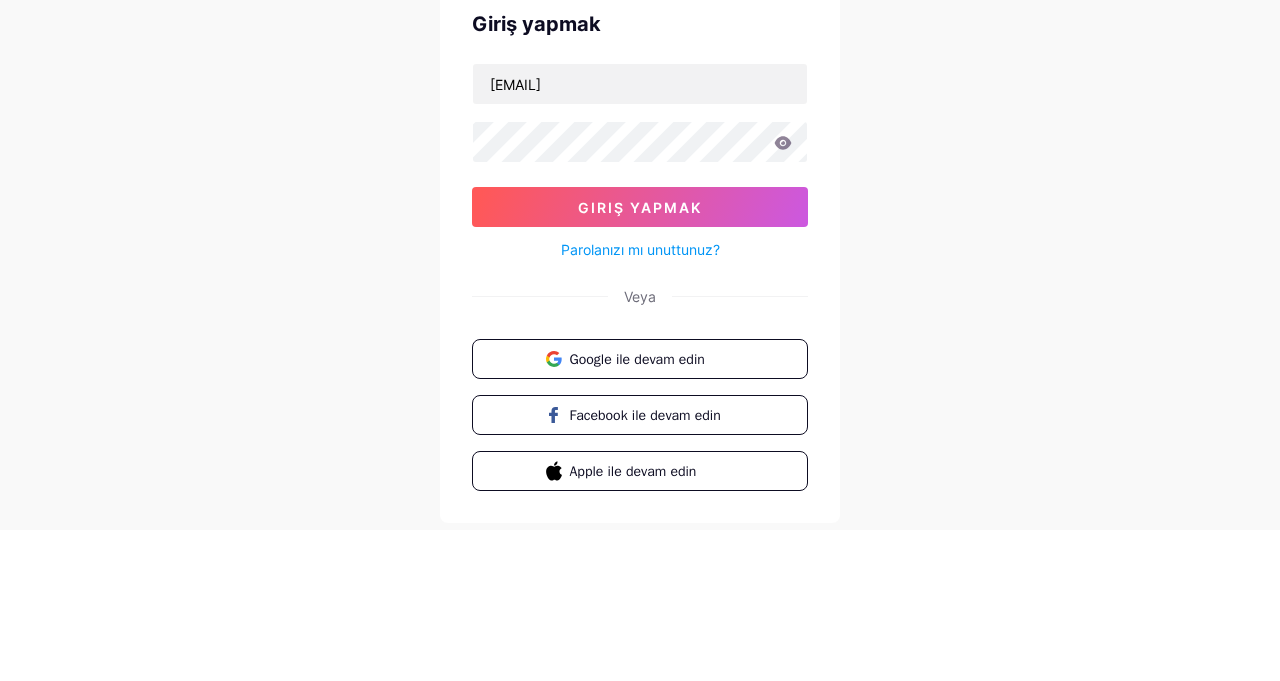 click on "Parolanızı mı unuttunuz?" at bounding box center [640, 400] 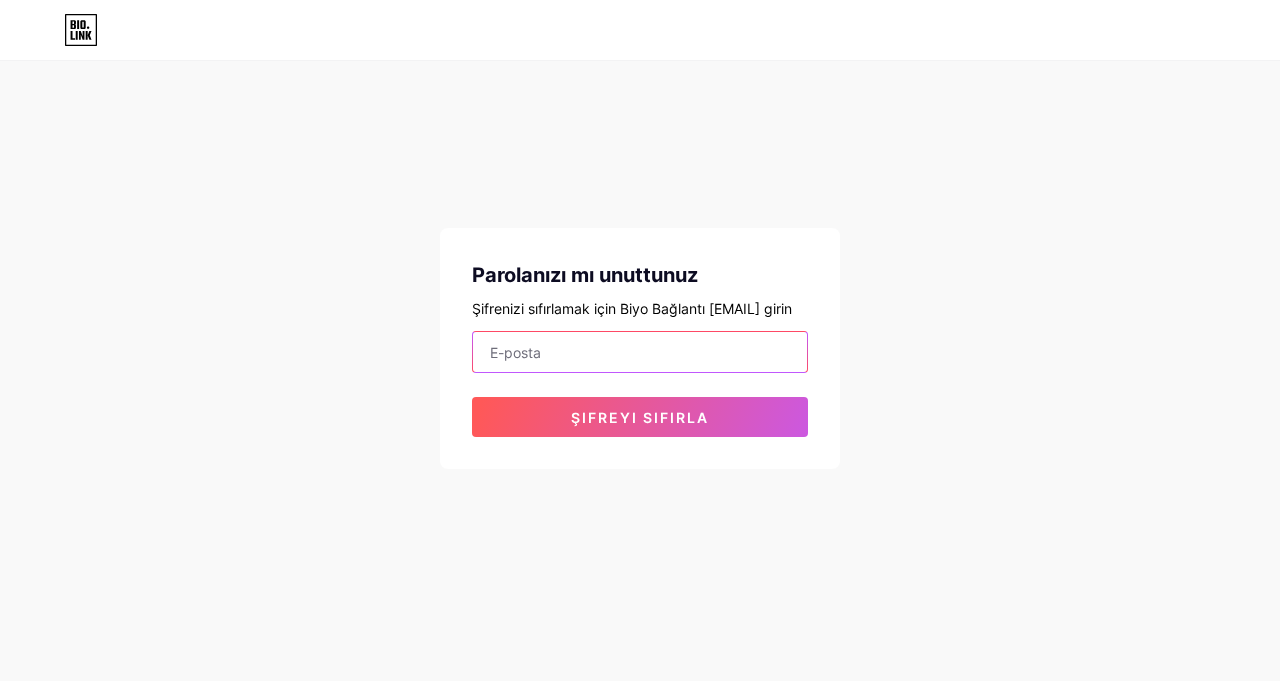 click at bounding box center (640, 352) 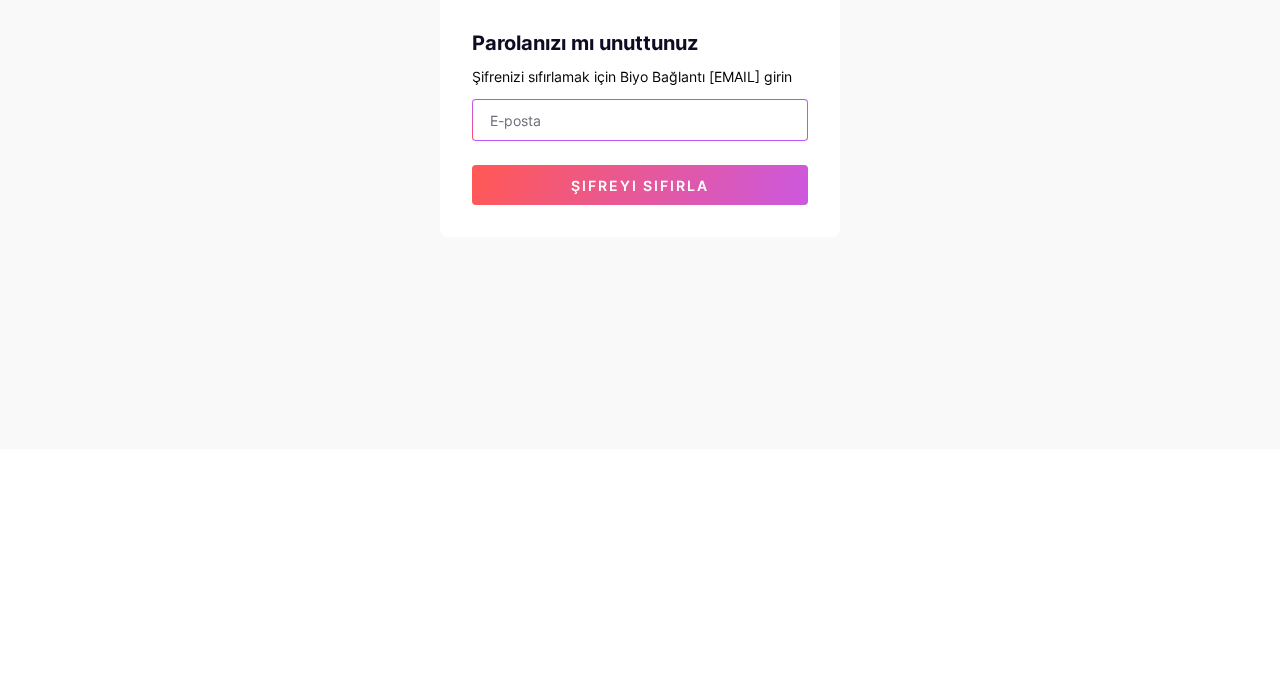 type on "sigmapropatos@gmail.com" 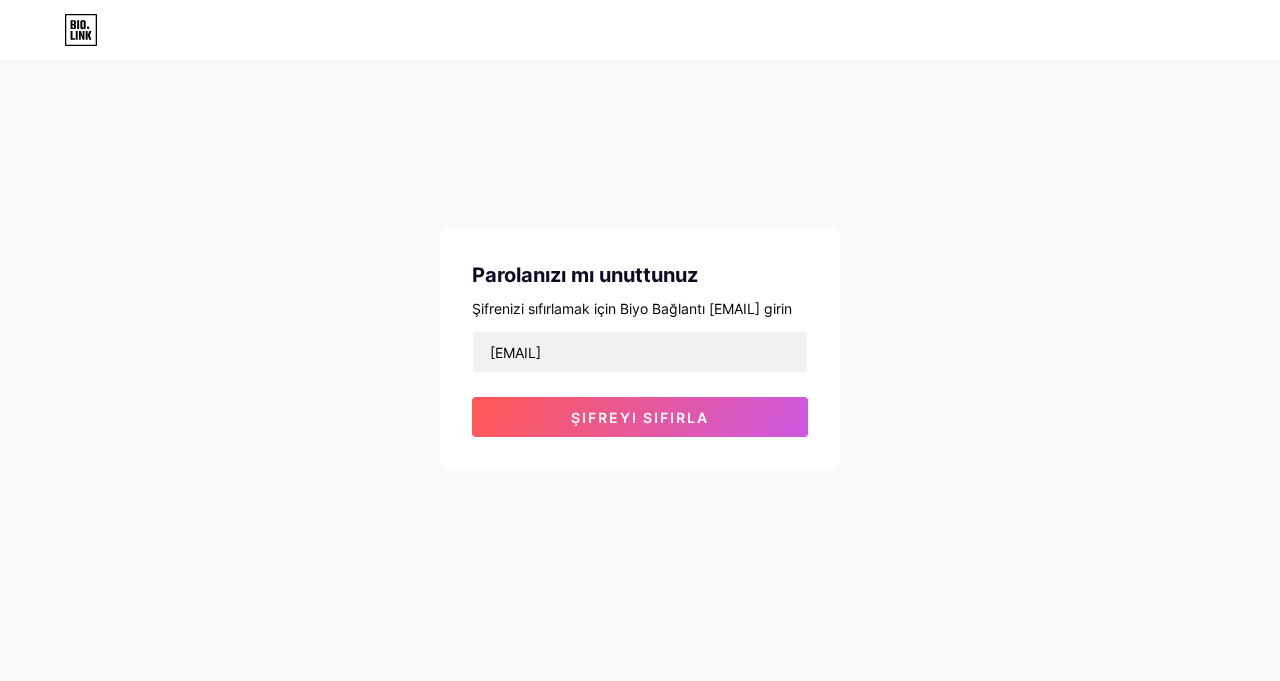 click on "Şifreyi sıfırla" at bounding box center (640, 417) 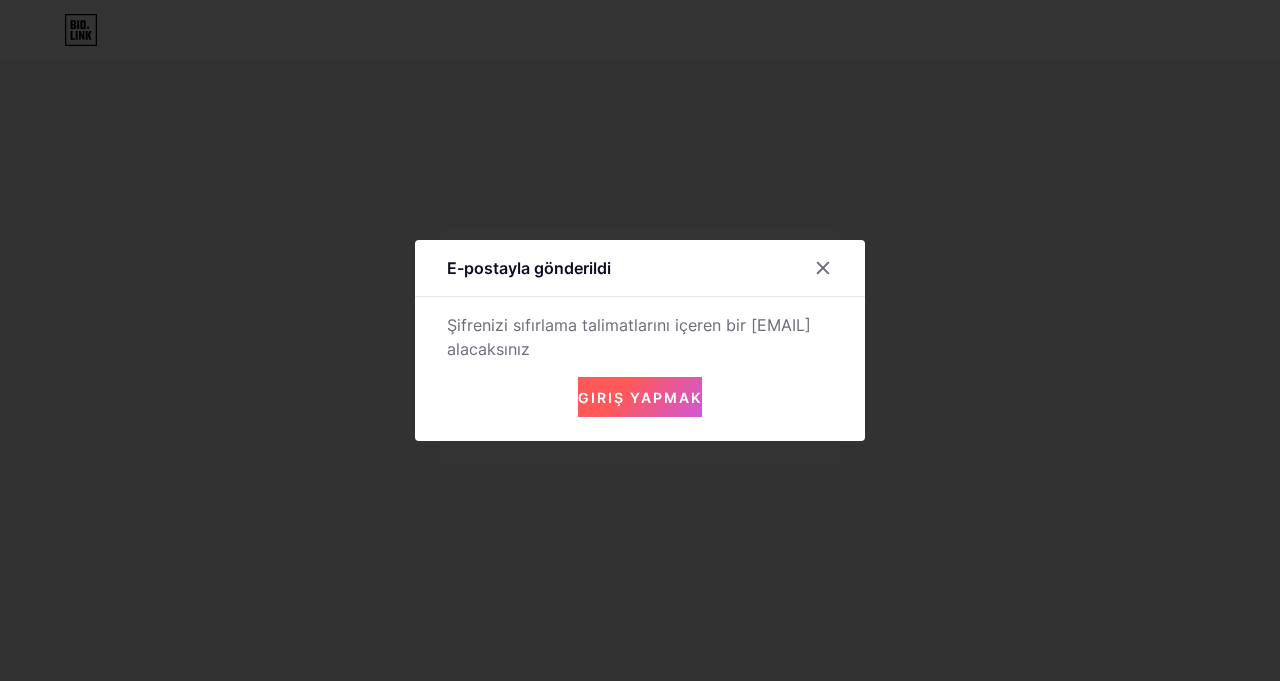 click on "Giriş yapmak" at bounding box center [640, 397] 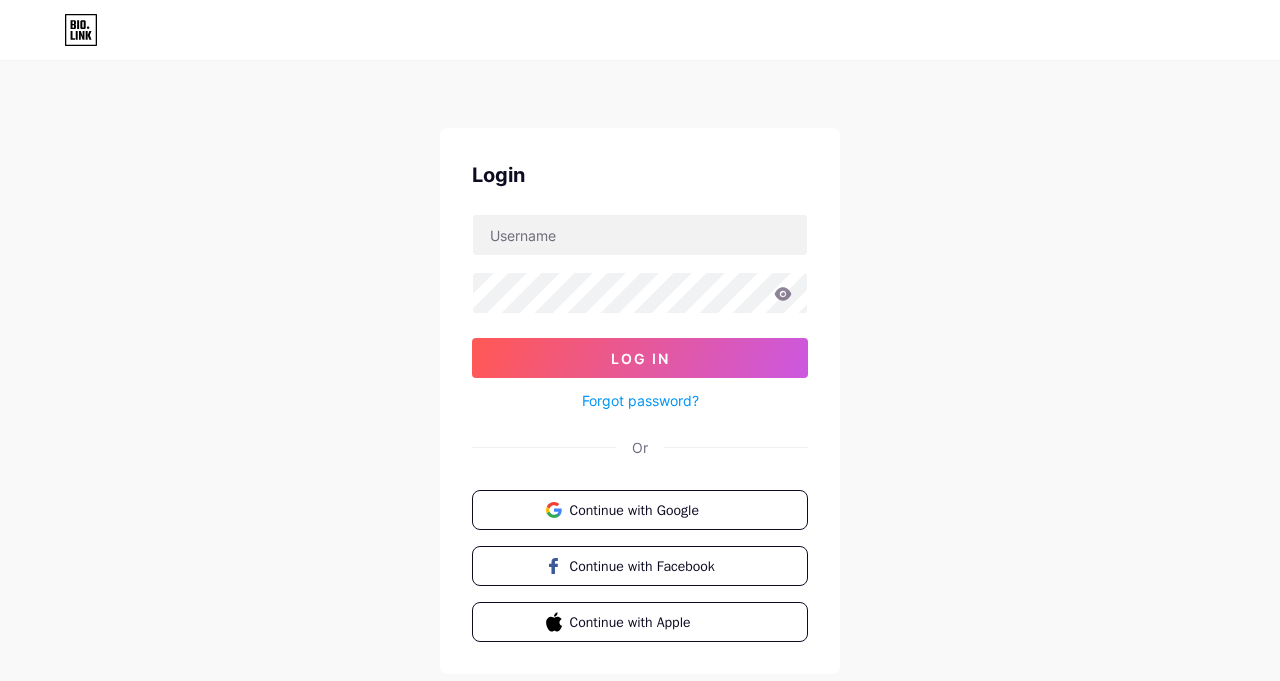 scroll, scrollTop: 0, scrollLeft: 0, axis: both 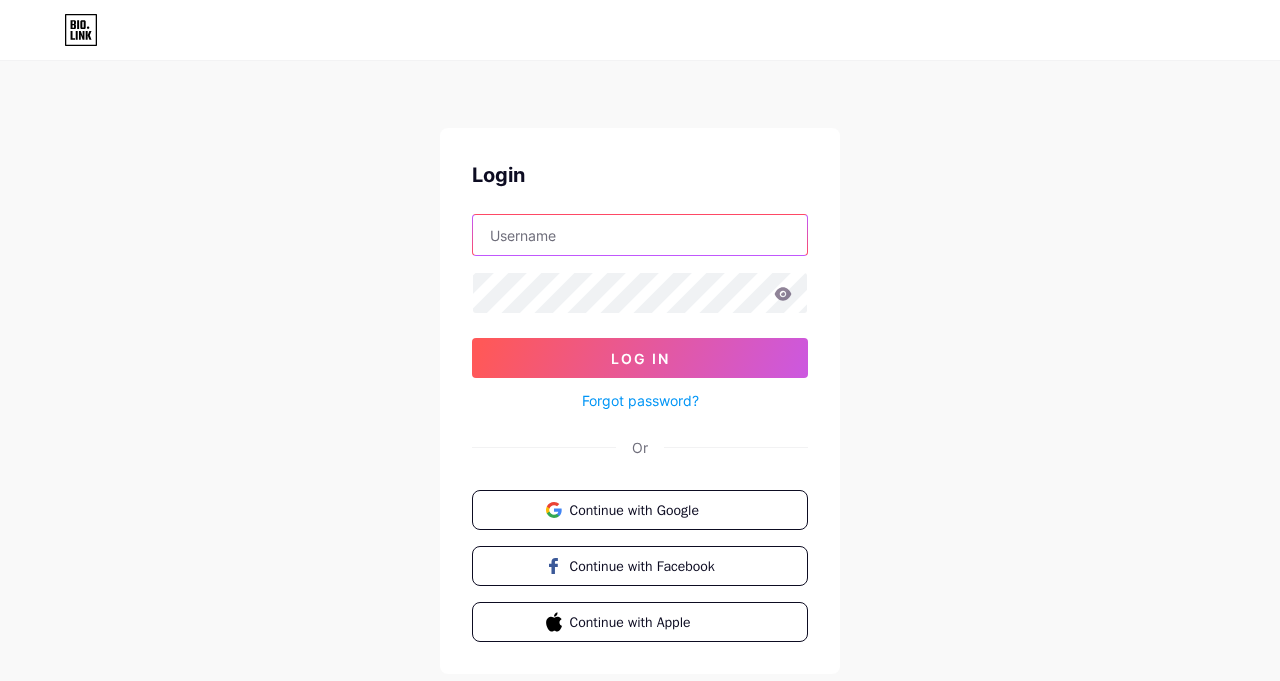 click at bounding box center (640, 235) 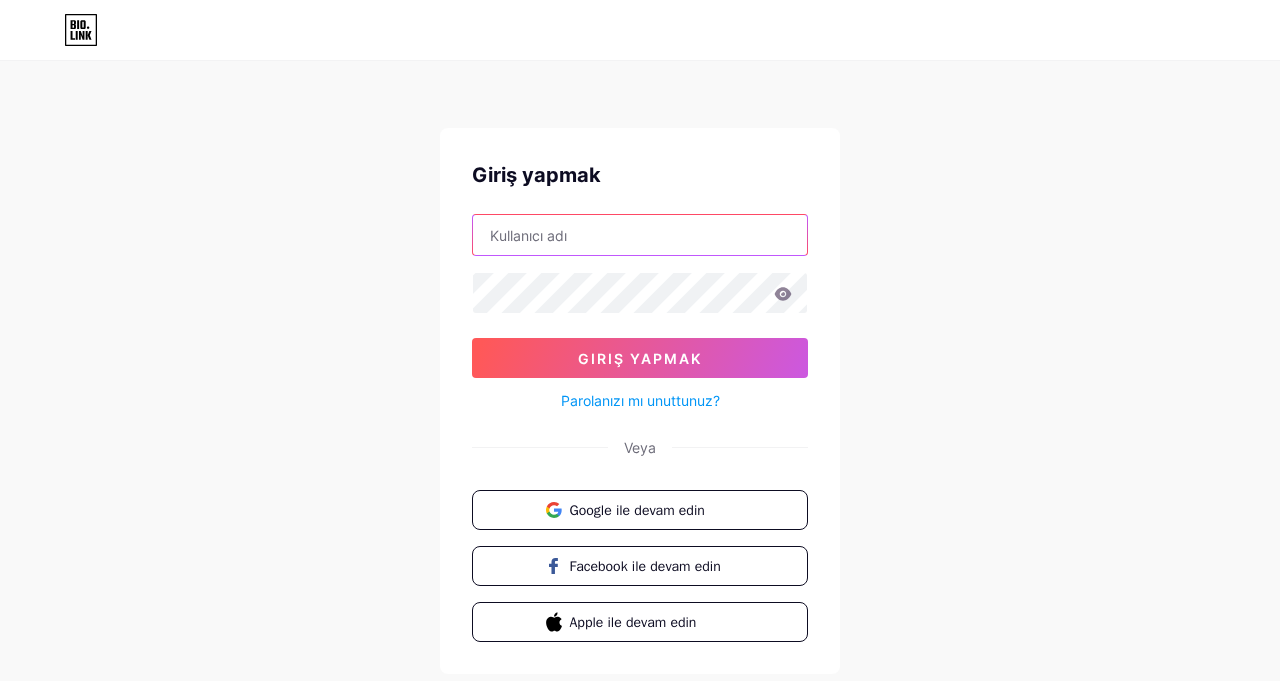 type on "[USERNAME]@[DOMAIN]" 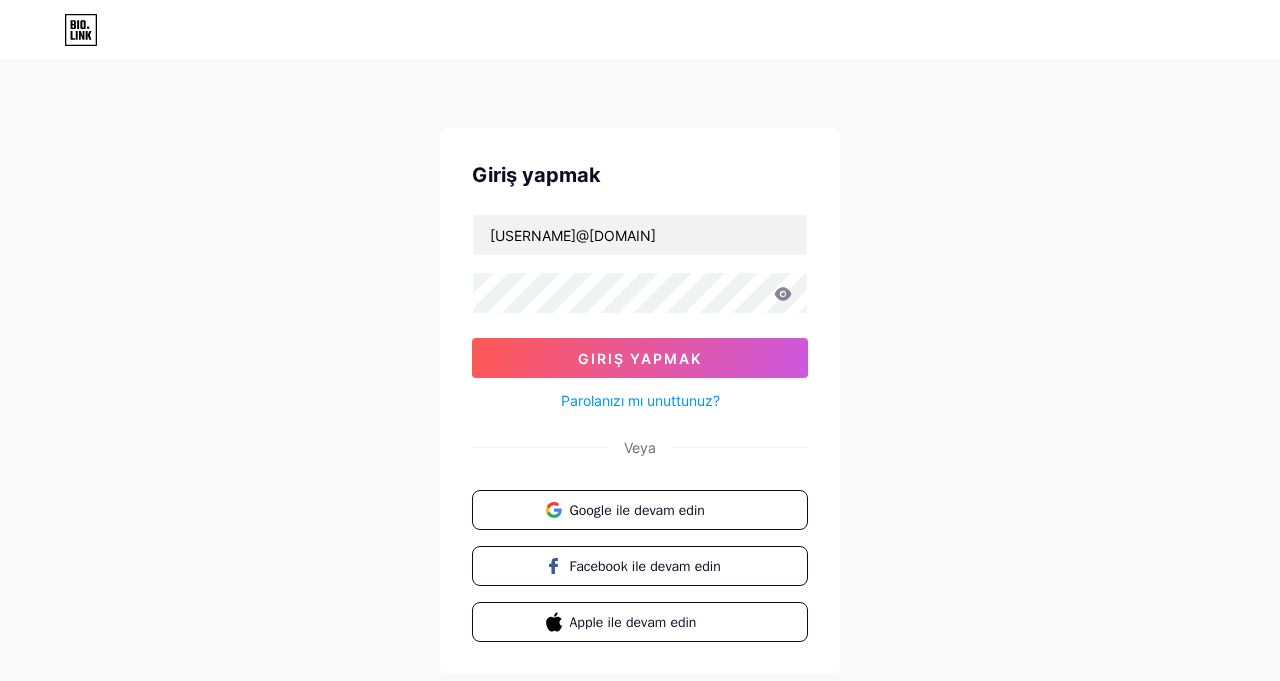 click on "Giriş yapmak" at bounding box center [640, 358] 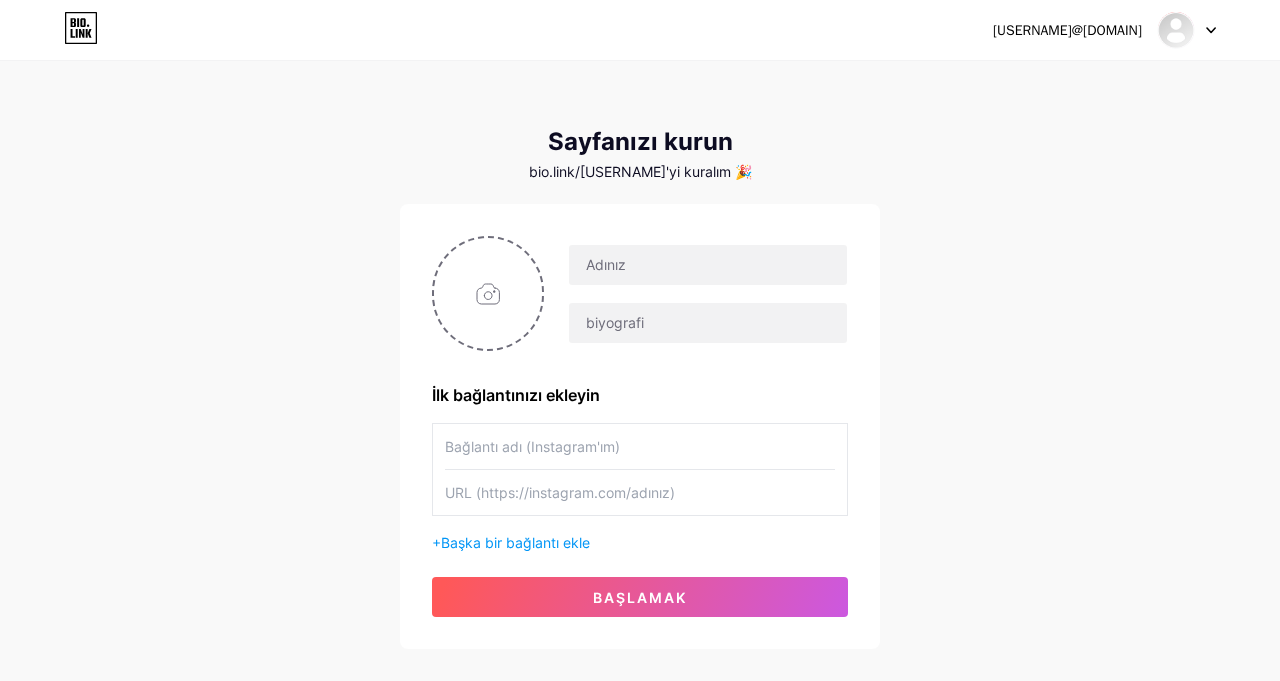 click 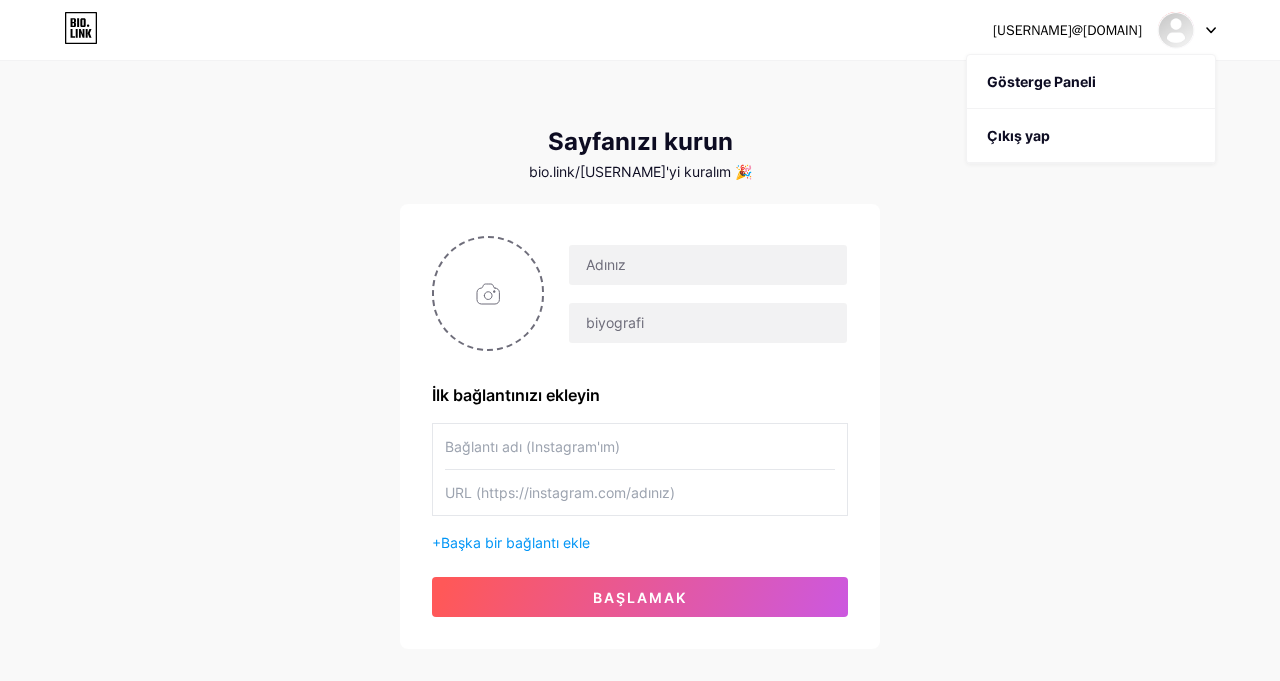 click on "Çıkış yap" at bounding box center [1091, 136] 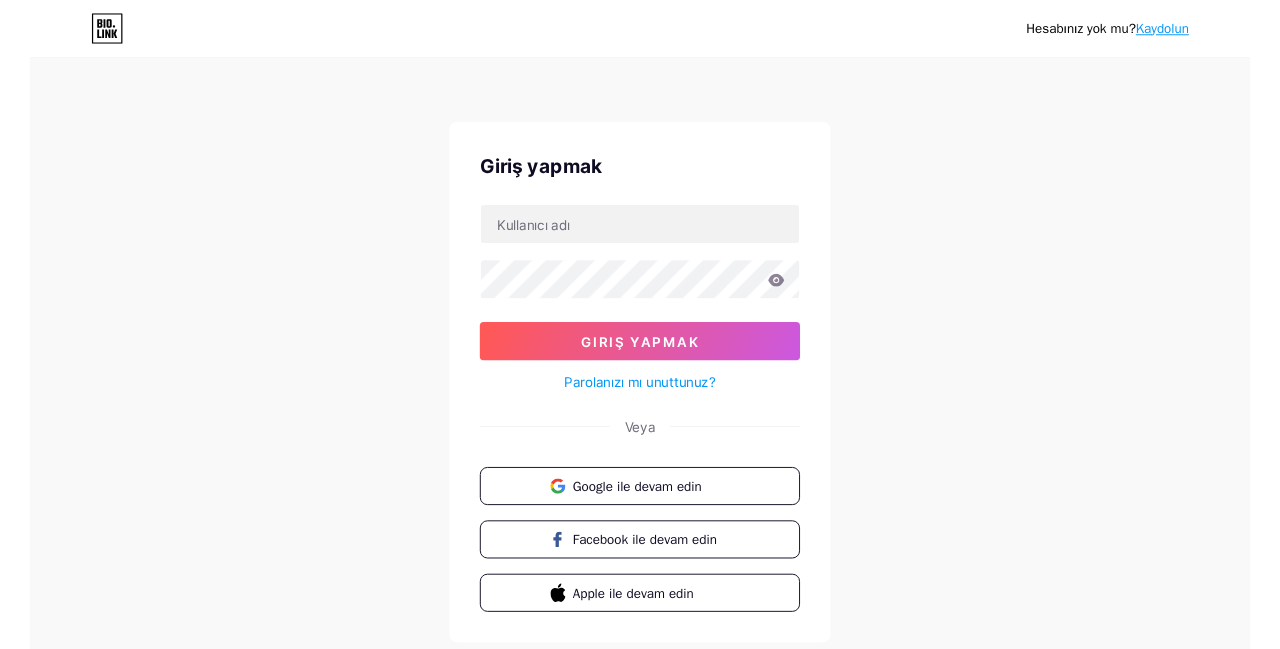 scroll, scrollTop: 64, scrollLeft: 0, axis: vertical 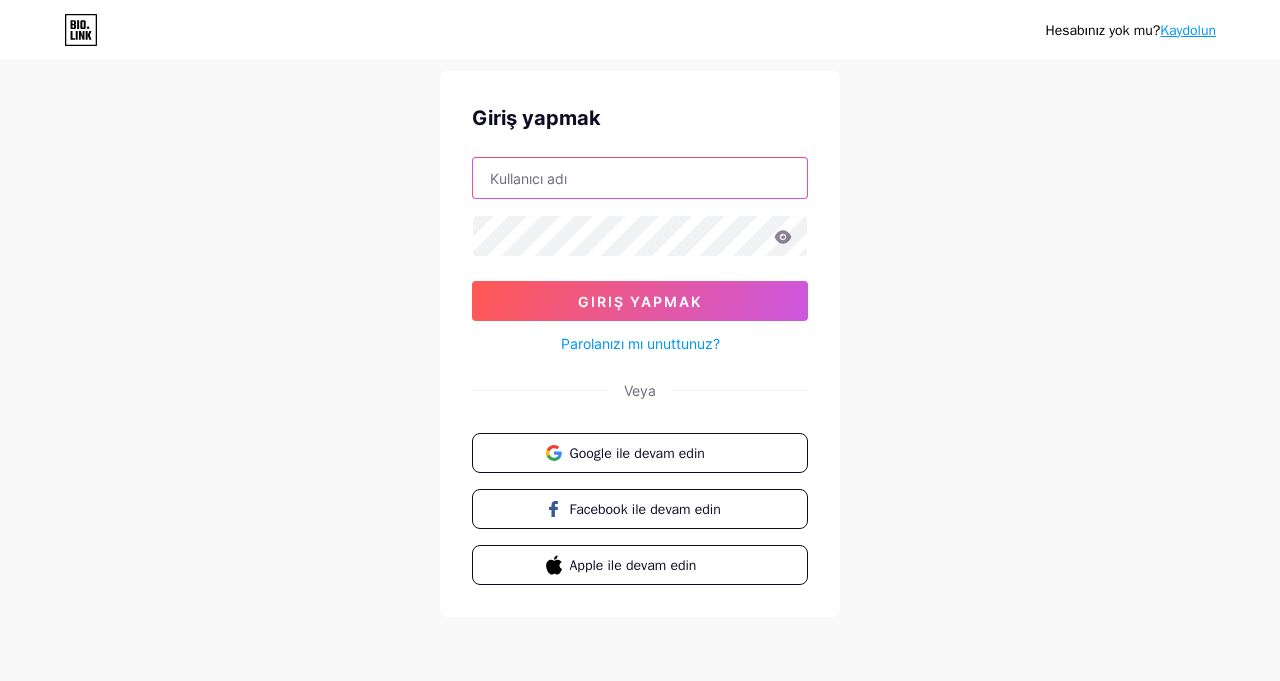 click at bounding box center [640, 178] 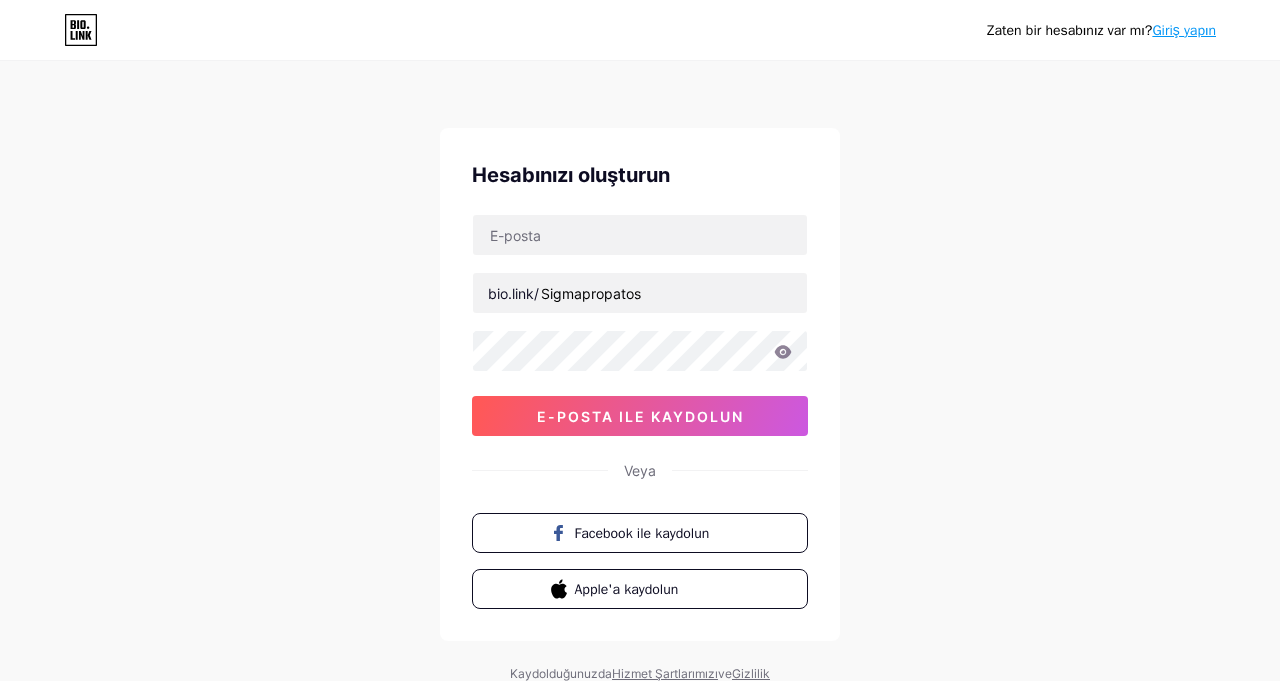 scroll, scrollTop: 0, scrollLeft: 0, axis: both 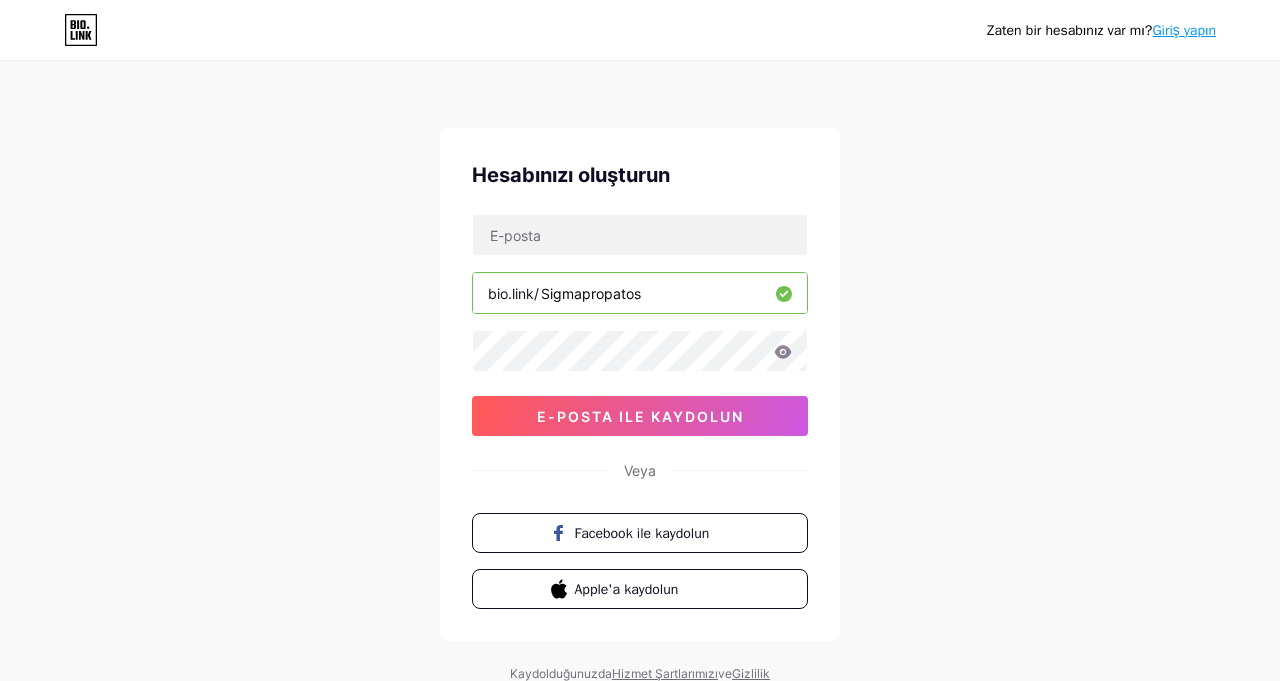 click on "Sigmapropatos" at bounding box center [640, 293] 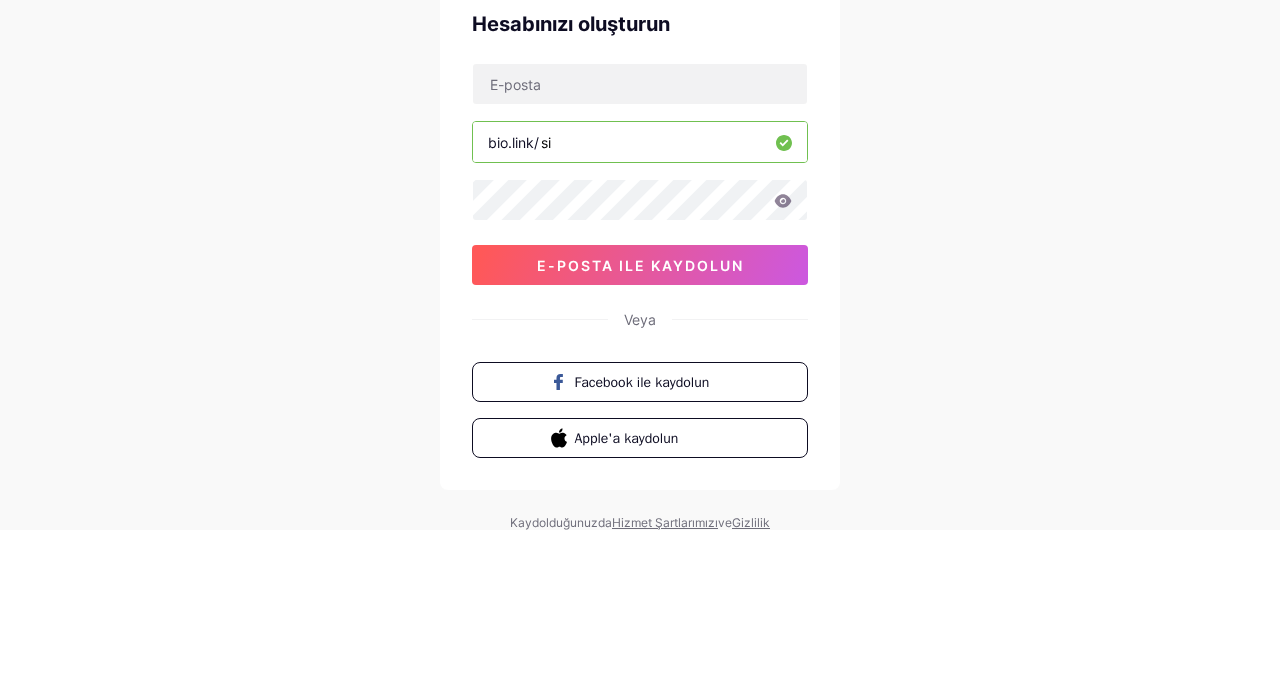 type on "s" 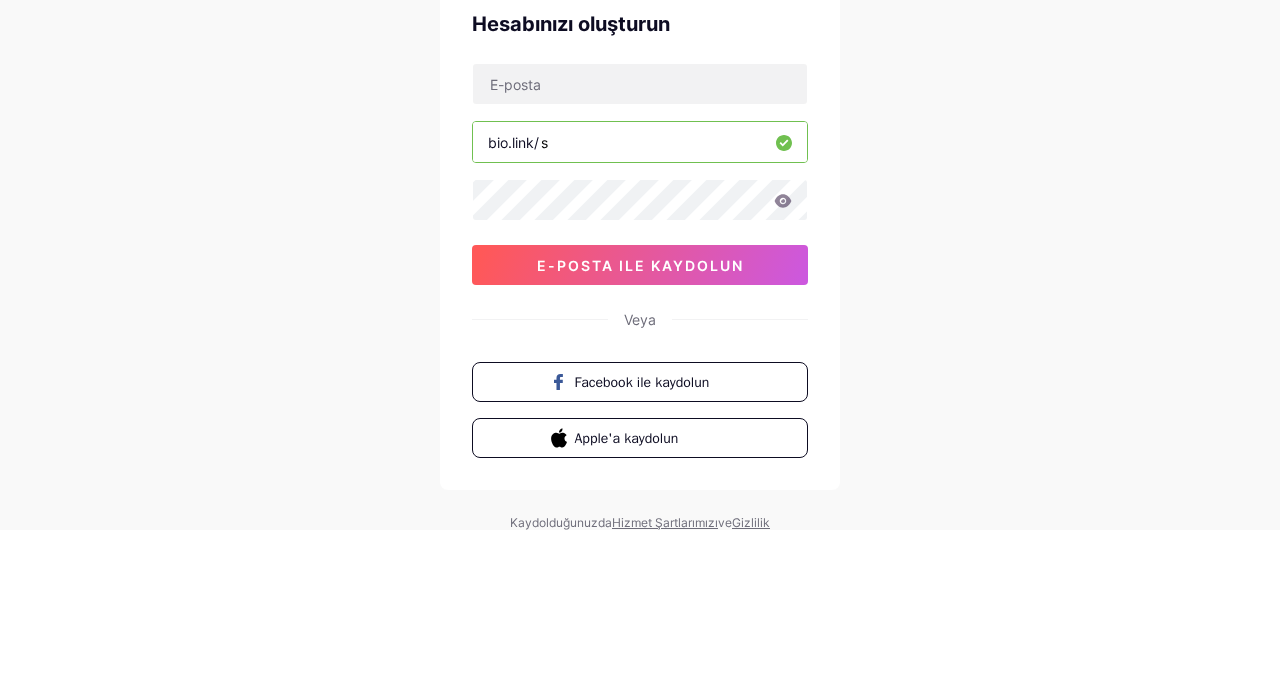 type 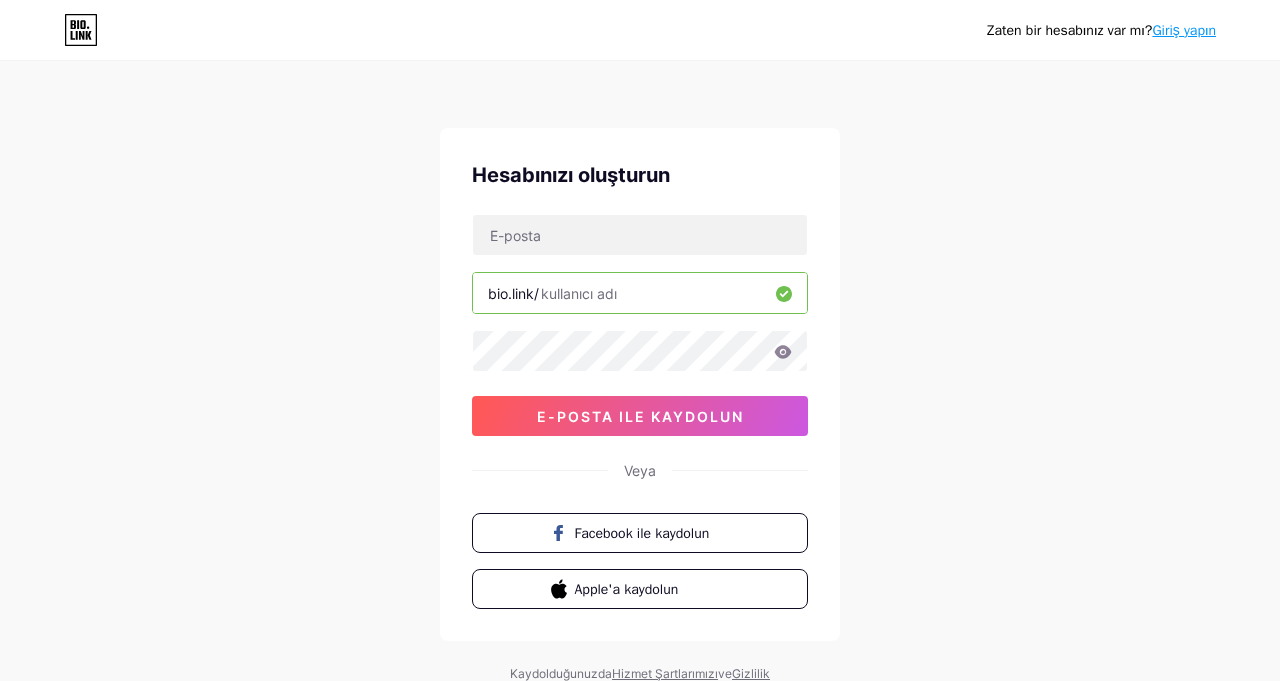 click on "Giriş yapın" at bounding box center [1184, 30] 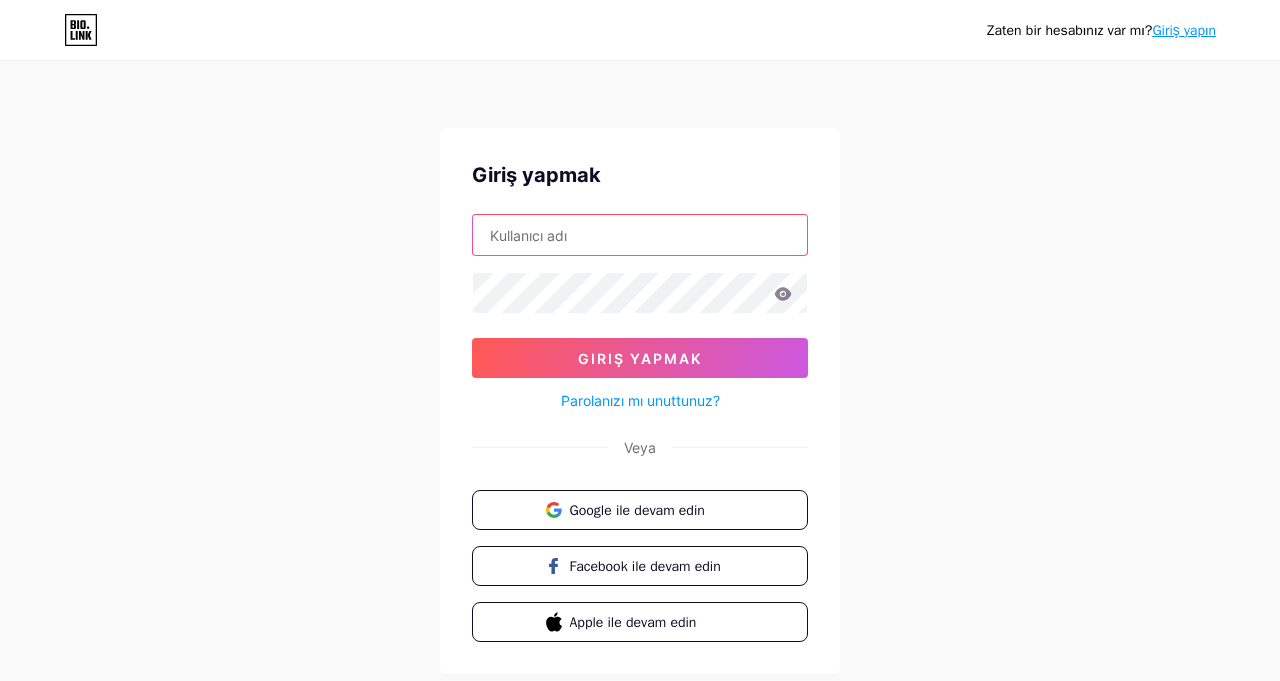 click at bounding box center [640, 235] 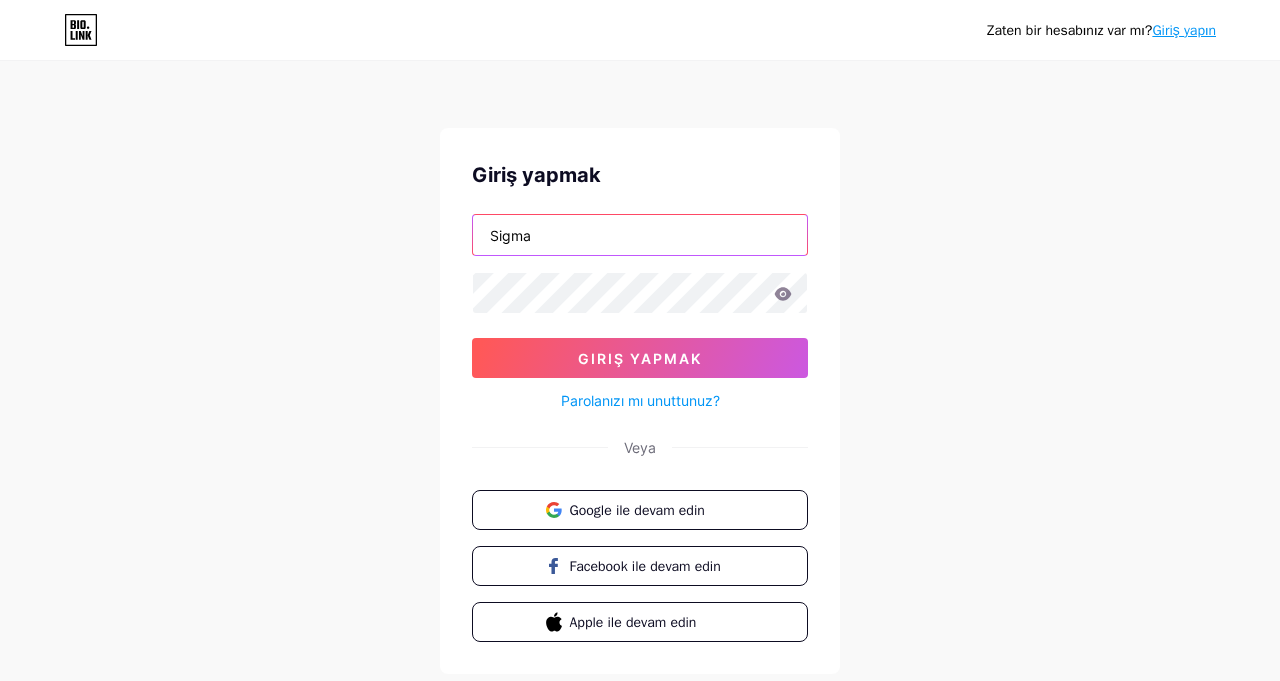 type on "sigmapropatos" 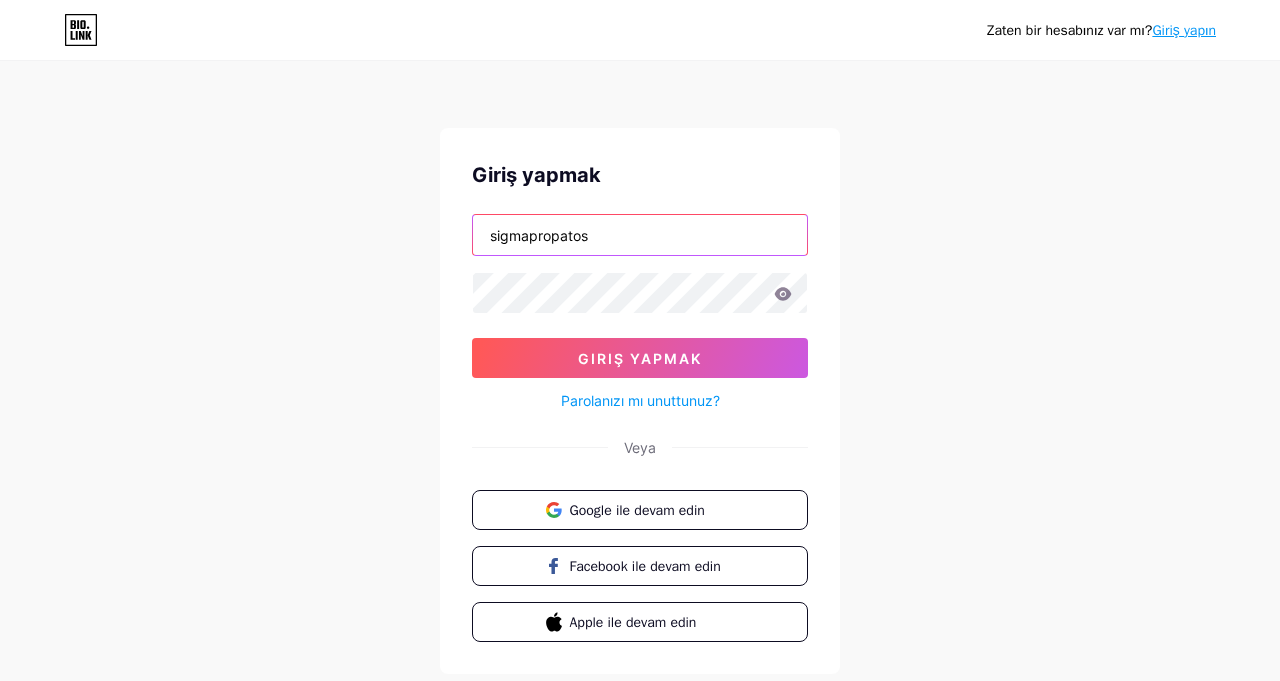 click on "sigmapropatos" at bounding box center (640, 235) 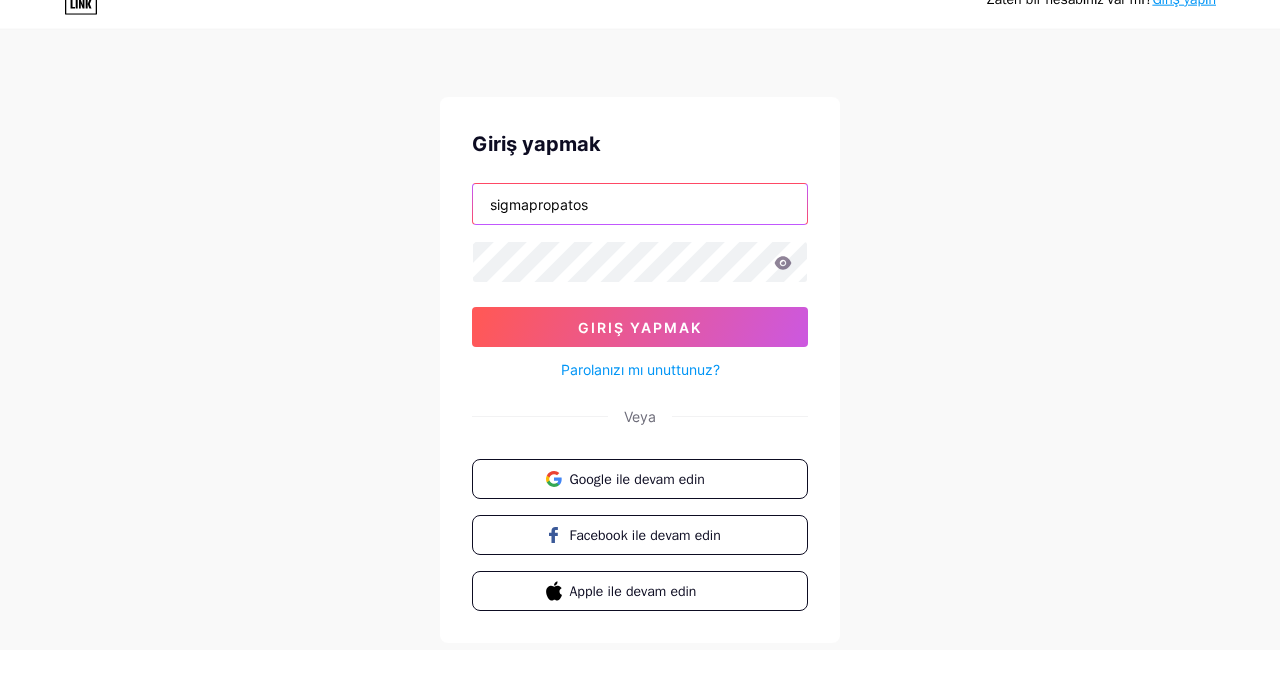 click on "sigmapropatos" at bounding box center (640, 235) 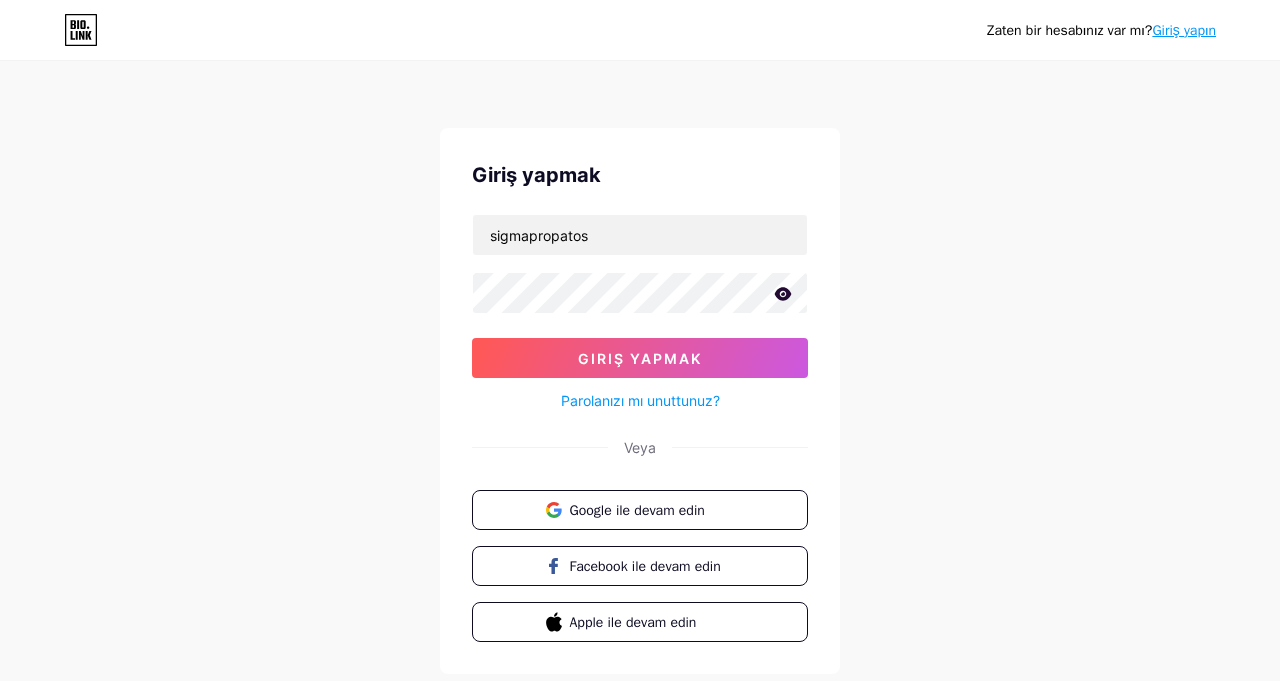click on "Giriş yapmak" at bounding box center (640, 358) 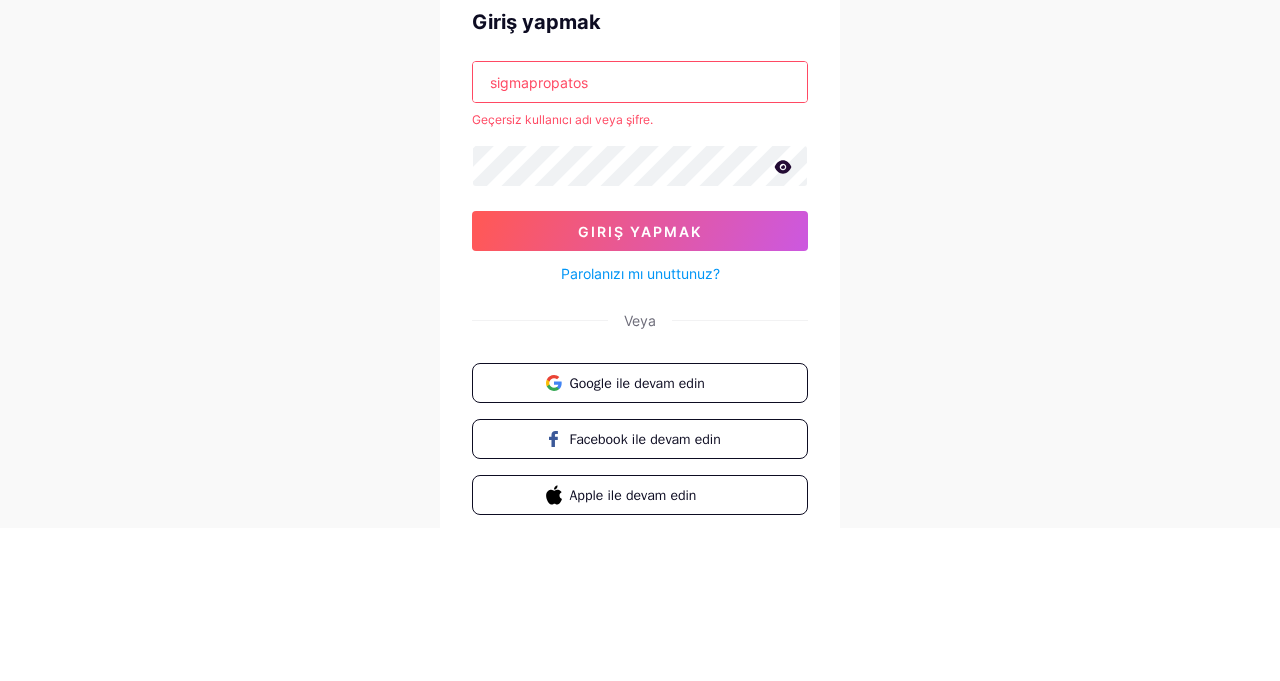 click on "Parolanızı mı unuttunuz?" at bounding box center [640, 426] 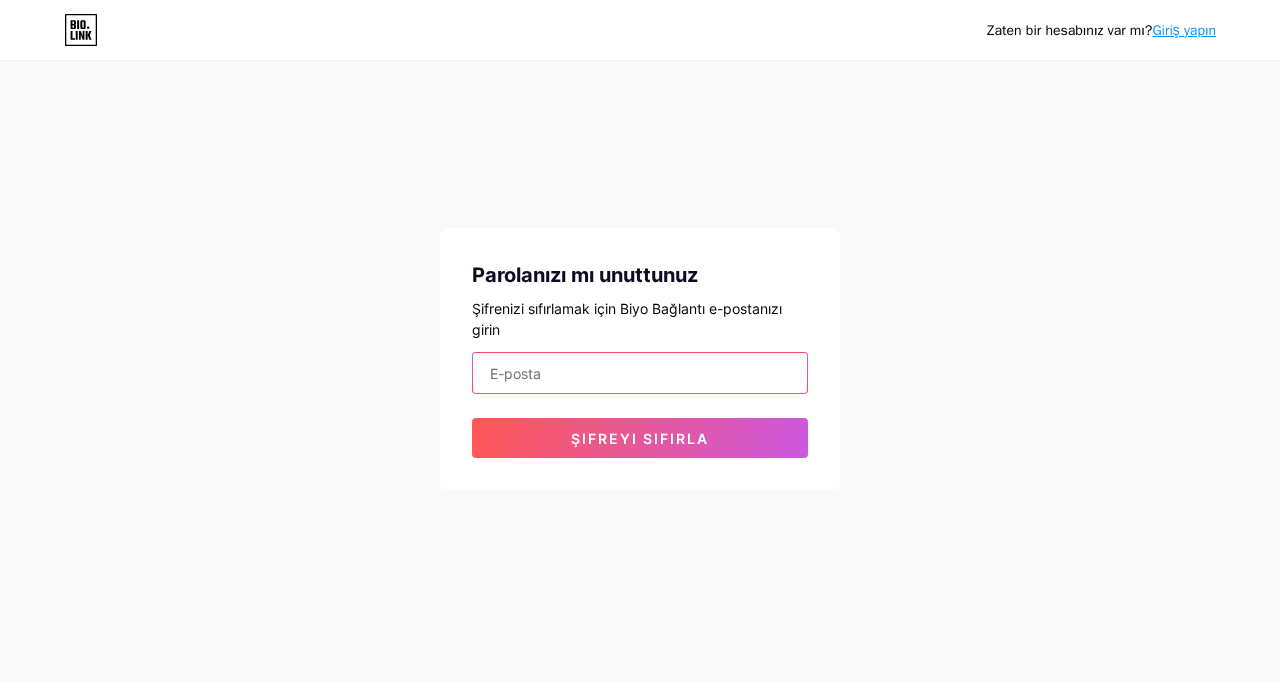 click at bounding box center (640, 373) 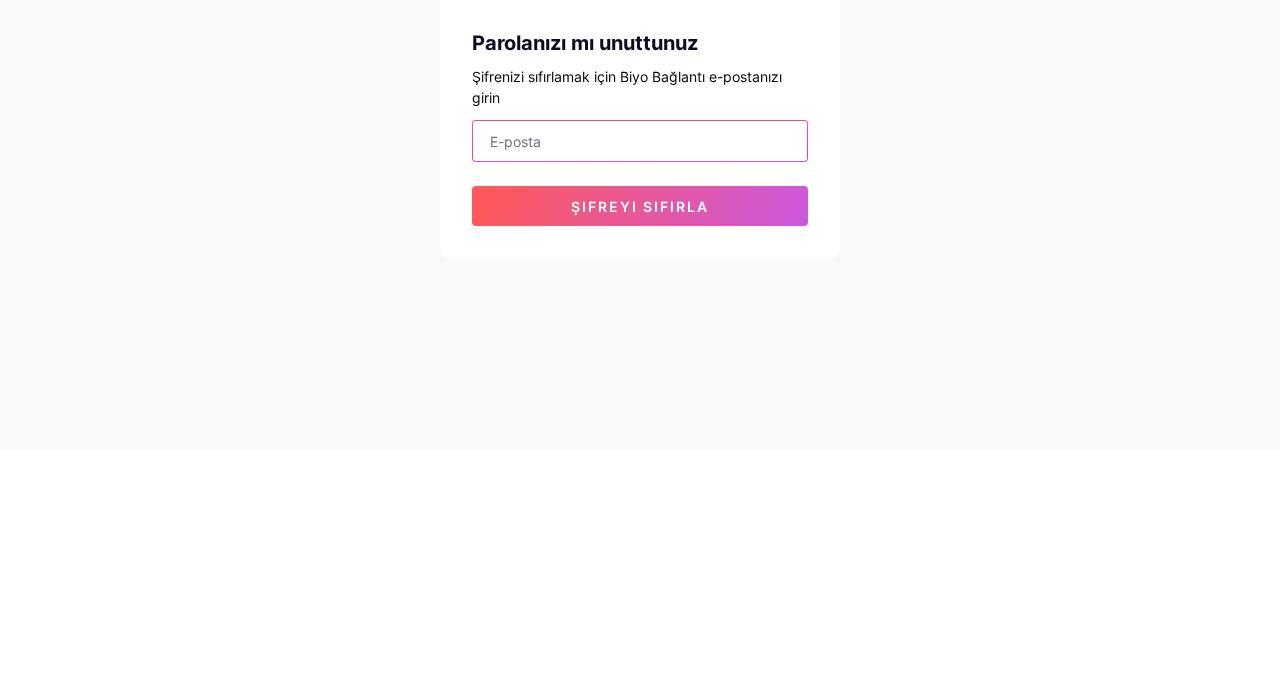 type on "sigmapropatos@gmail.com" 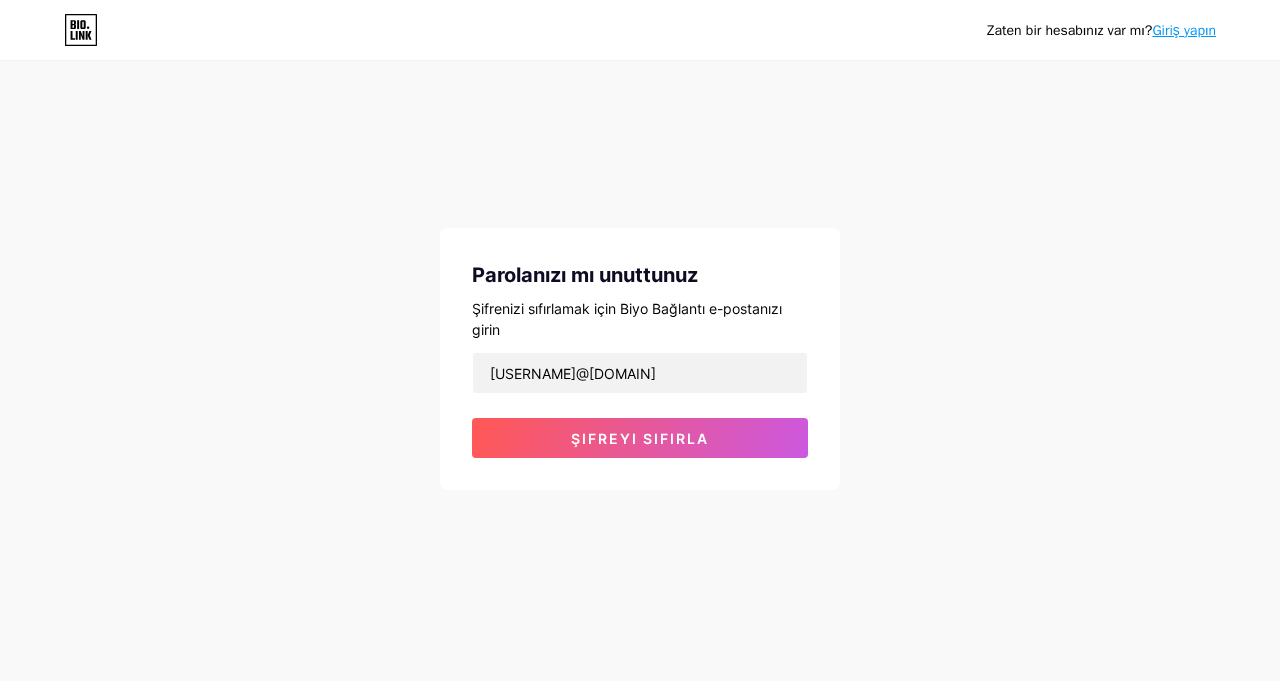 click on "Şifreyi sıfırla" at bounding box center [640, 438] 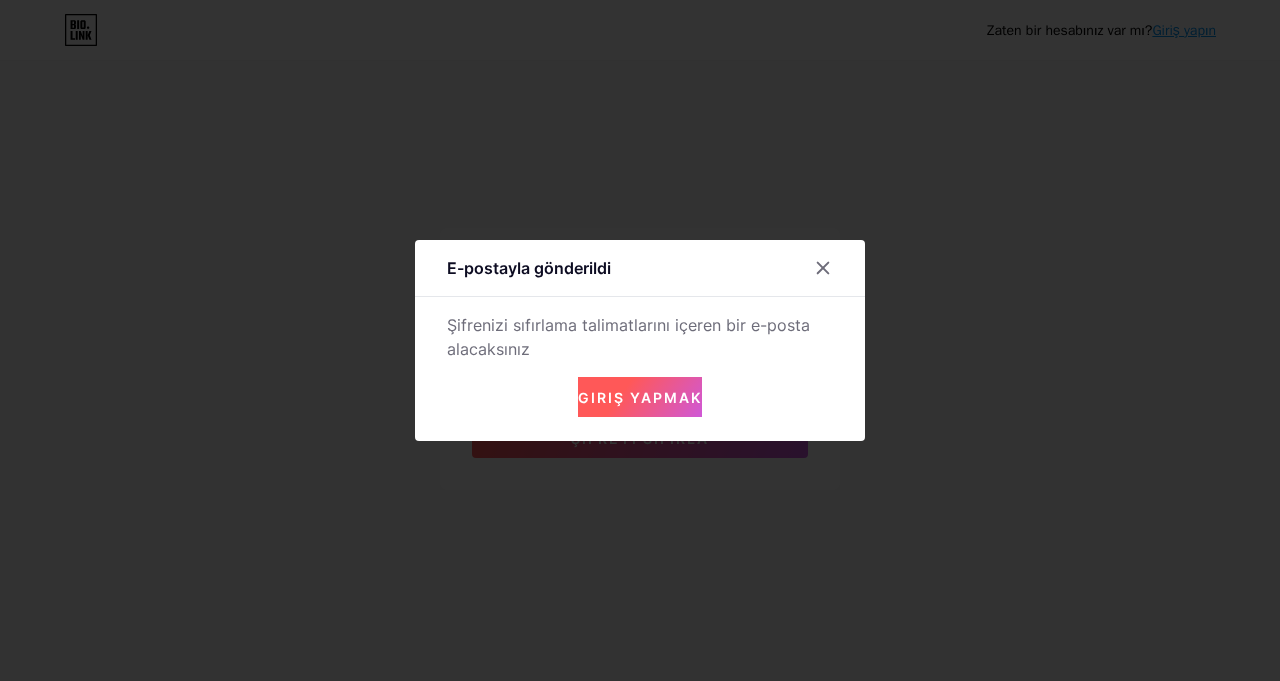 click on "Giriş yapmak" at bounding box center (640, 397) 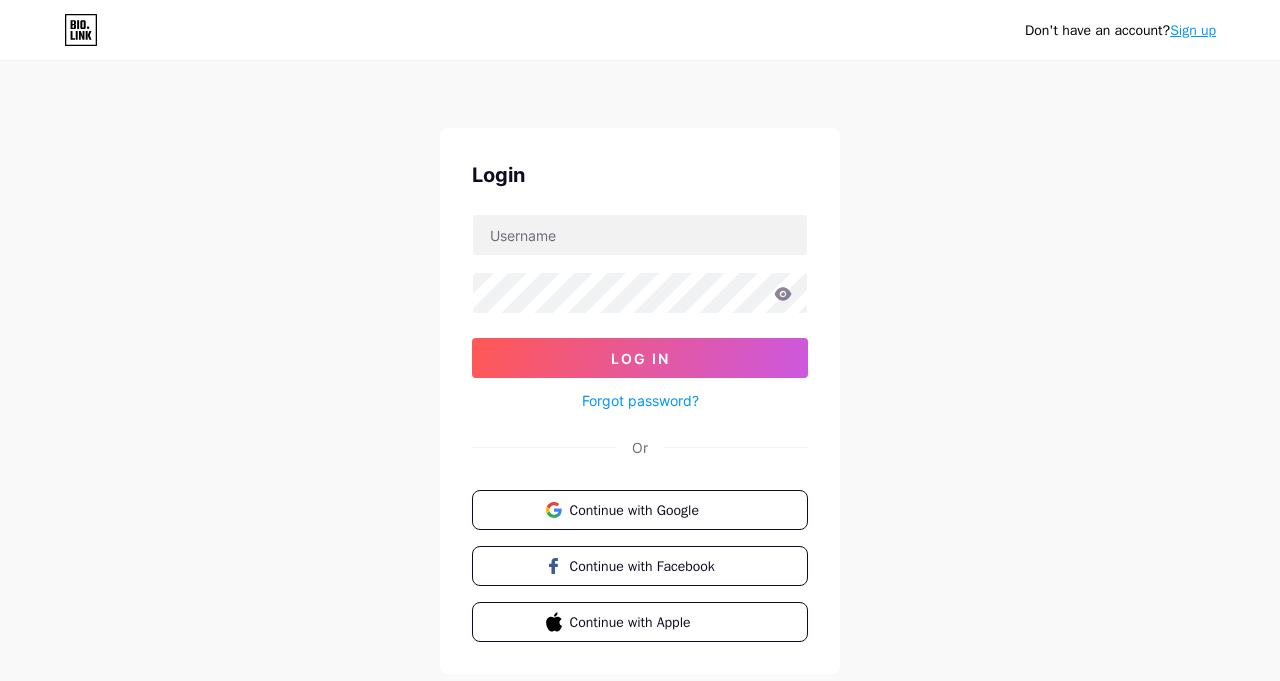 scroll, scrollTop: 0, scrollLeft: 0, axis: both 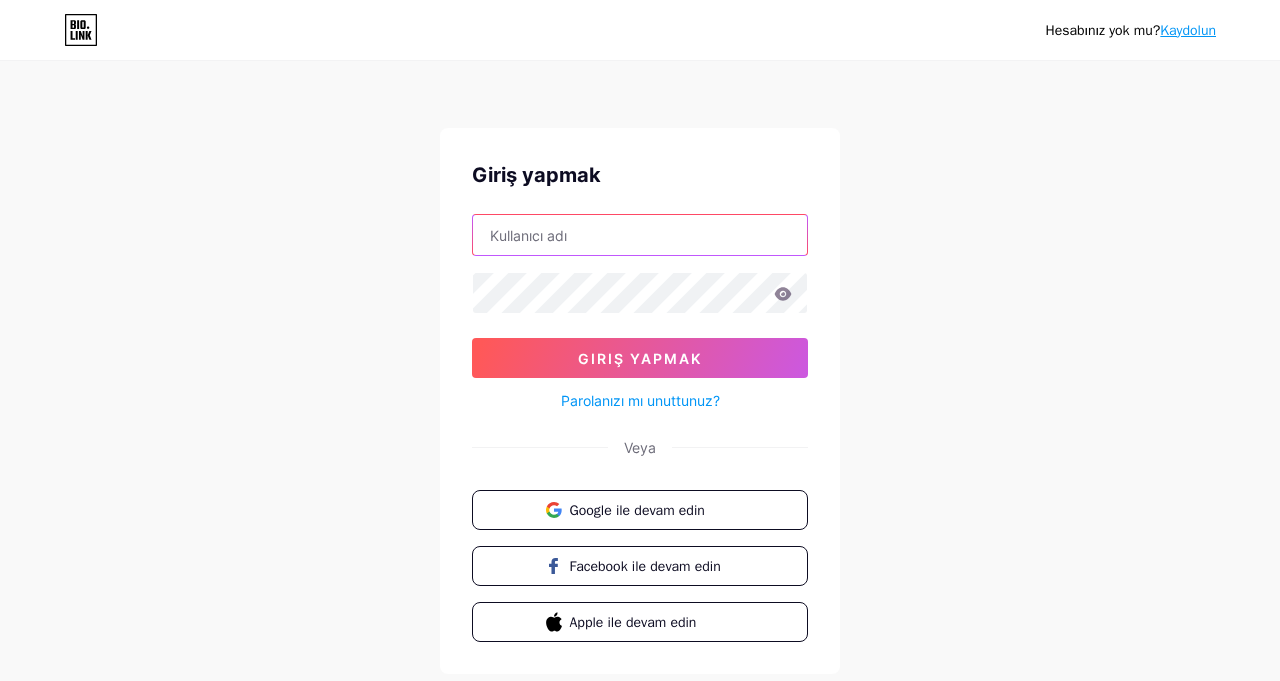 click at bounding box center (640, 235) 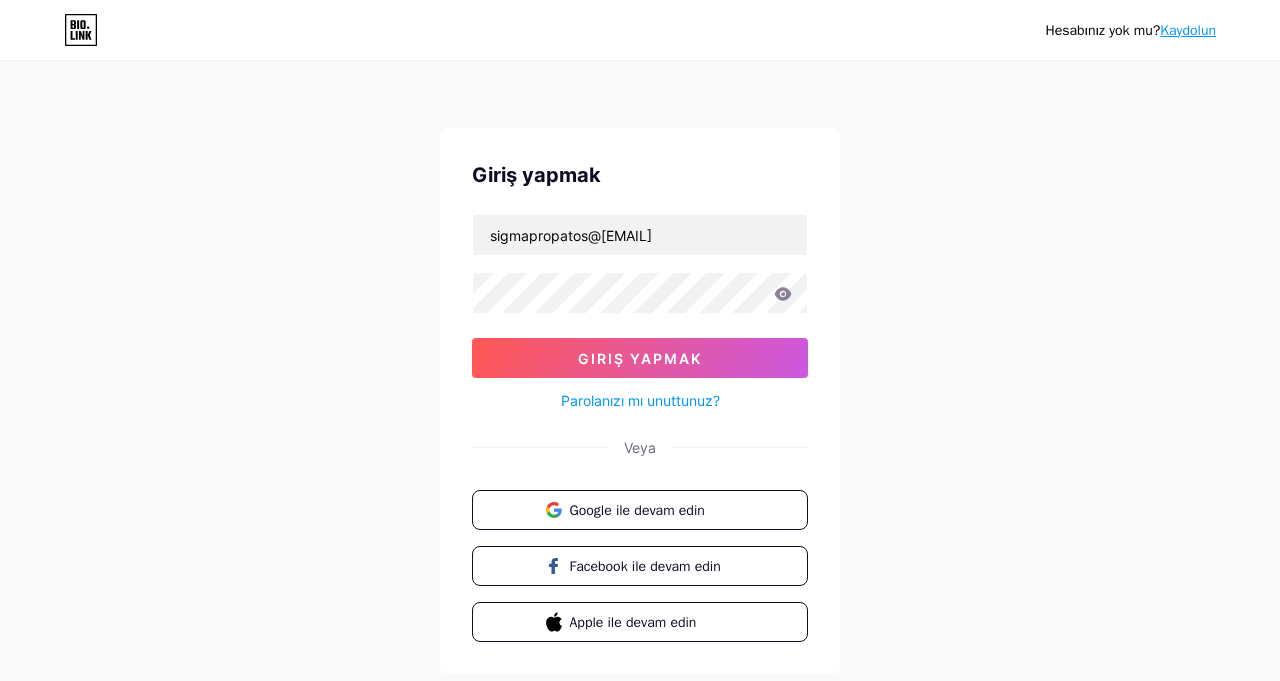 click on "Giriş yapmak" at bounding box center (640, 358) 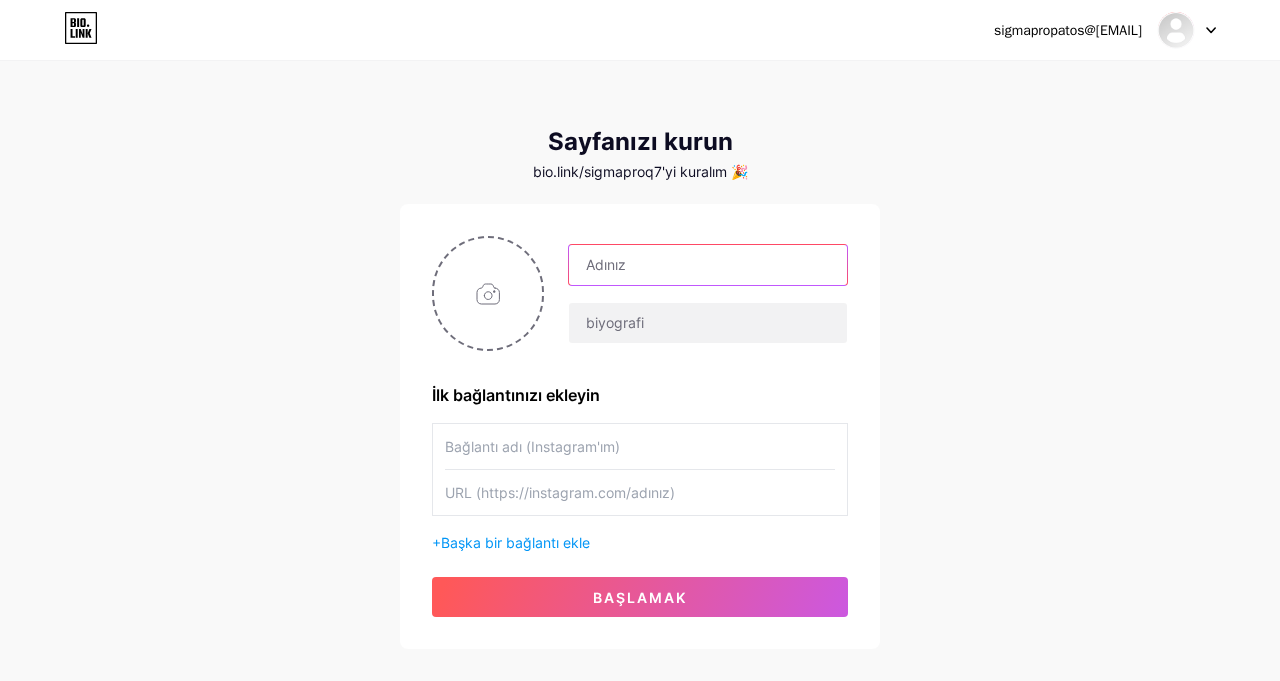 click at bounding box center (708, 265) 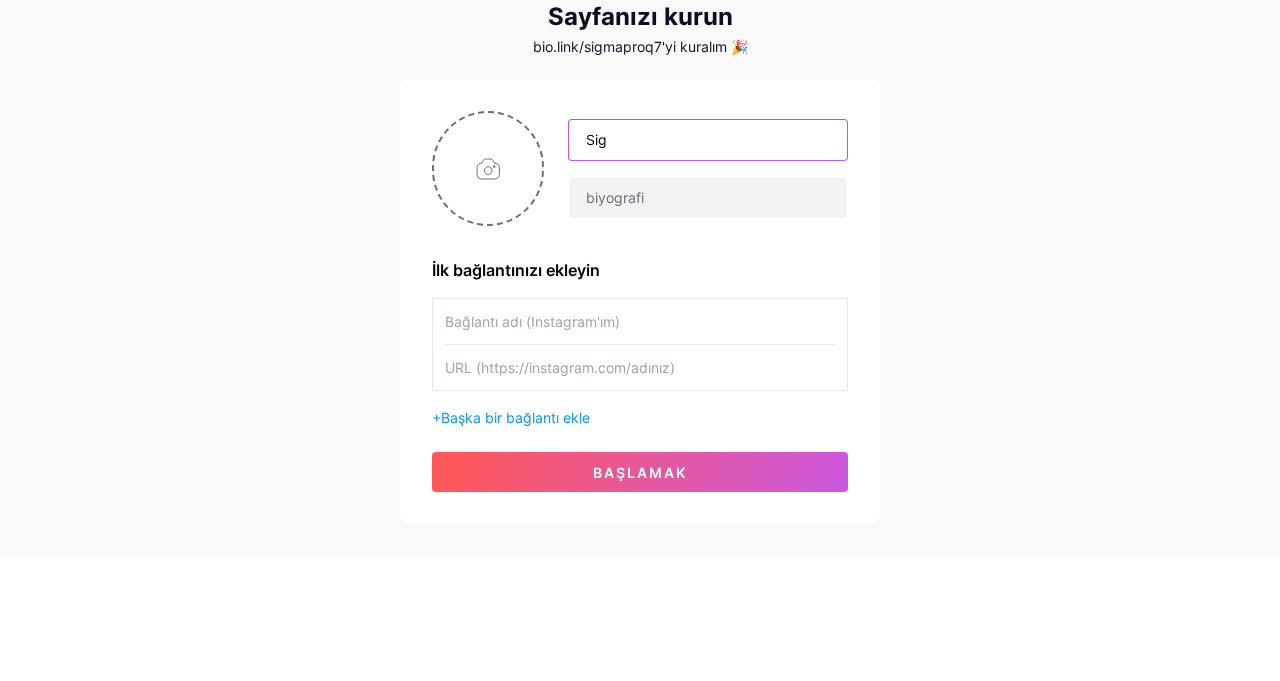 type on "Sigmapropatos" 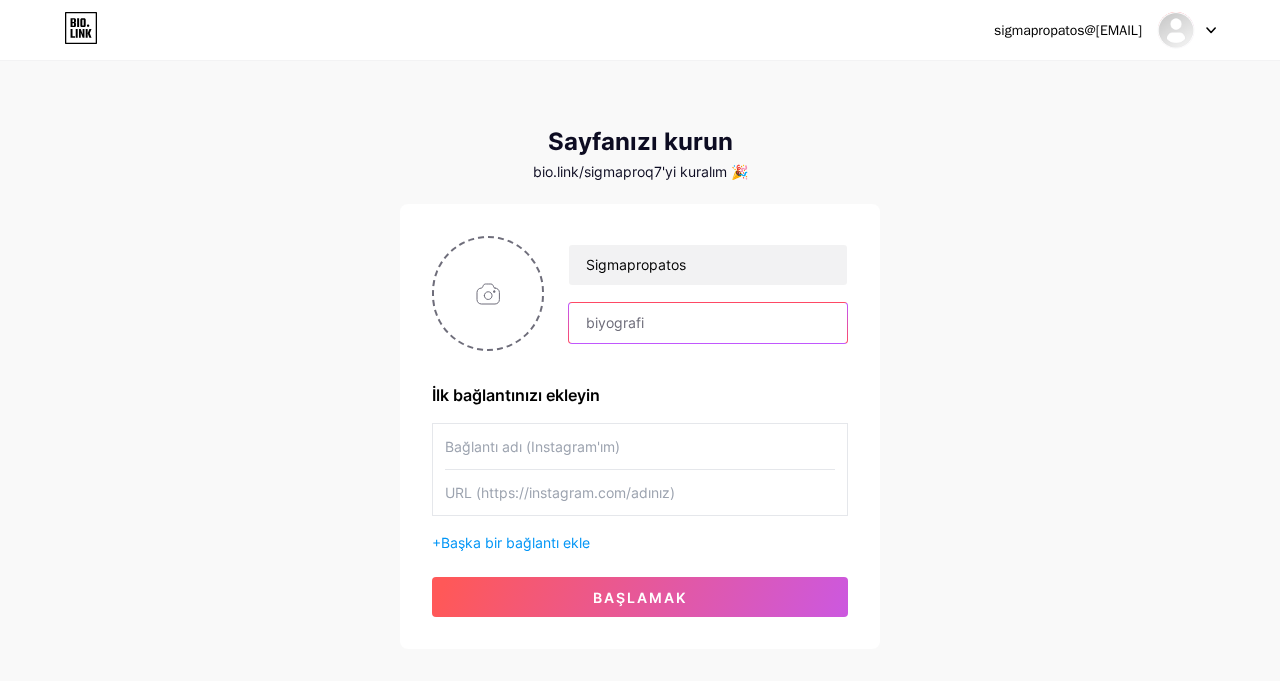 click at bounding box center [708, 323] 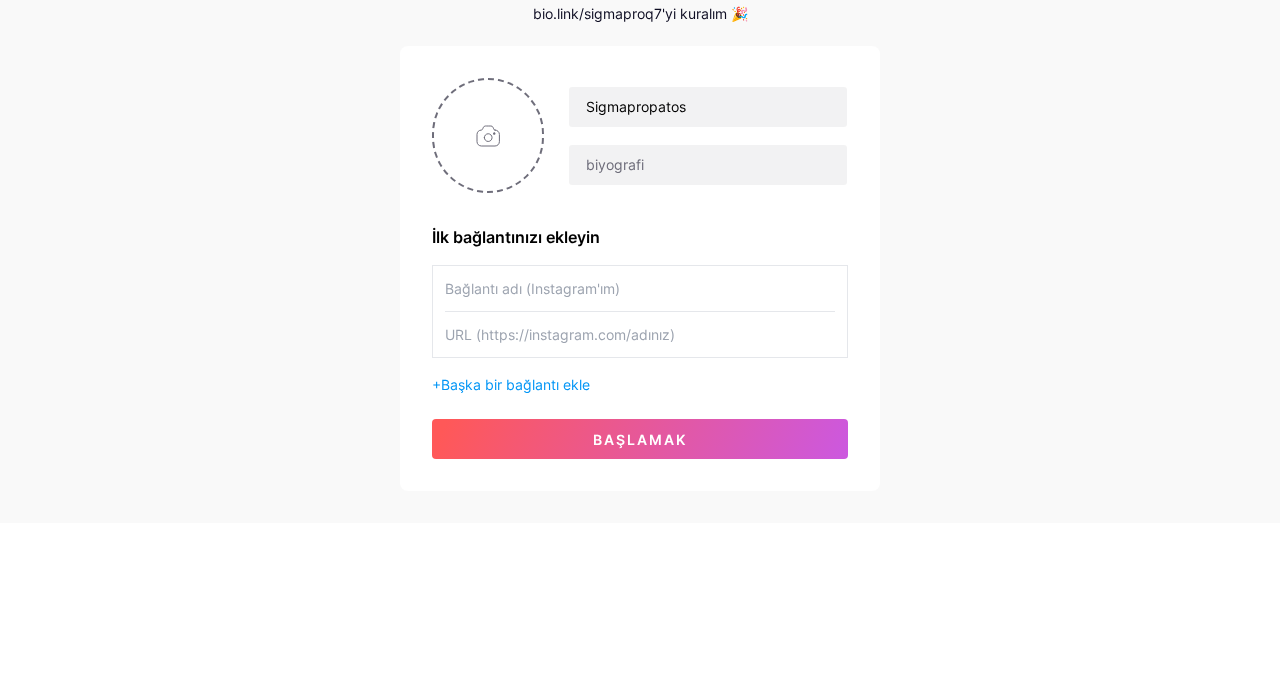 click at bounding box center (488, 293) 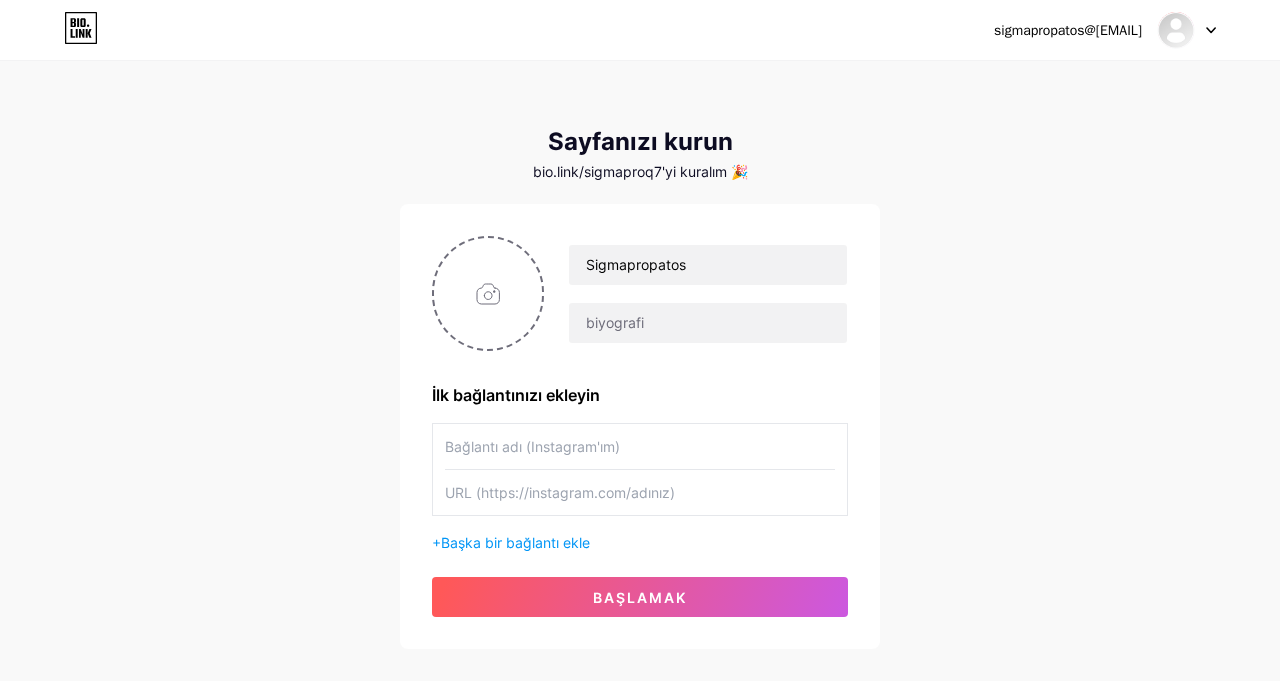 type on "C:\fakepath\1000297162.png" 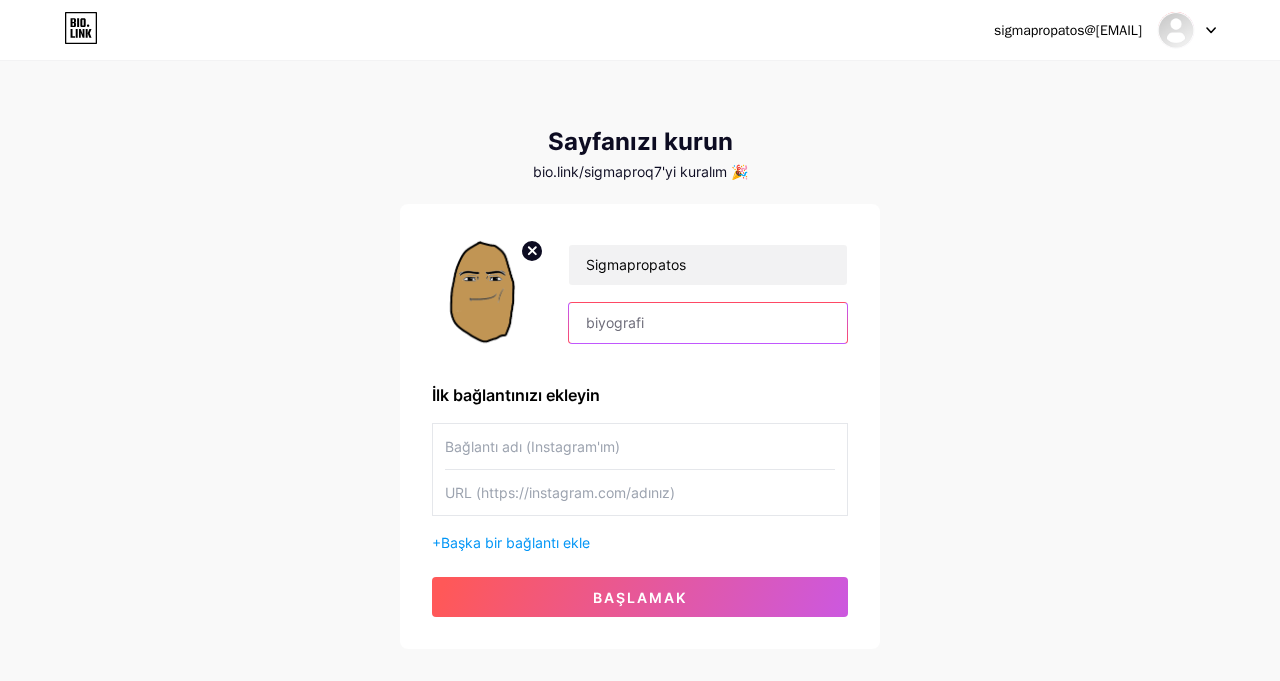 click at bounding box center [708, 323] 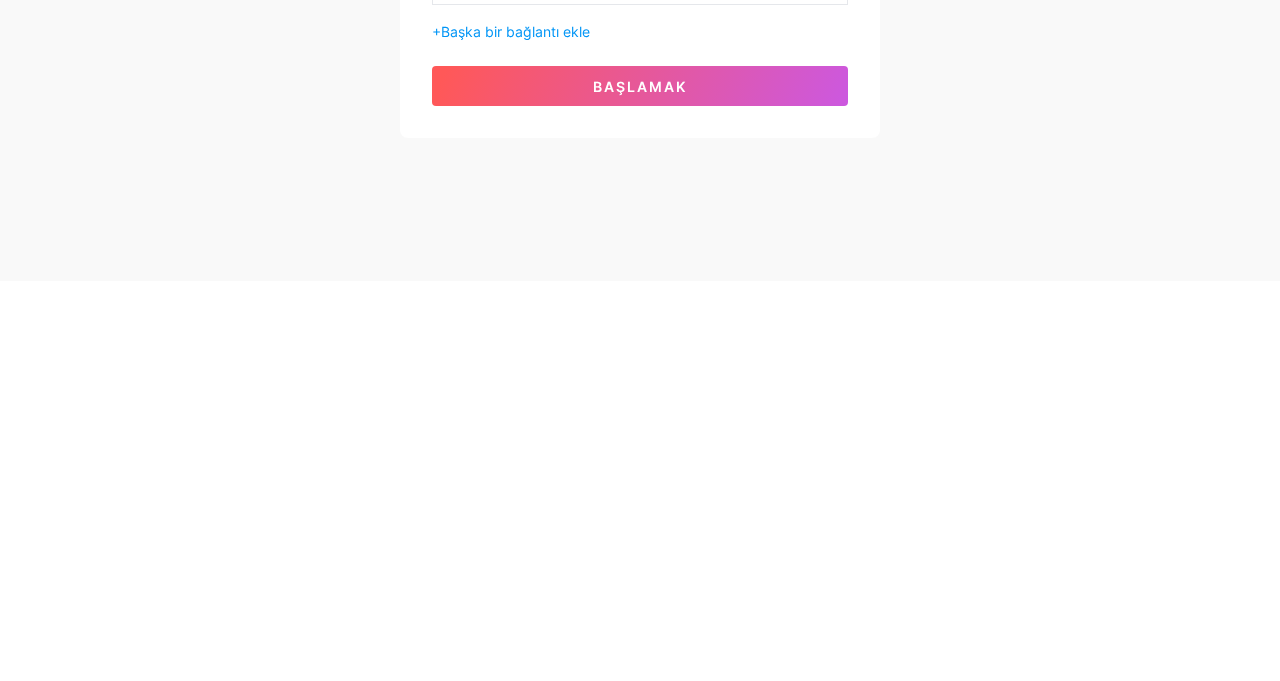 scroll, scrollTop: 110, scrollLeft: 0, axis: vertical 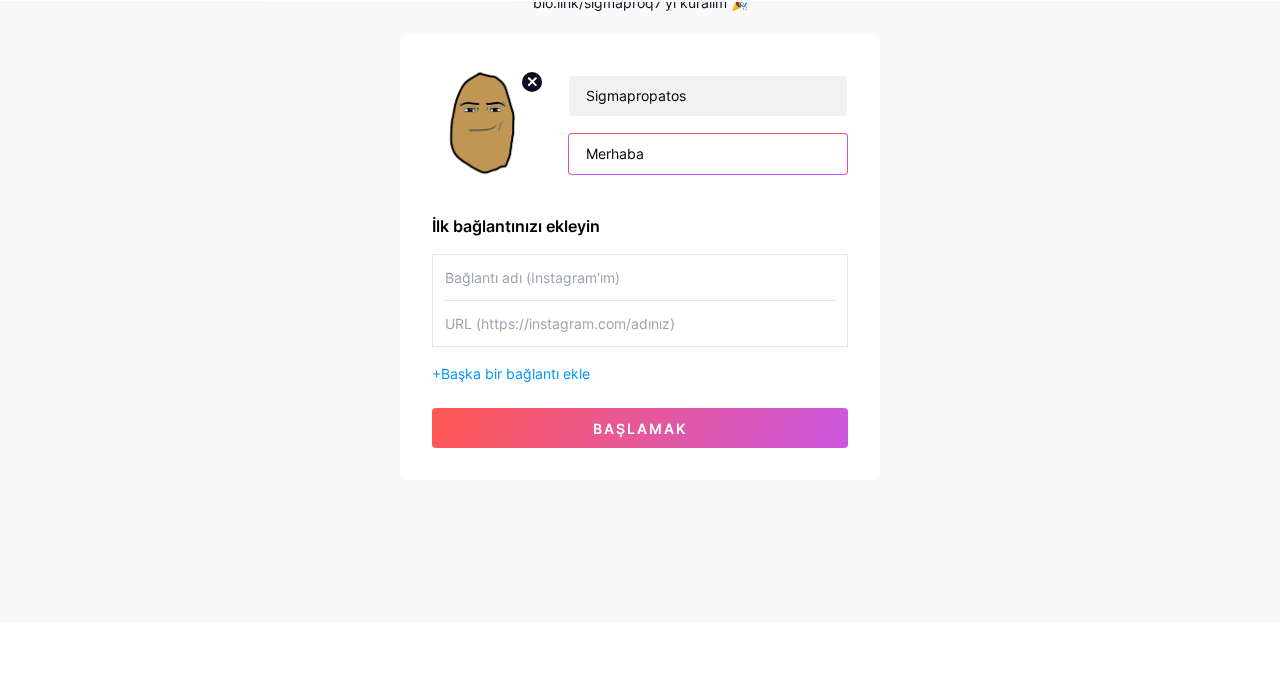 type on "Merhaba" 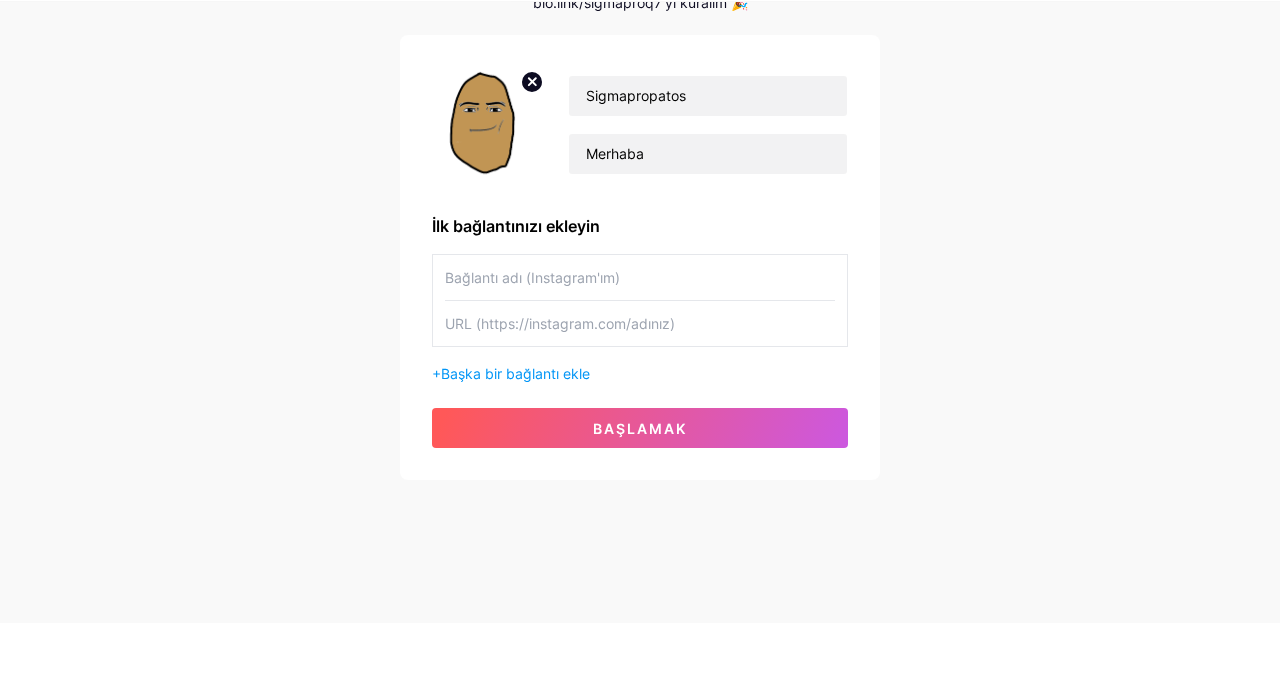 scroll, scrollTop: 110, scrollLeft: 0, axis: vertical 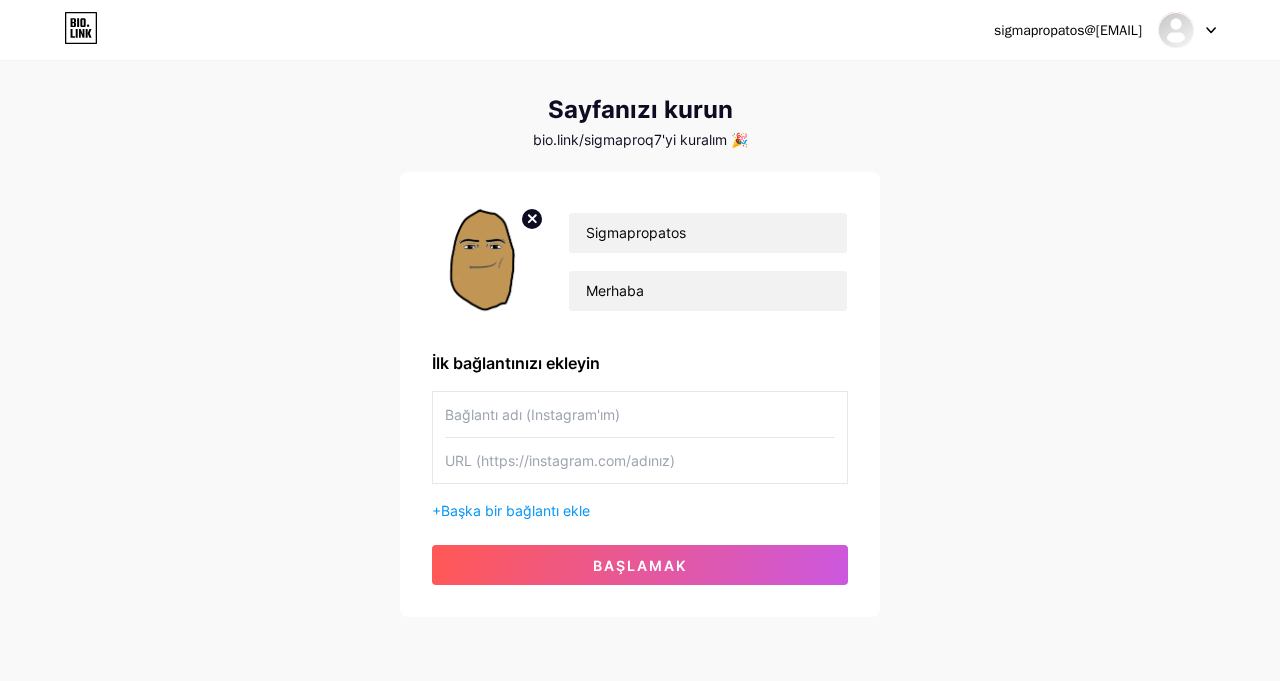 click on "Başka bir bağlantı ekle" at bounding box center (515, 510) 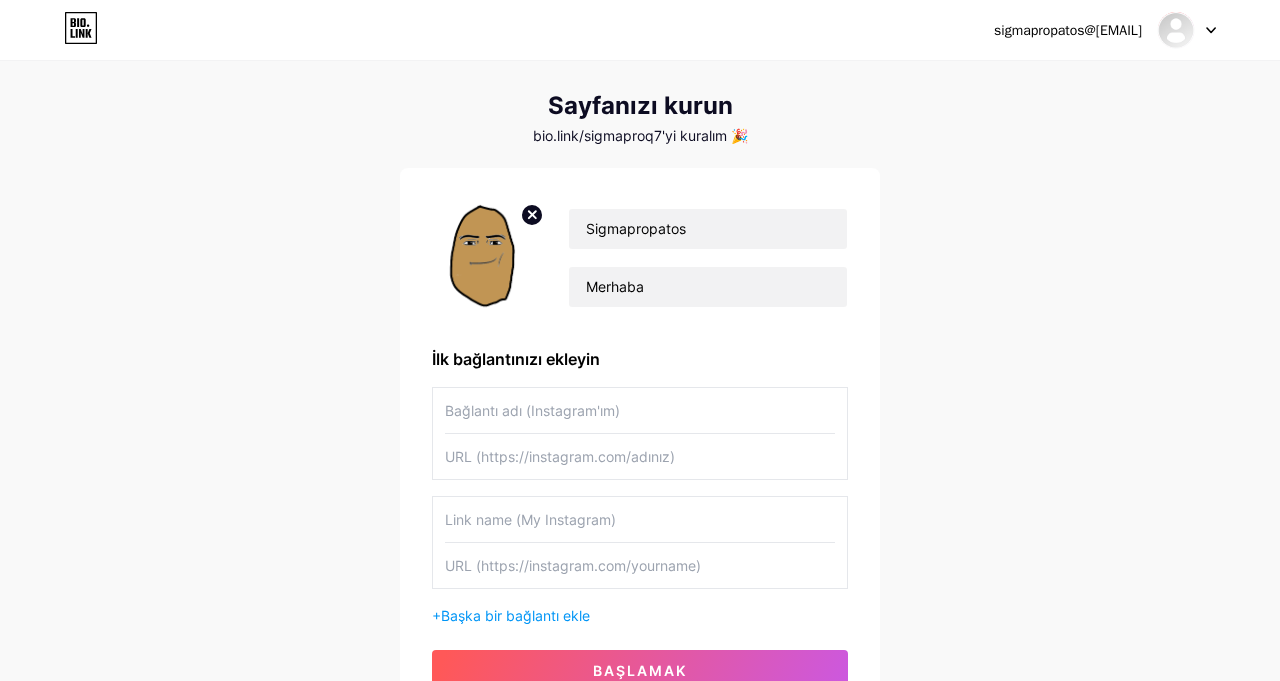 scroll, scrollTop: 59, scrollLeft: 0, axis: vertical 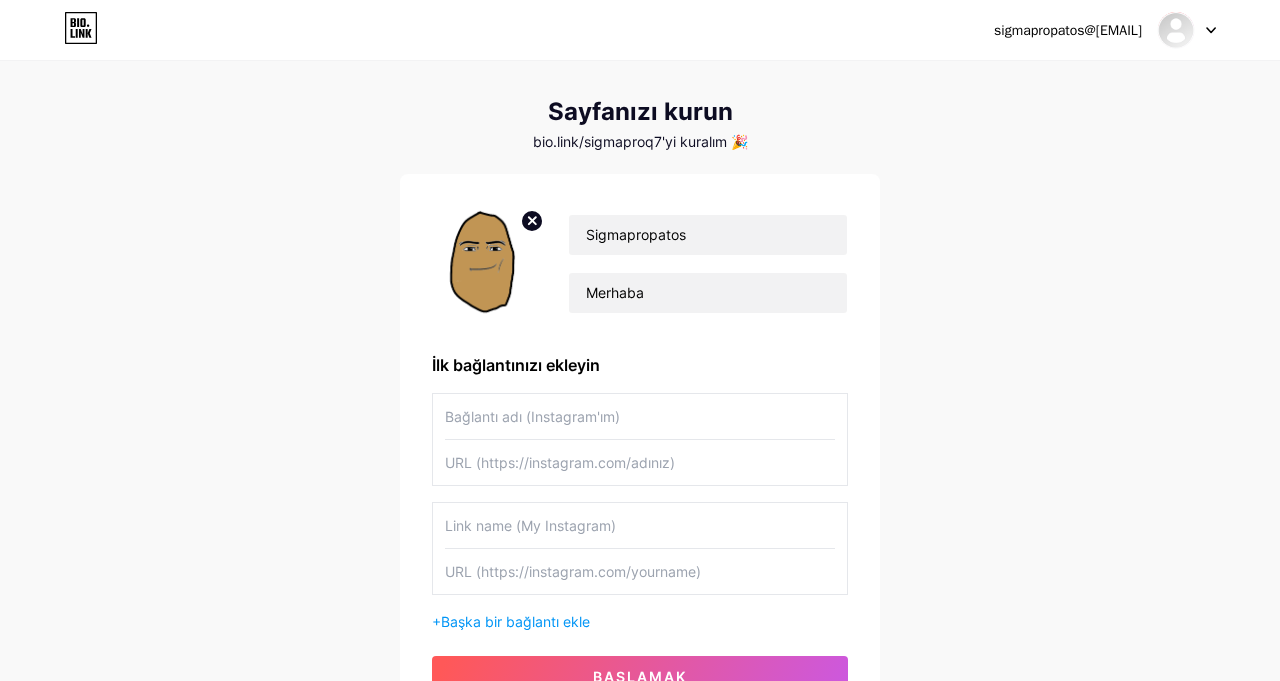 click on "başlamak" at bounding box center (640, 676) 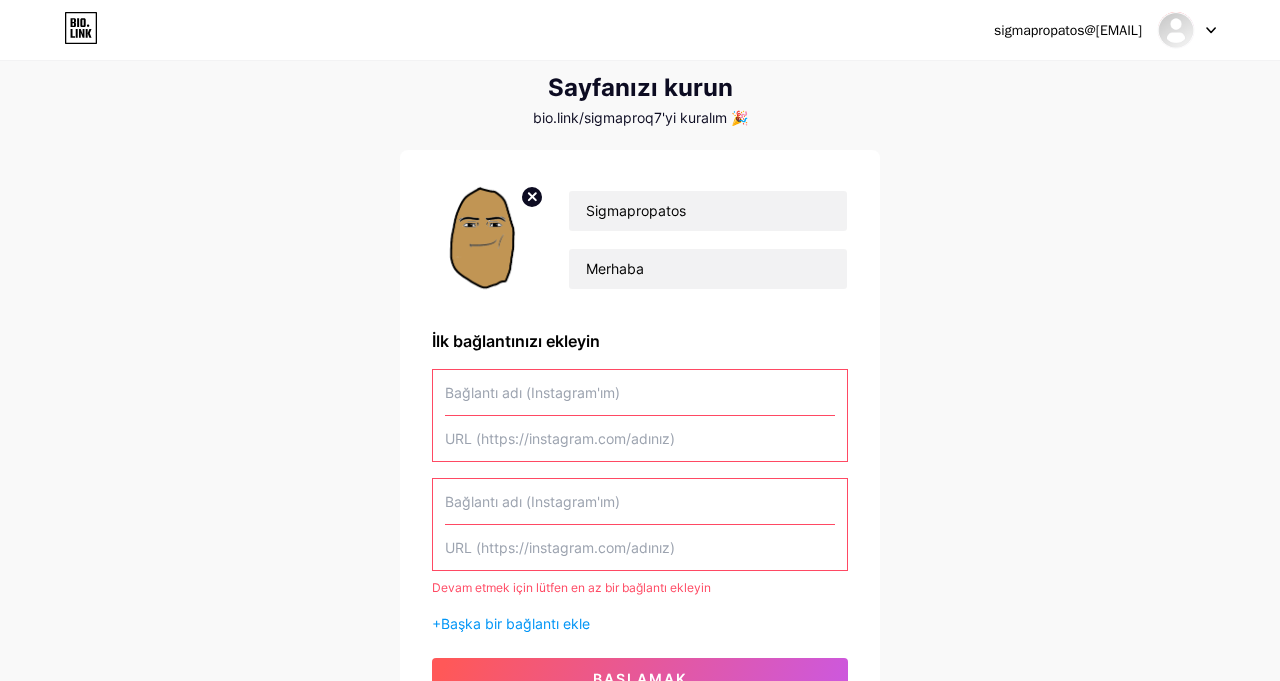 scroll, scrollTop: 80, scrollLeft: 0, axis: vertical 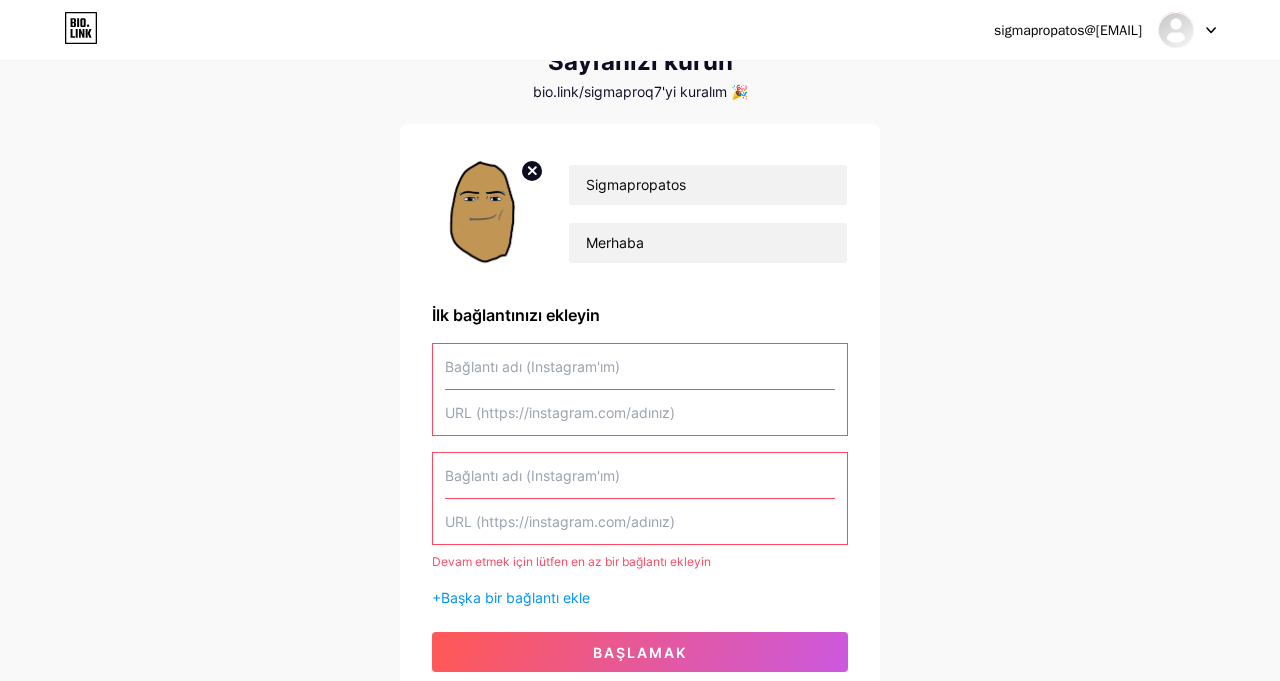 click at bounding box center [640, 475] 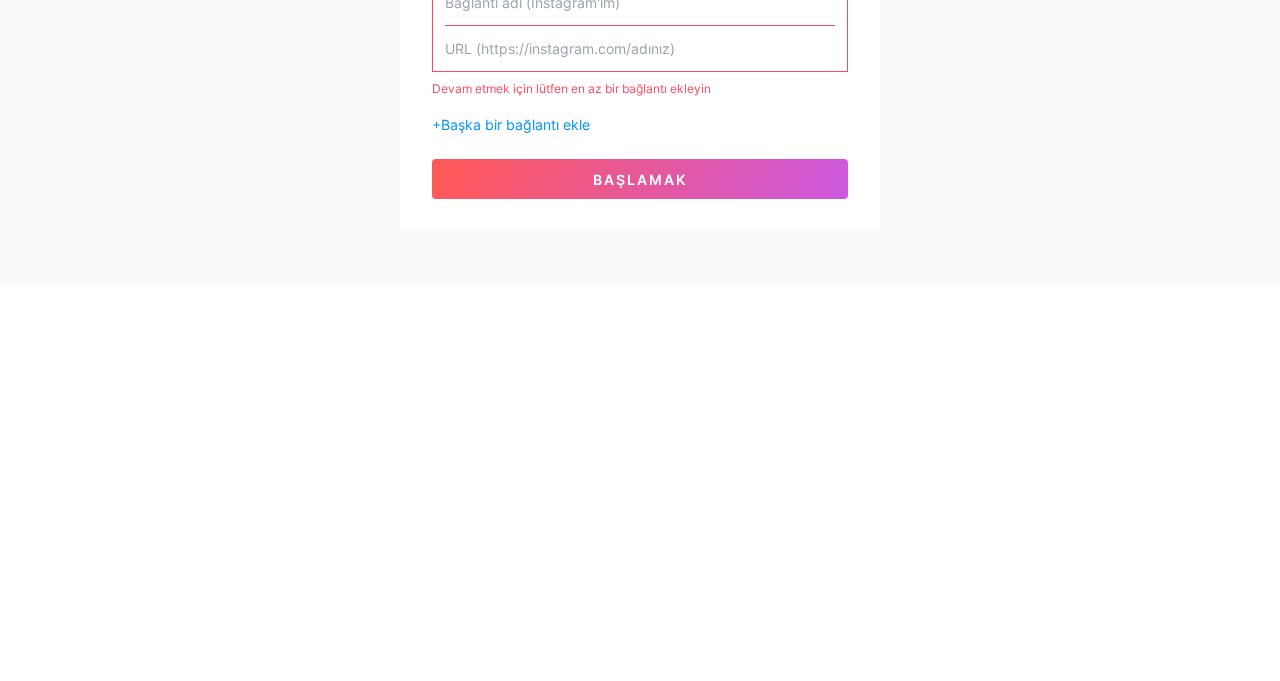 click on "başlamak" at bounding box center [640, 578] 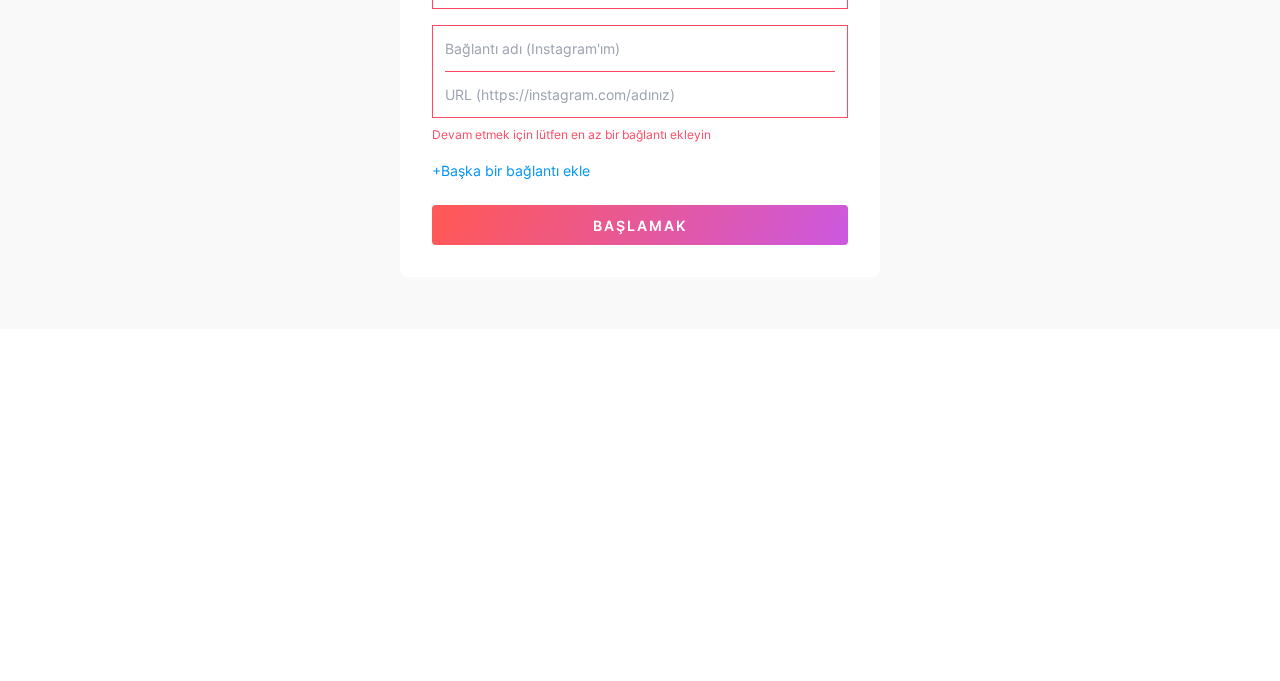 scroll, scrollTop: 154, scrollLeft: 0, axis: vertical 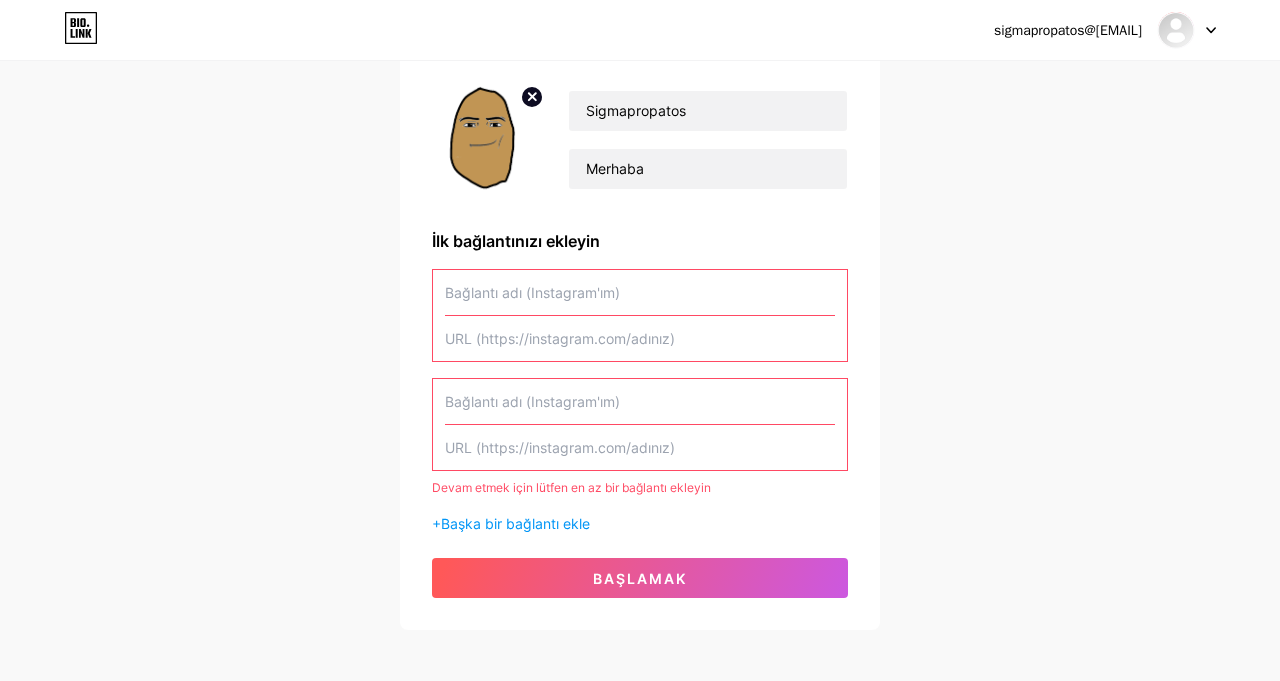 click at bounding box center (640, 292) 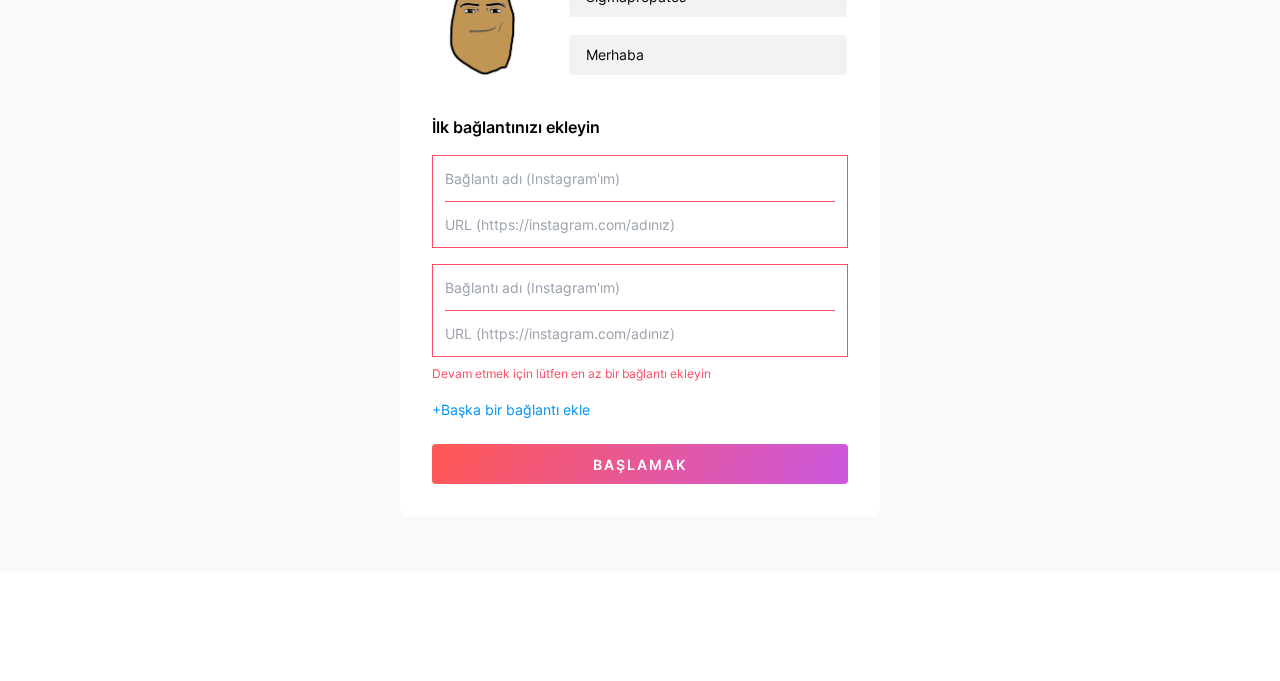 scroll, scrollTop: 159, scrollLeft: 0, axis: vertical 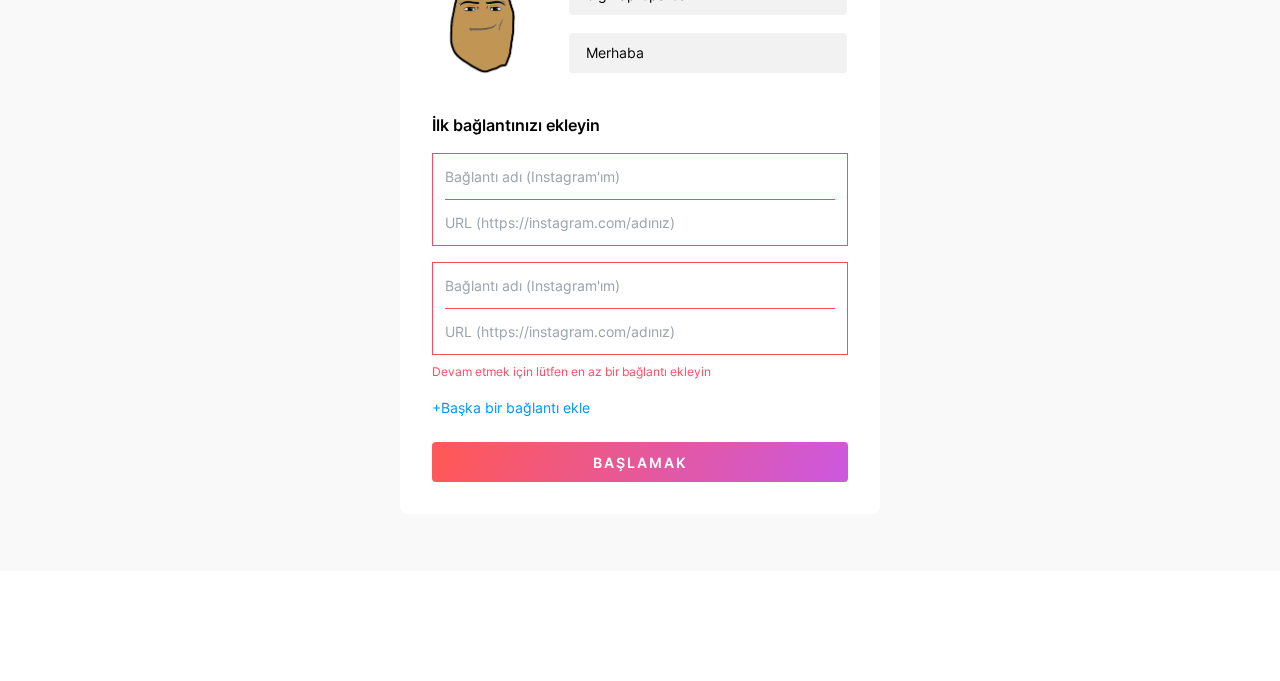 type on "S" 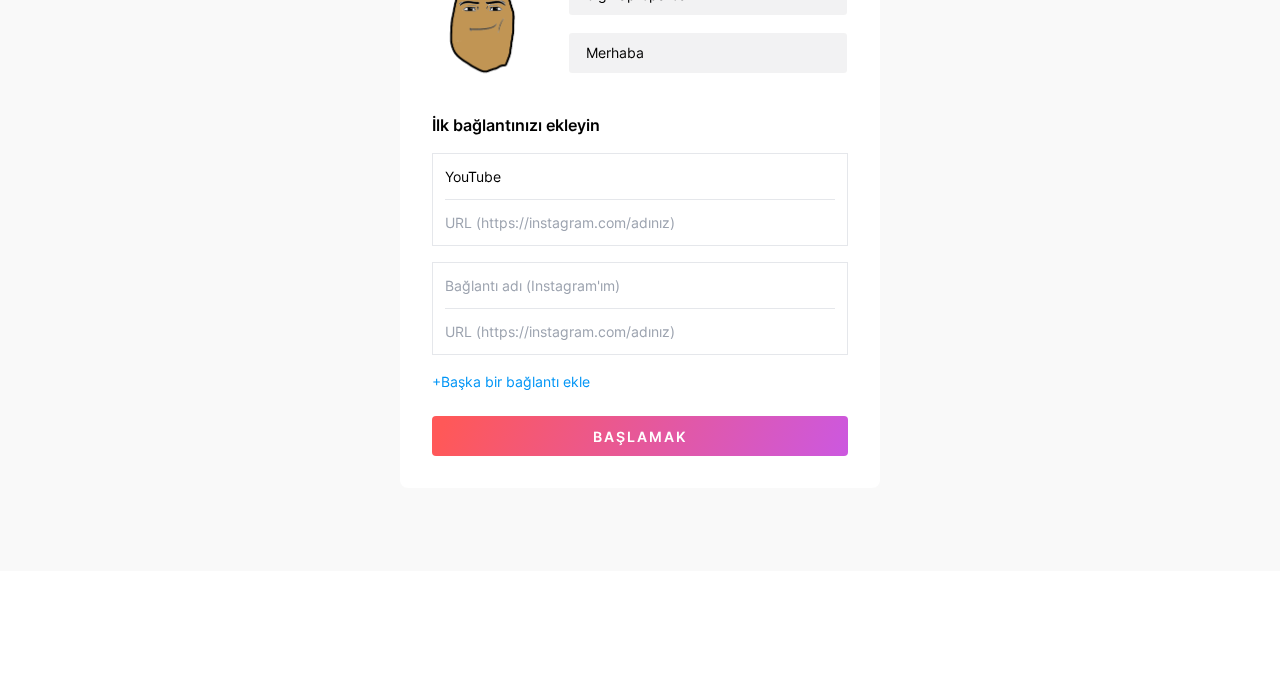 type on "YouTube" 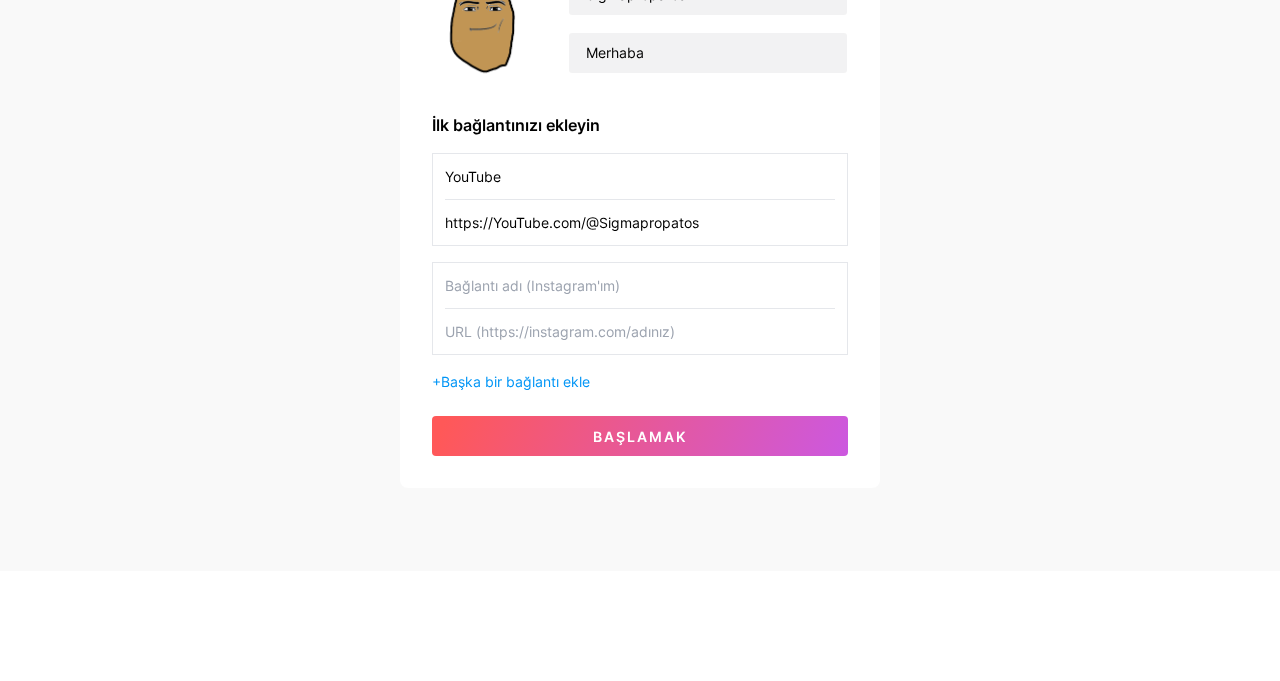 scroll, scrollTop: 159, scrollLeft: 0, axis: vertical 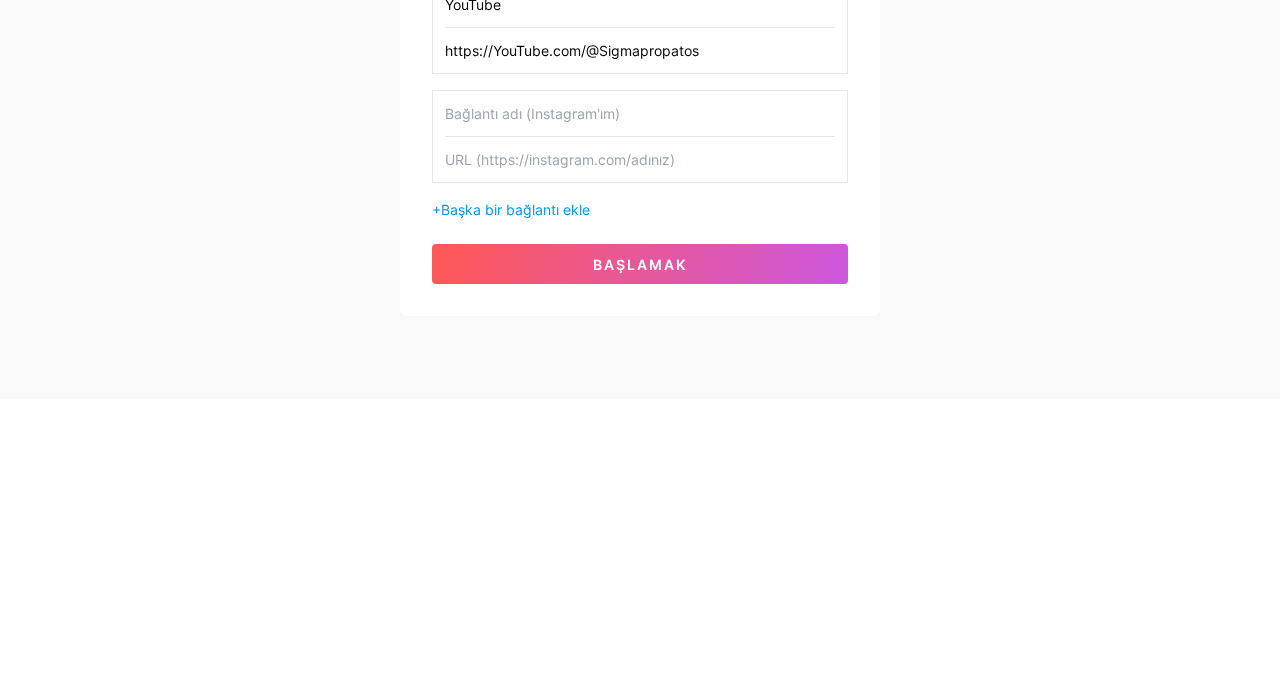 type on "https://YouTube.com/@Sigmapropatos" 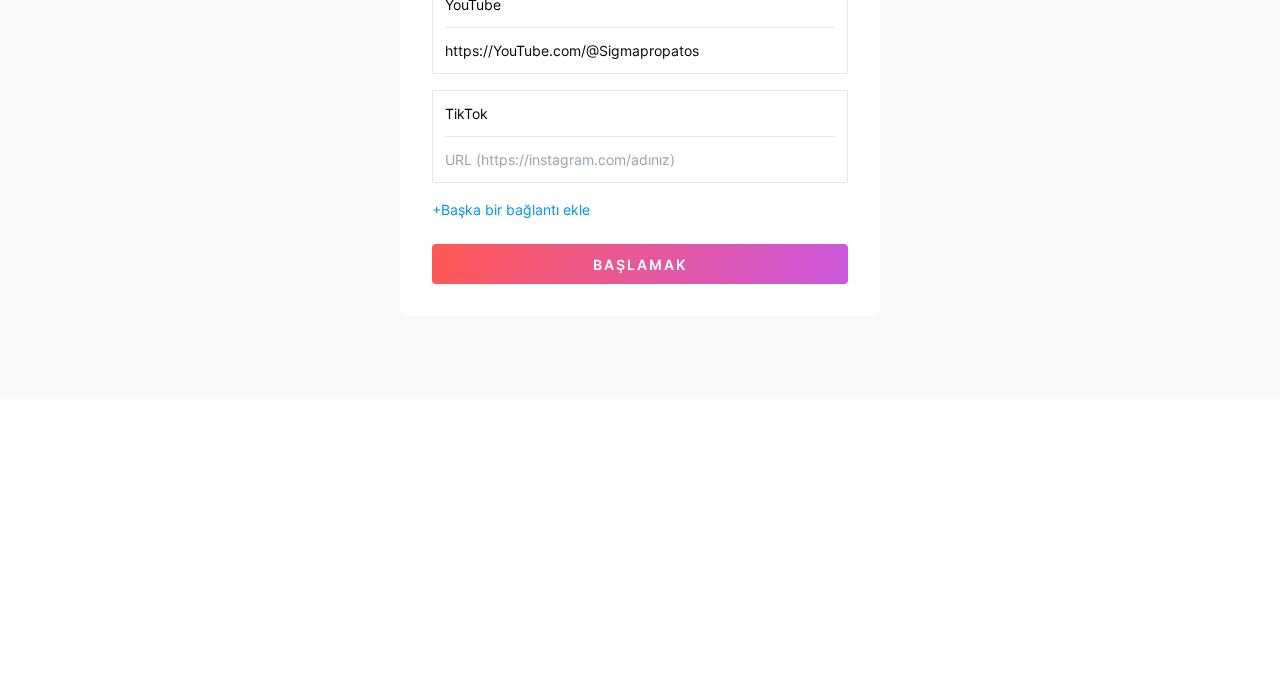 type on "TikTok" 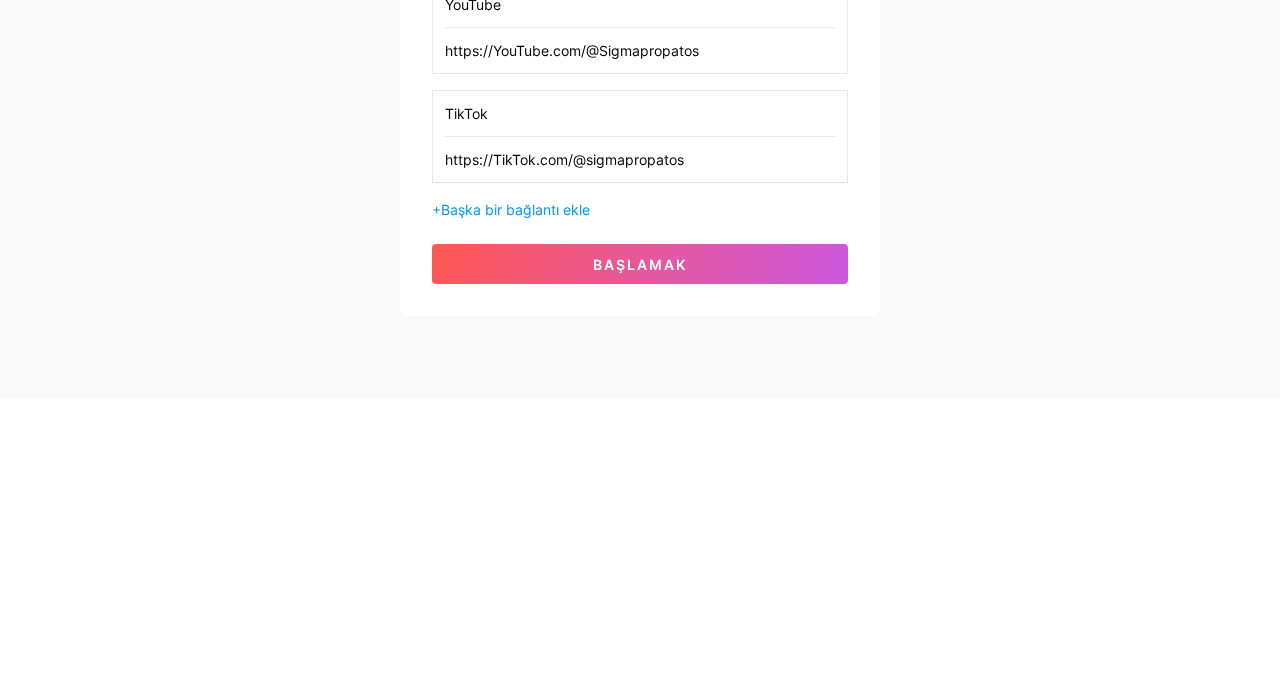 type on "https://TikTok.com/@sigmapropatos" 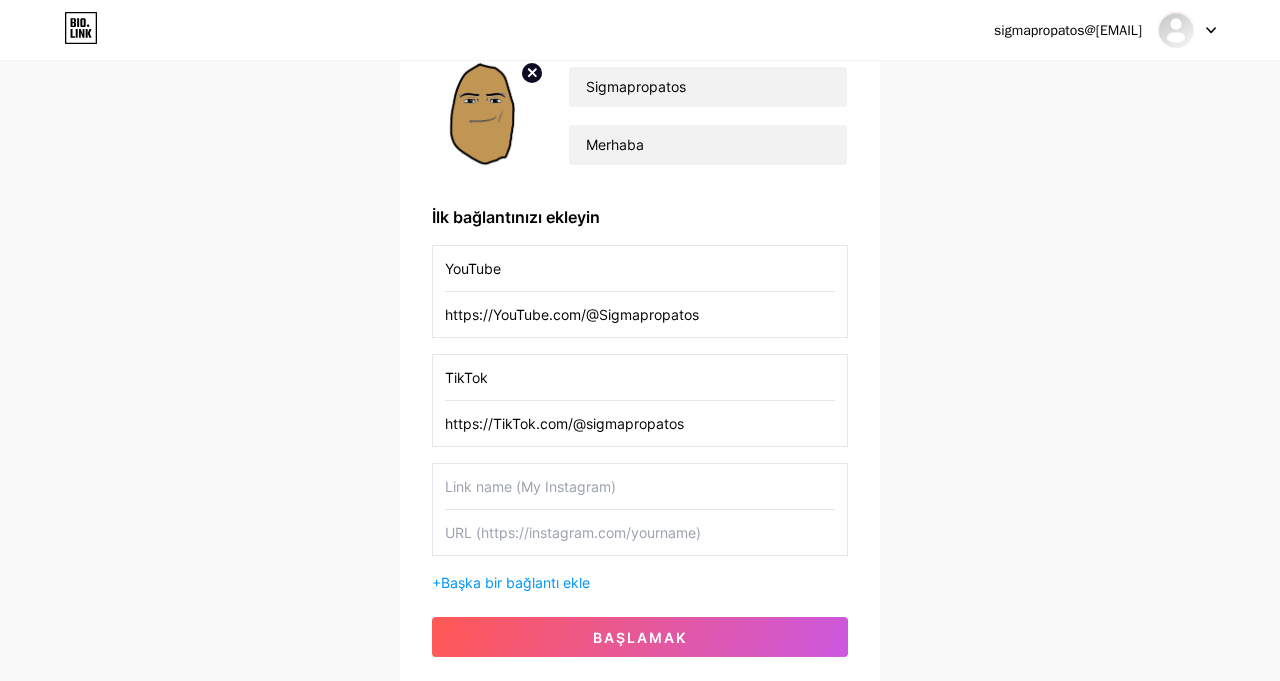 scroll, scrollTop: 262, scrollLeft: 0, axis: vertical 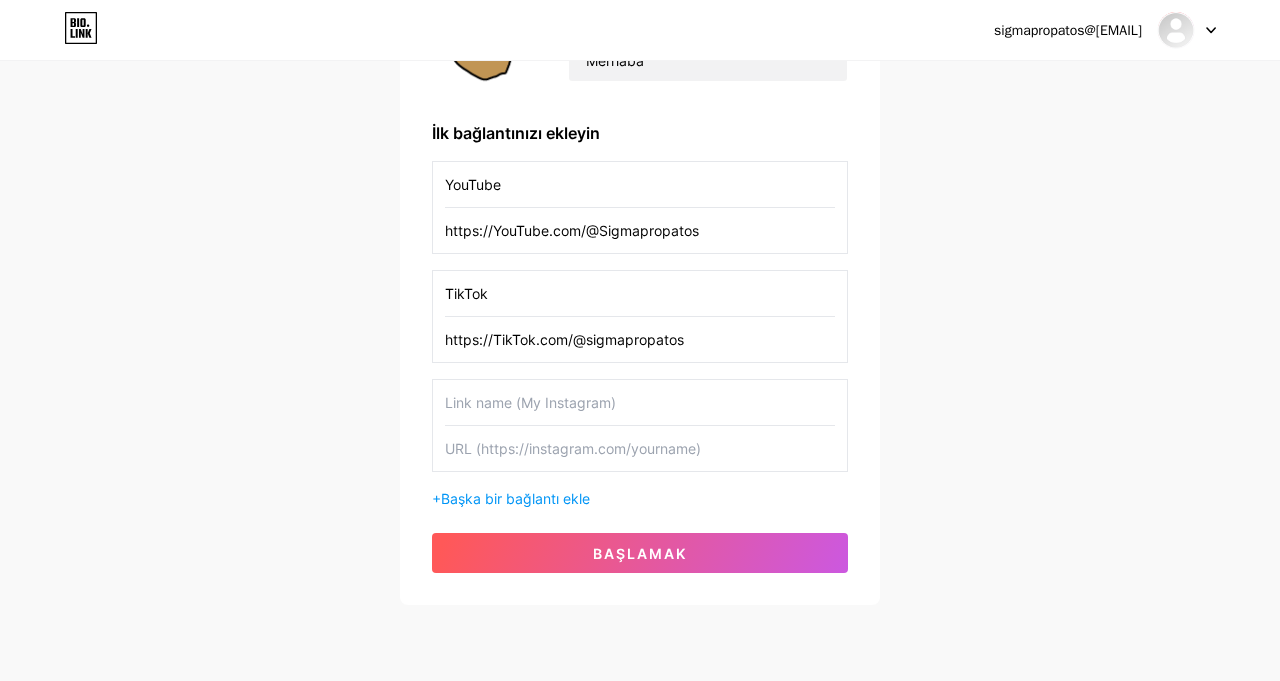 click at bounding box center (640, 402) 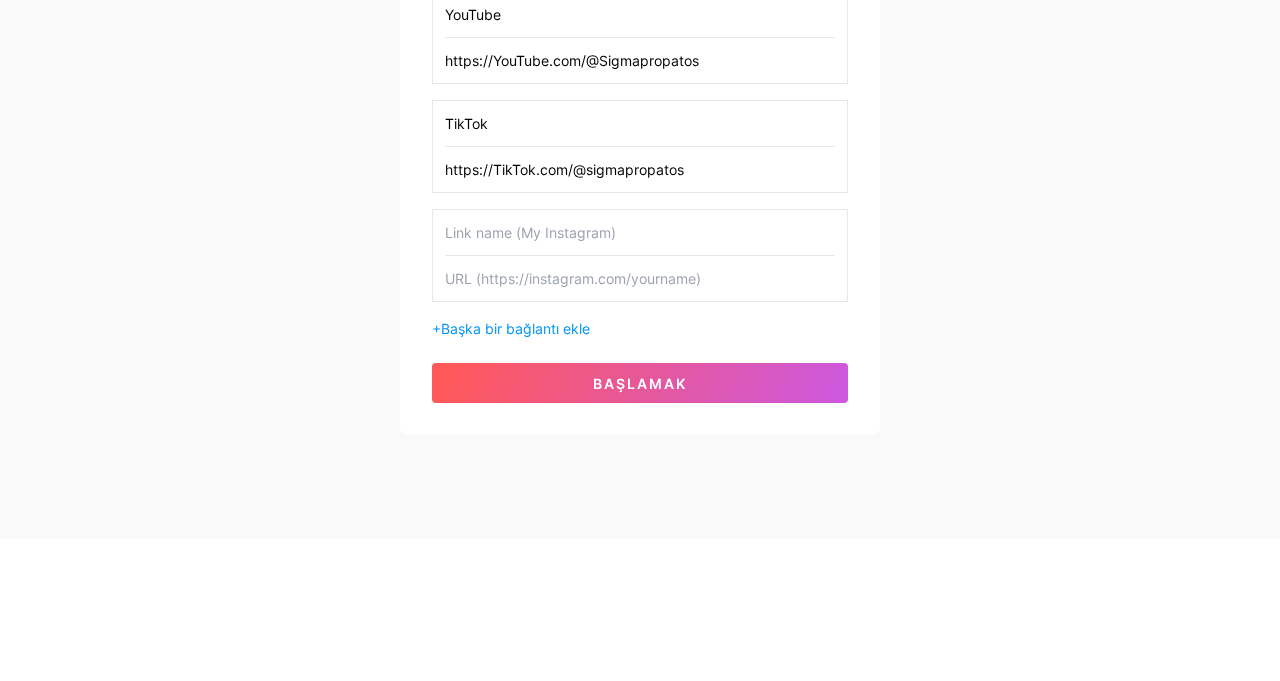 scroll, scrollTop: 290, scrollLeft: 0, axis: vertical 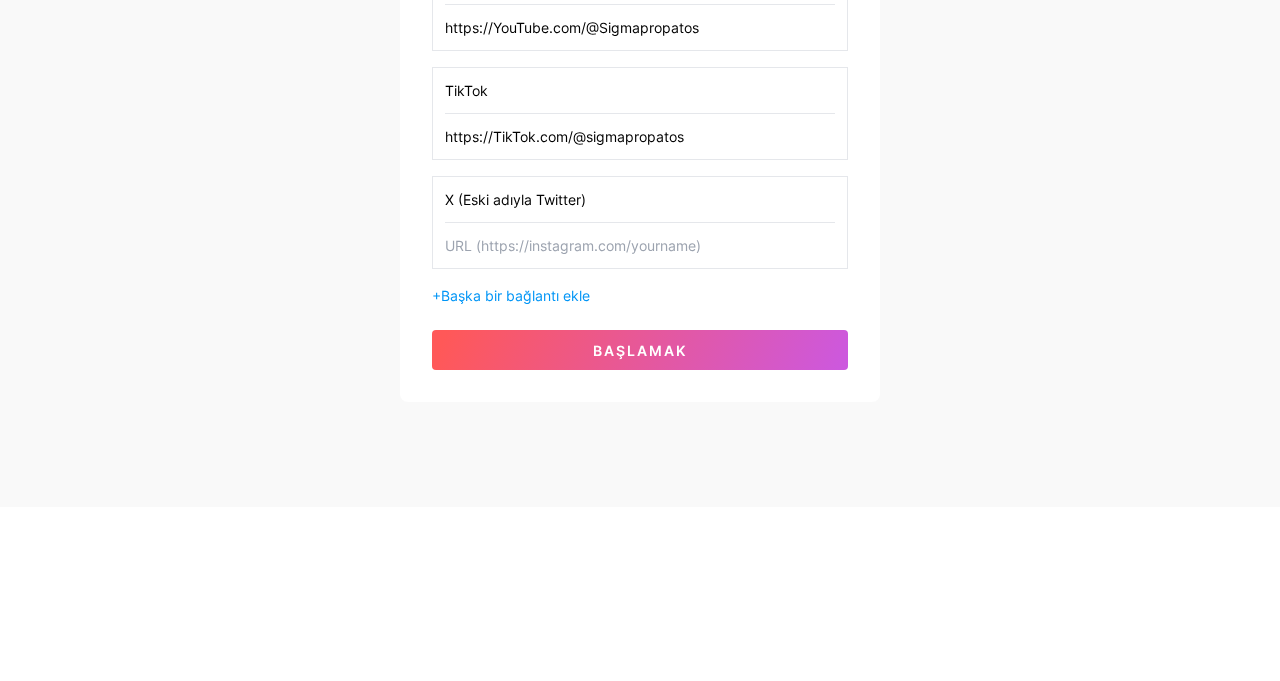 type on "X (Eski adıyla Twitter)" 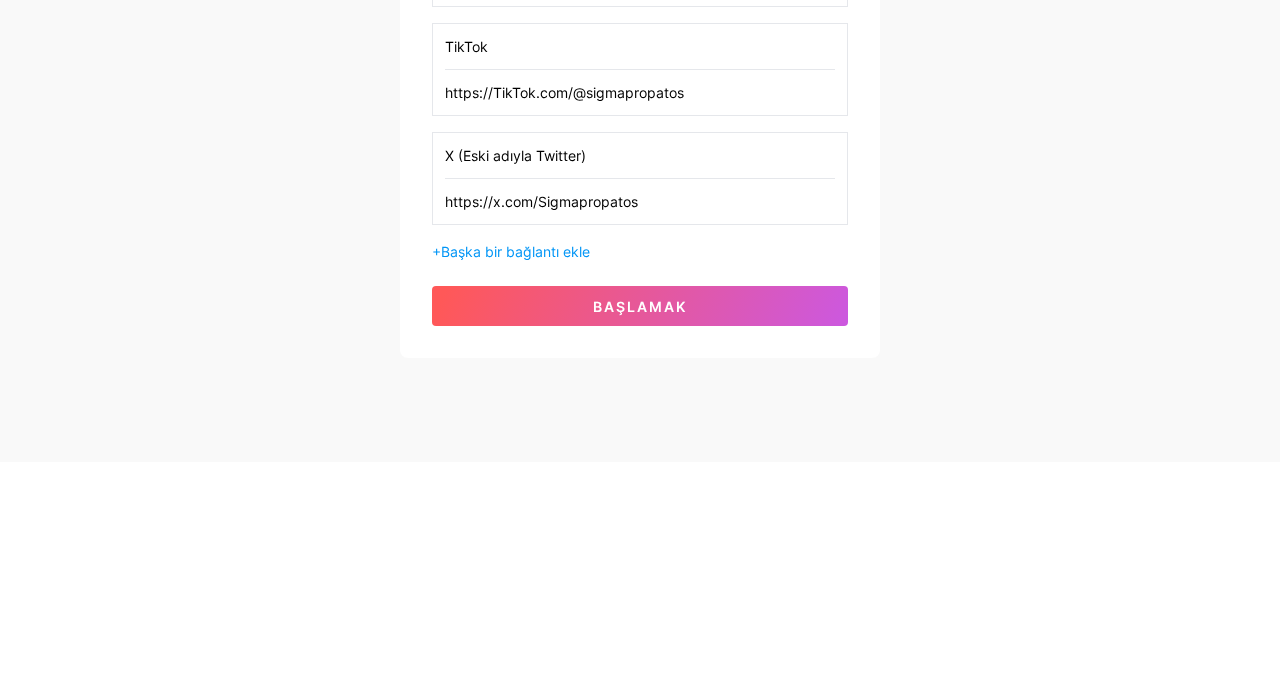scroll, scrollTop: 290, scrollLeft: 0, axis: vertical 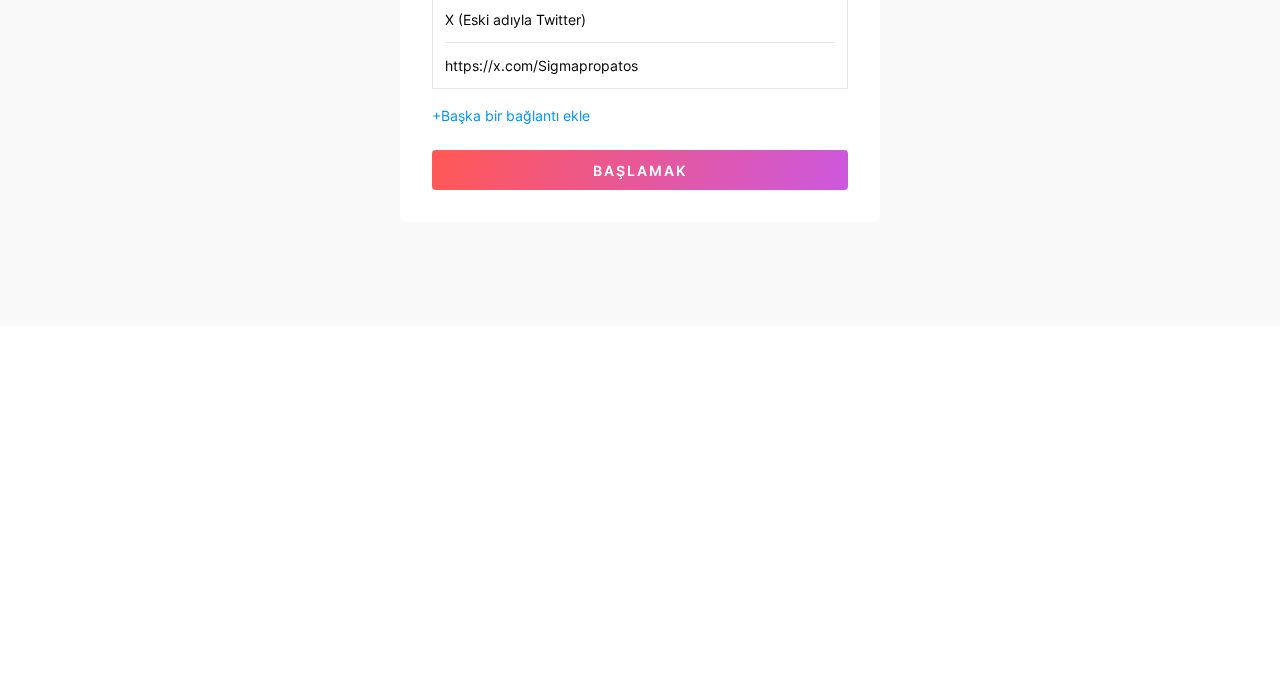 type on "https://x.com/Sigmapropatos" 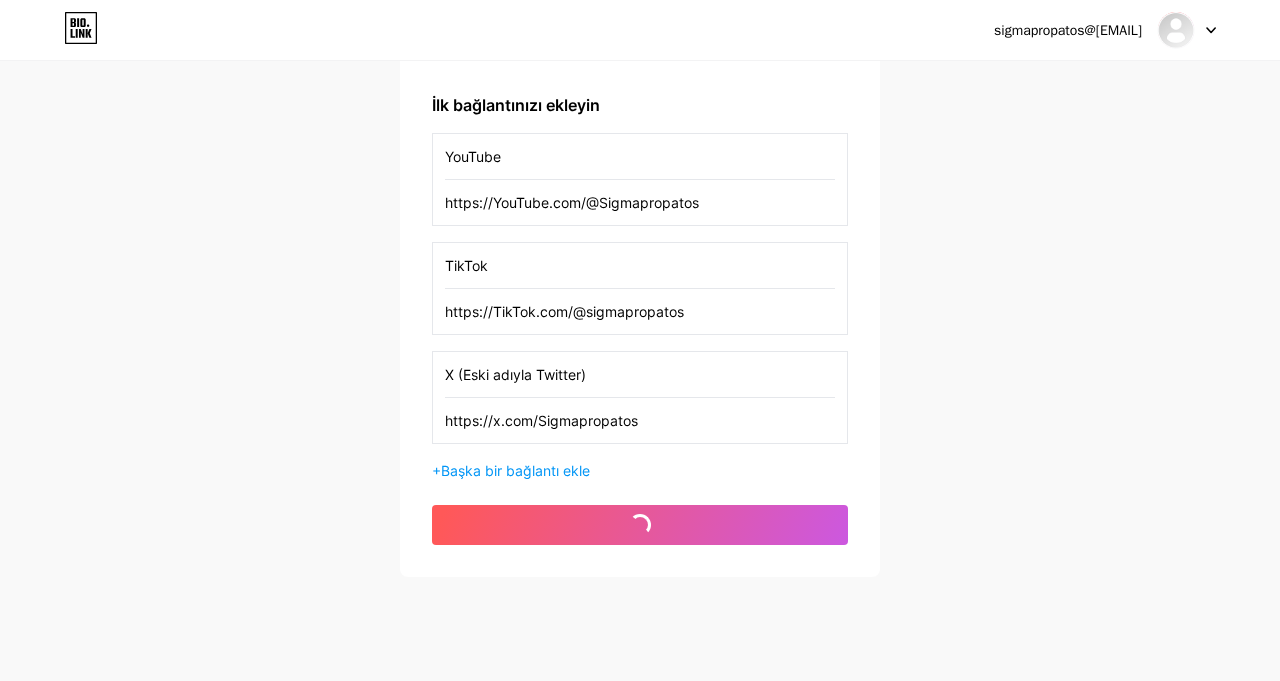 click on "Başka bir bağlantı ekle" at bounding box center [515, 470] 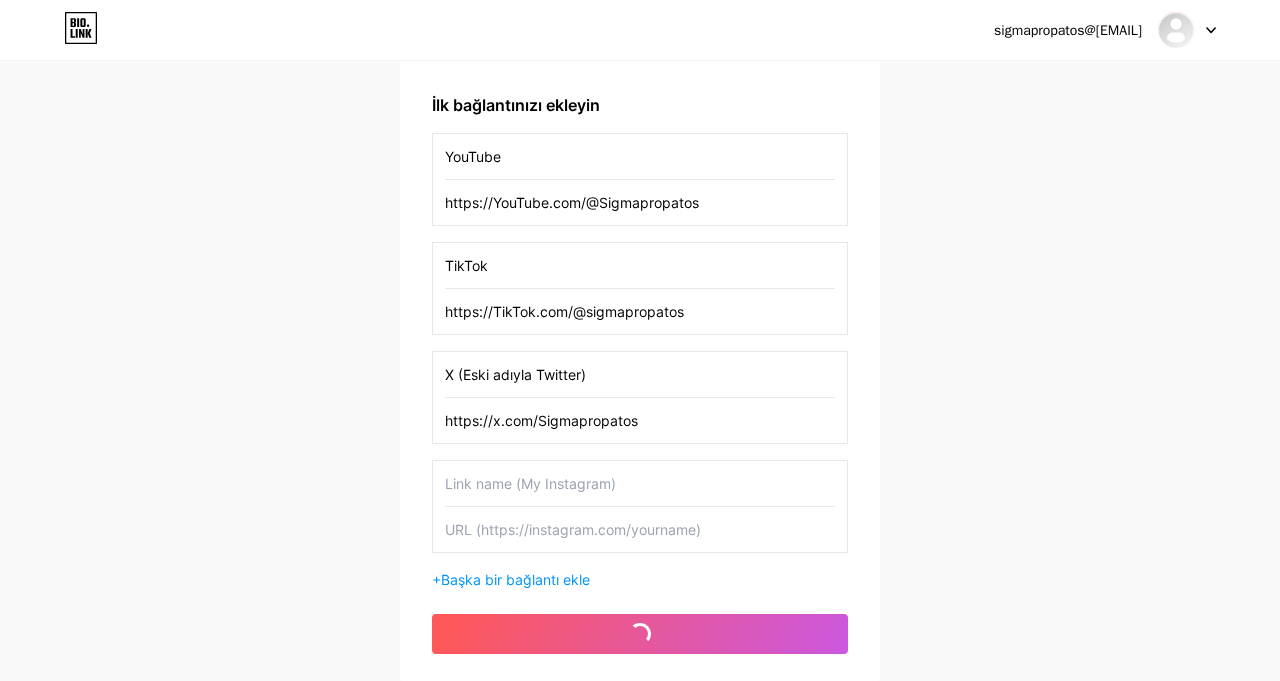scroll, scrollTop: 0, scrollLeft: 0, axis: both 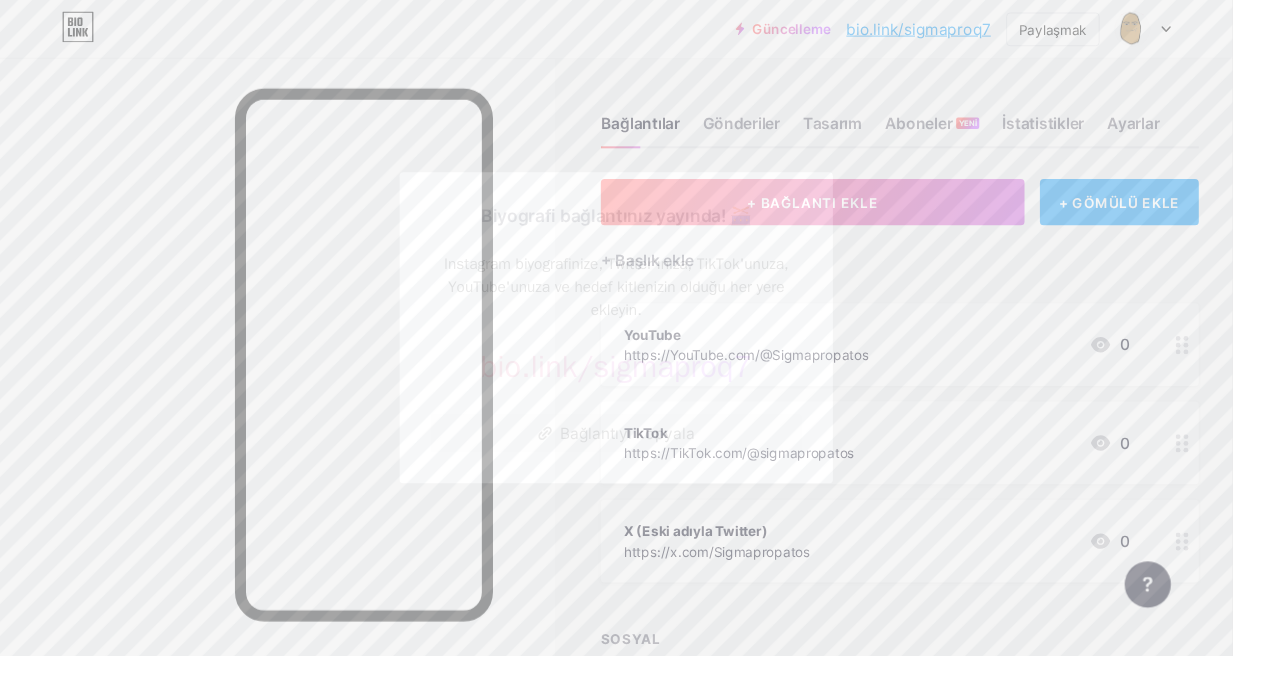 click on "Bağlantıyı kopyala" at bounding box center [640, 450] 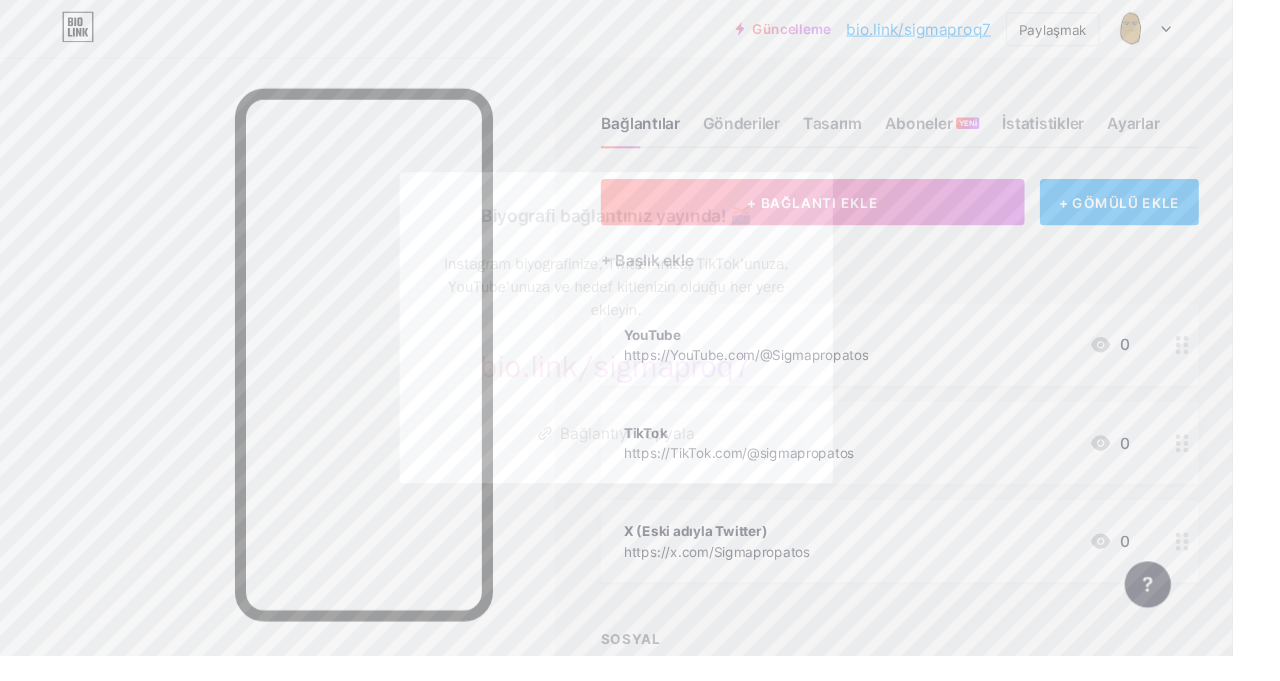 click on "Bağlantıyı kopyala" at bounding box center [640, 450] 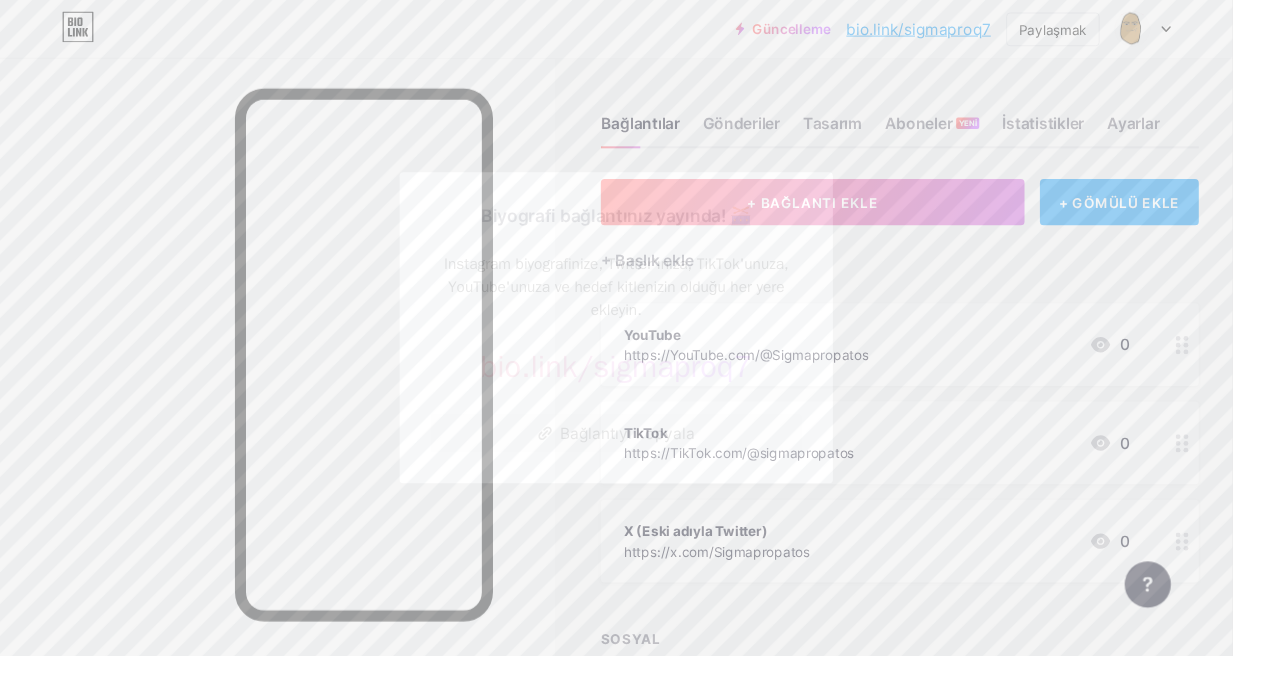 click at bounding box center [640, 340] 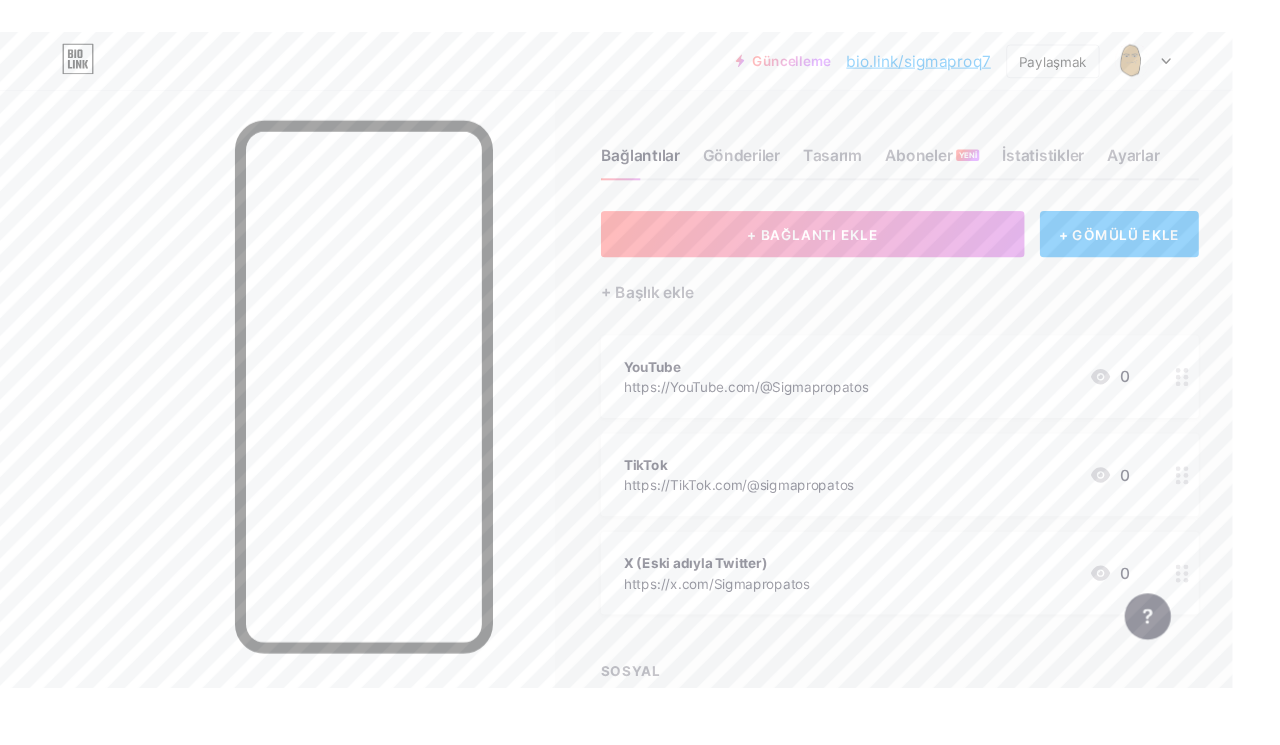 scroll, scrollTop: 62, scrollLeft: 0, axis: vertical 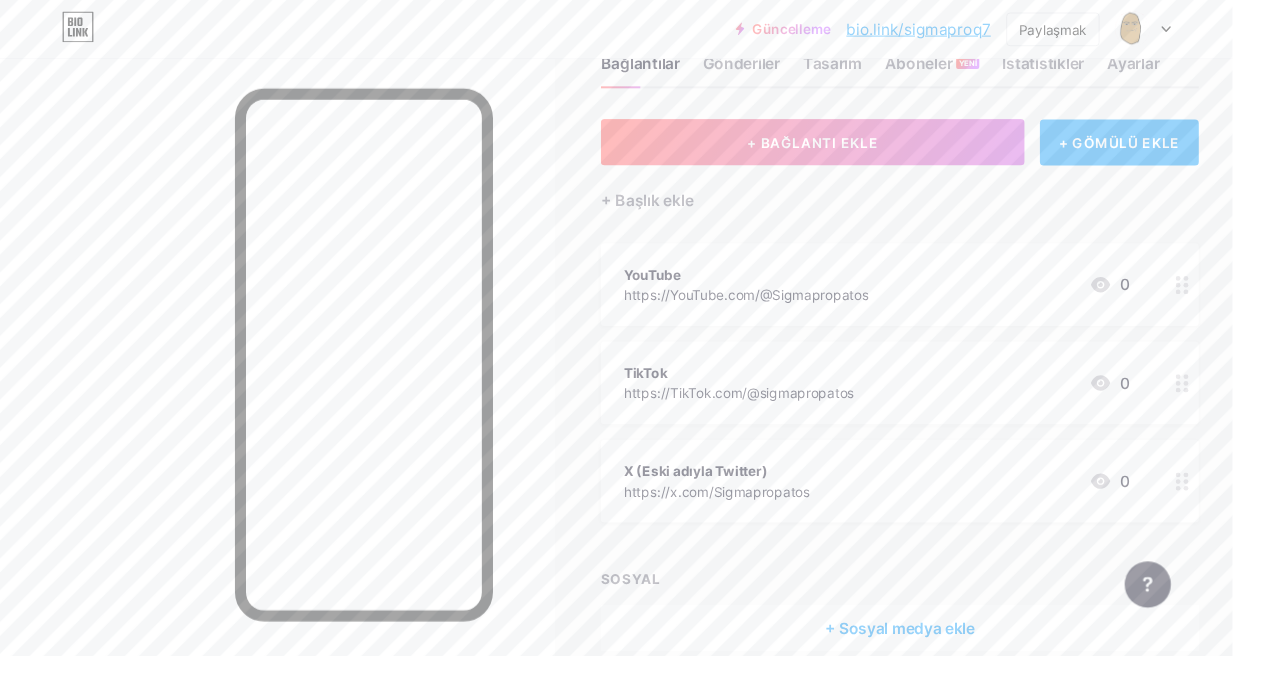 click on "+ Sosyal medya ekle" at bounding box center (935, 652) 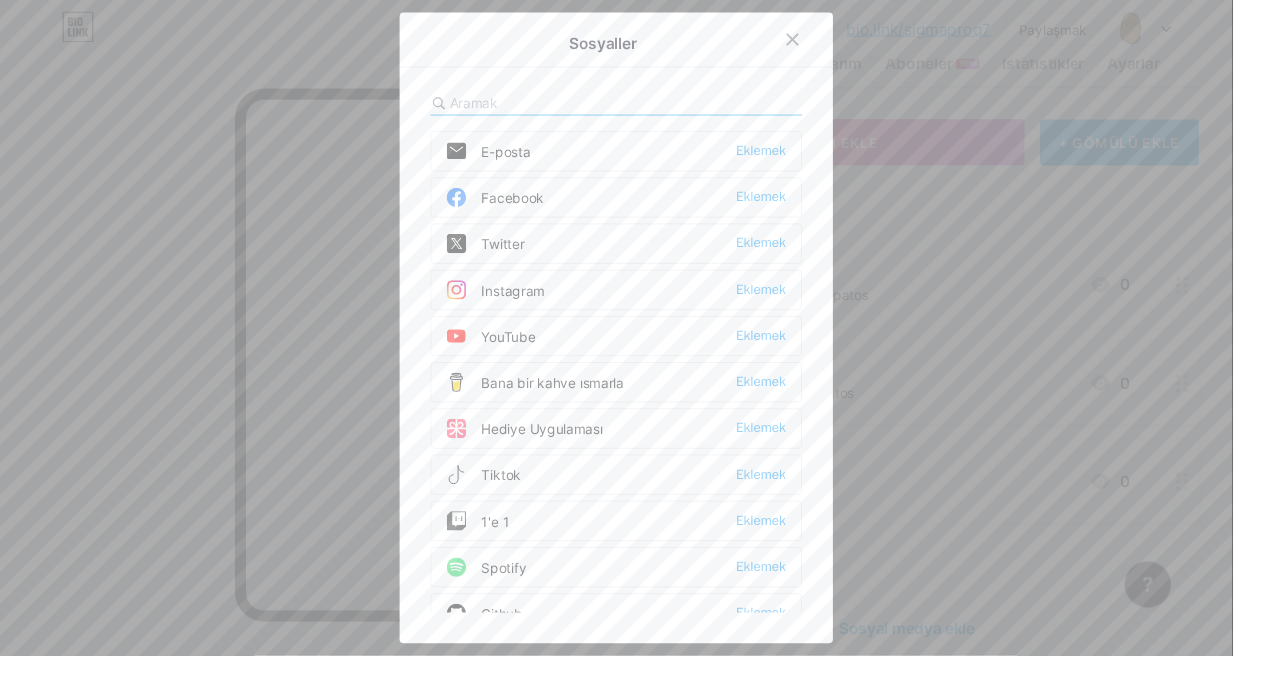click on "Eklemek" at bounding box center [790, 348] 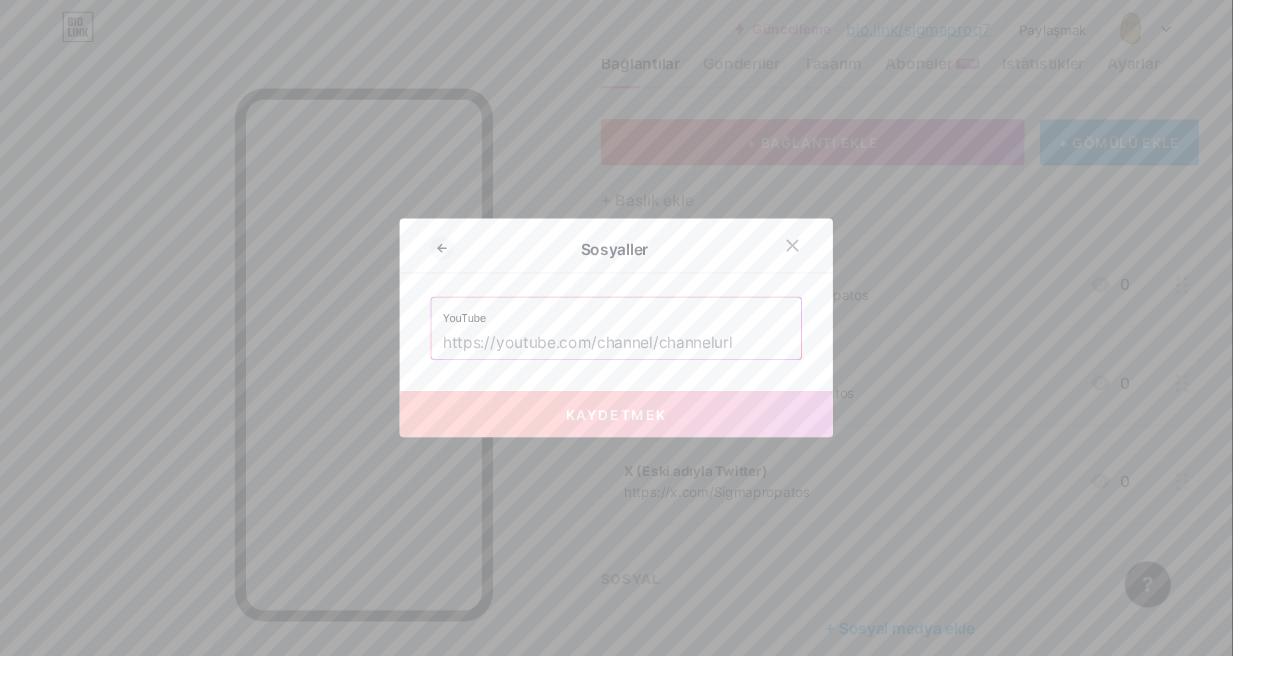 click at bounding box center [640, 356] 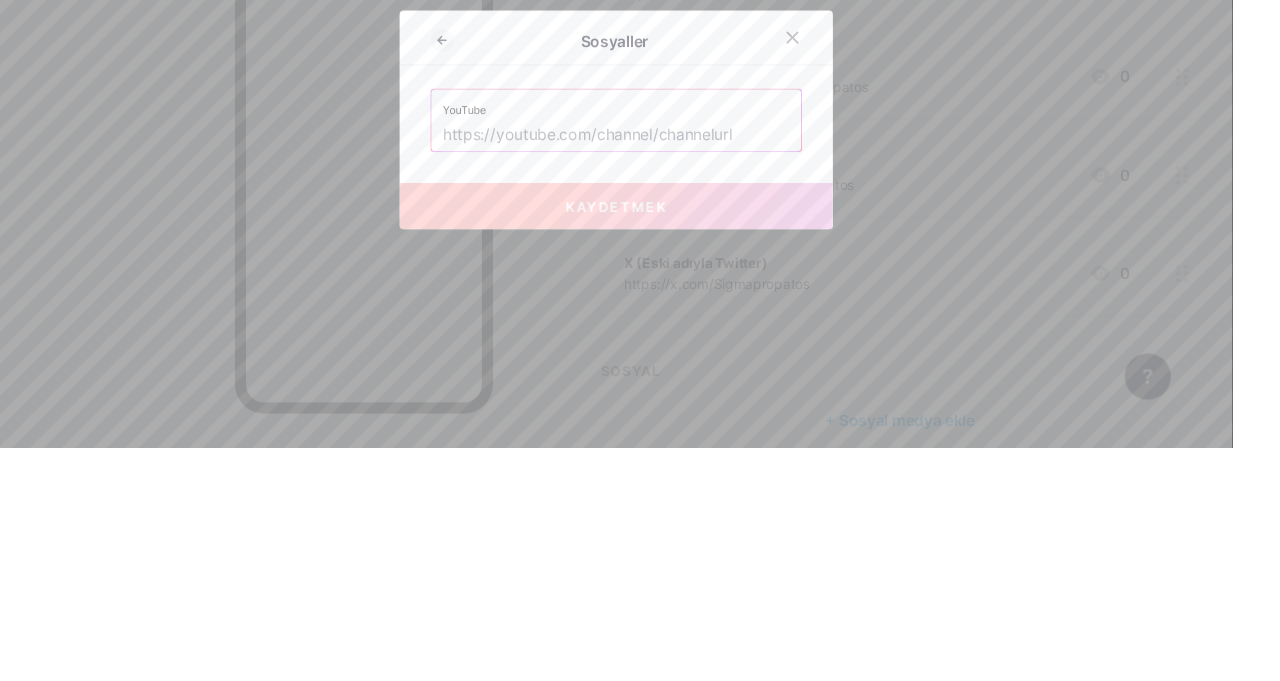 scroll, scrollTop: 62, scrollLeft: 0, axis: vertical 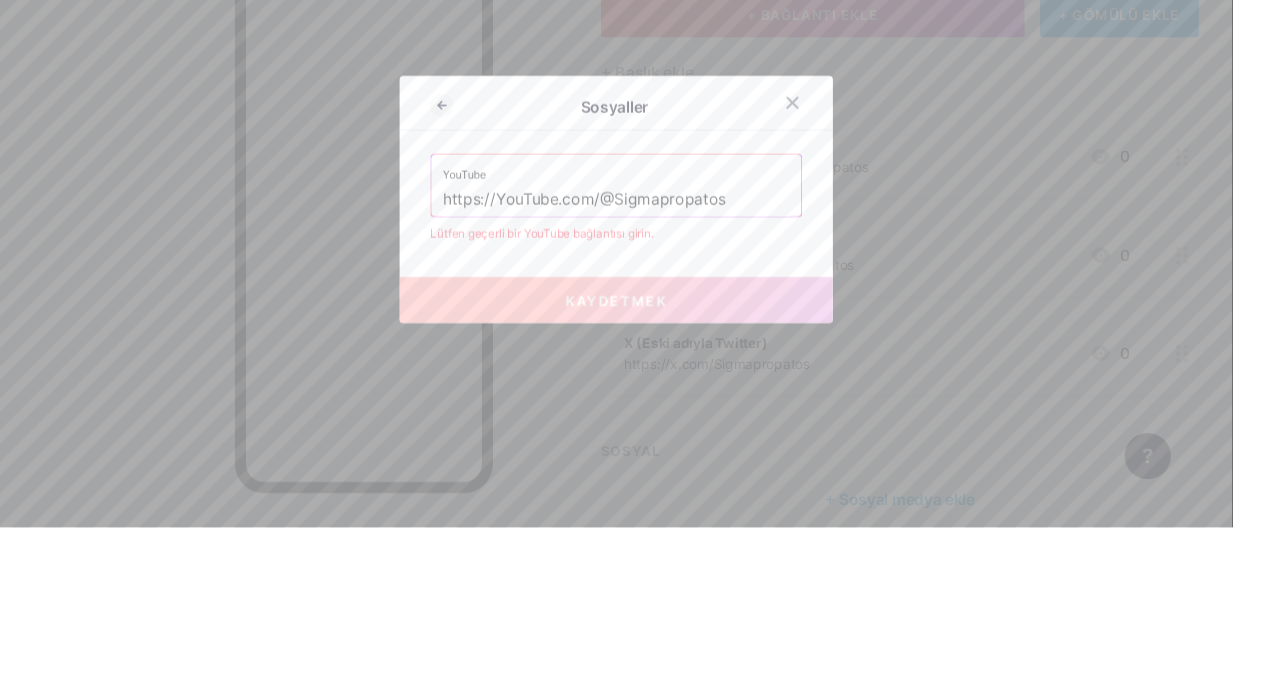 click on "https://YouTube.com/@Sigmapropatos" at bounding box center [640, 341] 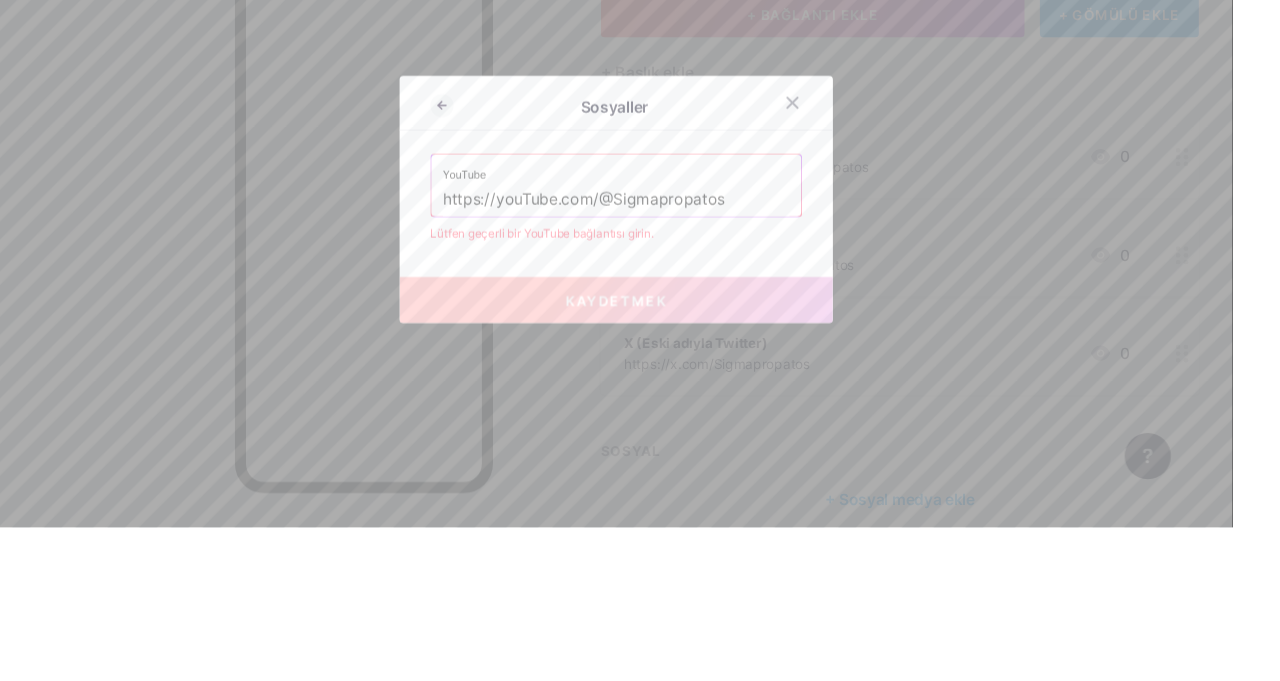 click on "https://youTube.com/@Sigmapropatos" at bounding box center [640, 341] 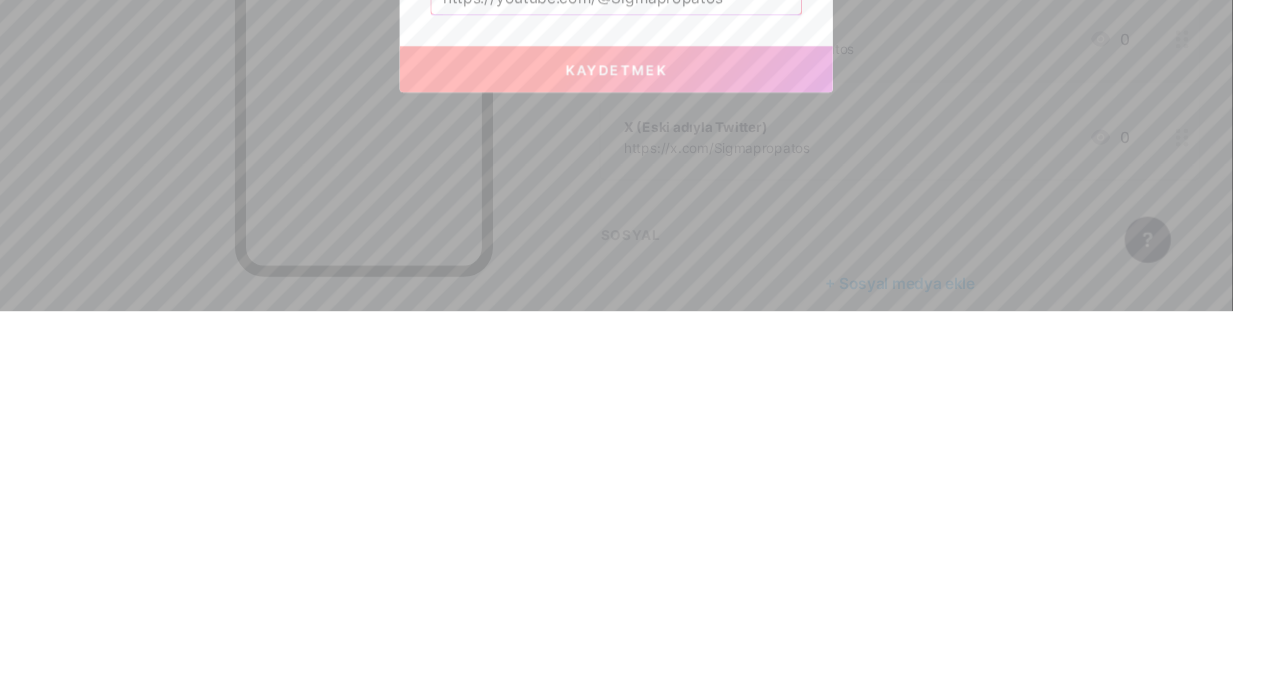 type on "https://youtube.com/@Sigmapropatos" 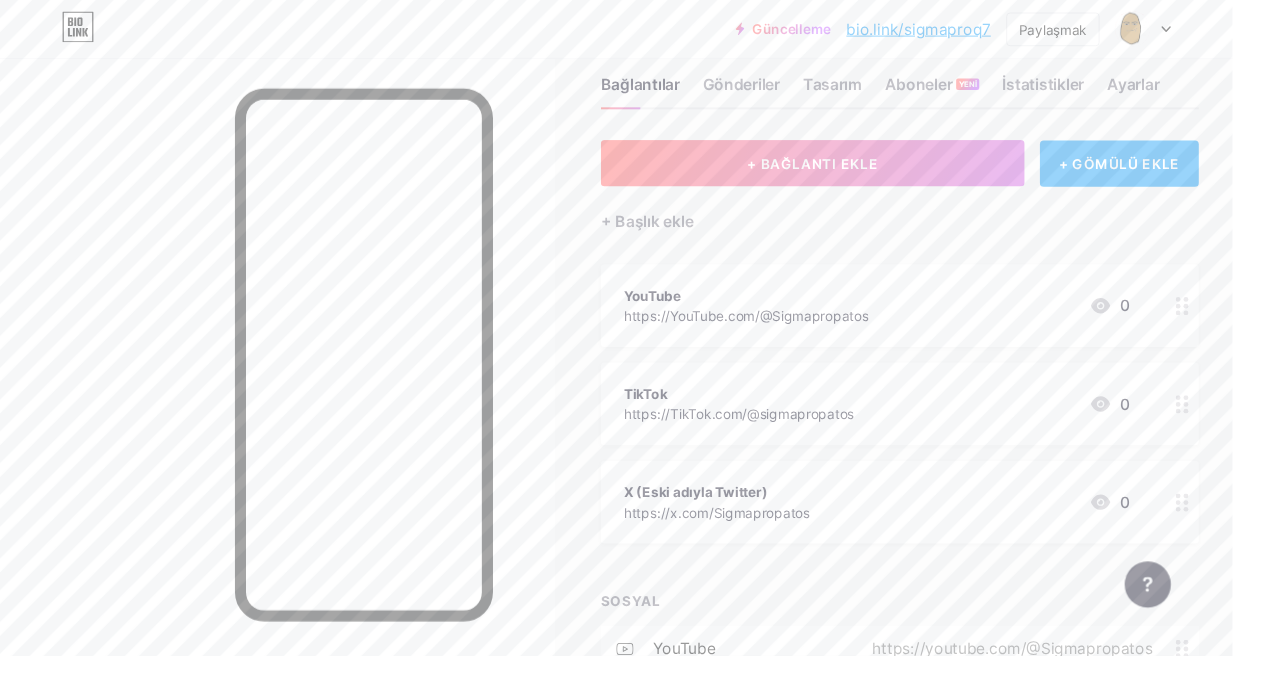 scroll, scrollTop: 0, scrollLeft: 0, axis: both 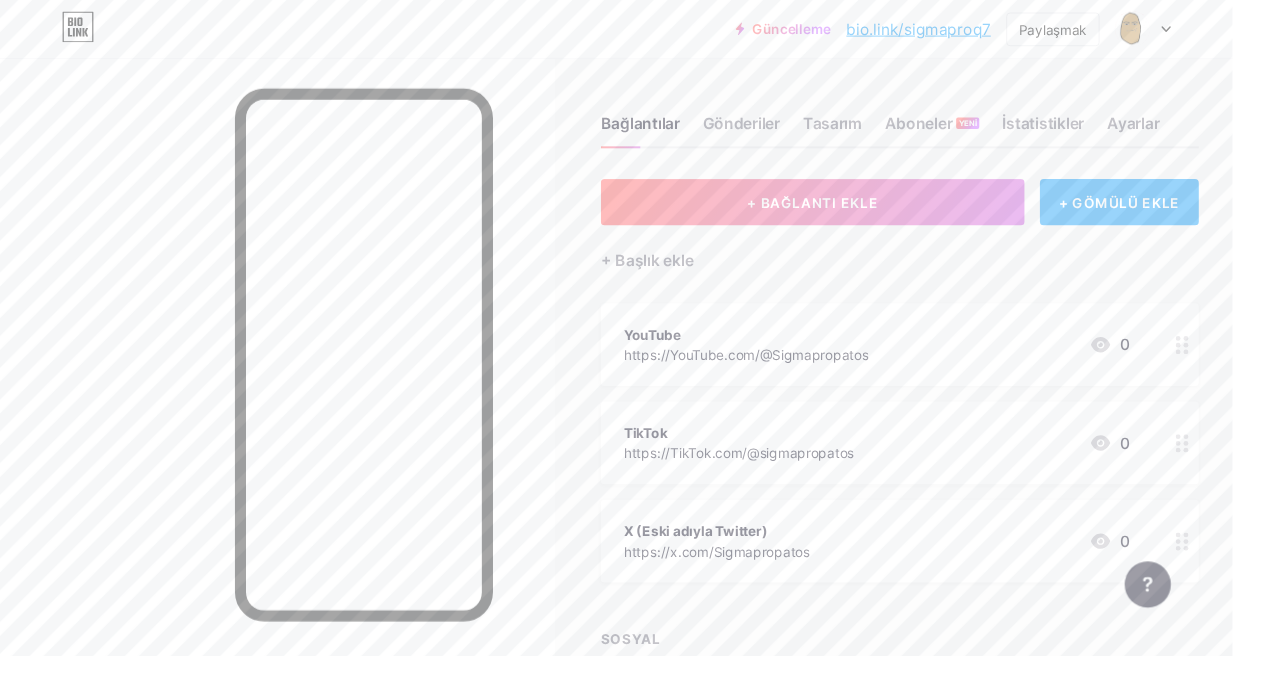 click on "+ BAĞLANTI EKLE" at bounding box center [844, 210] 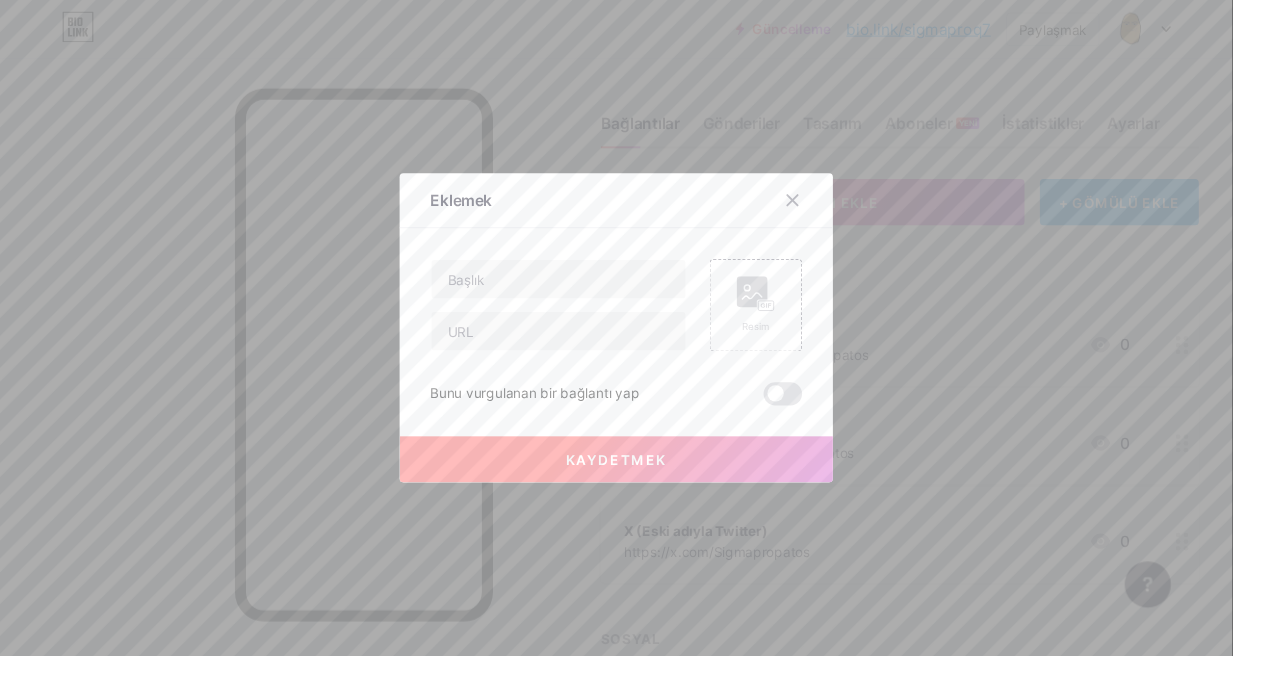 click at bounding box center (835, 208) 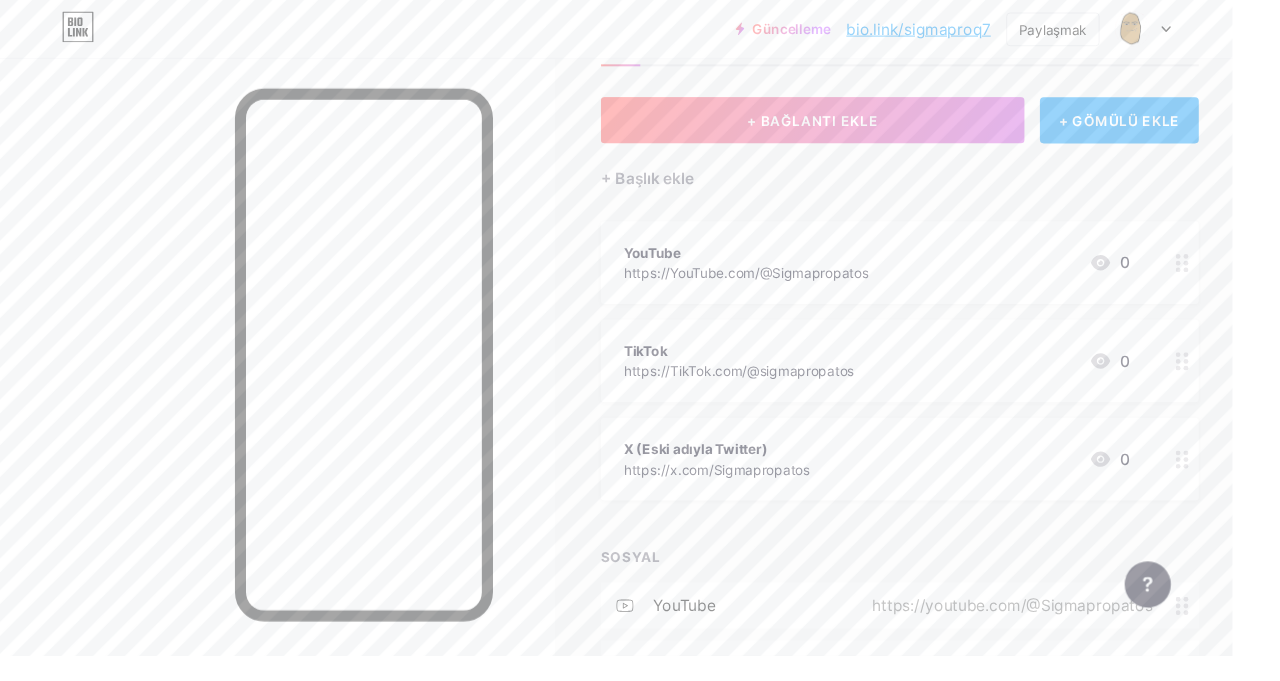 scroll, scrollTop: 86, scrollLeft: 0, axis: vertical 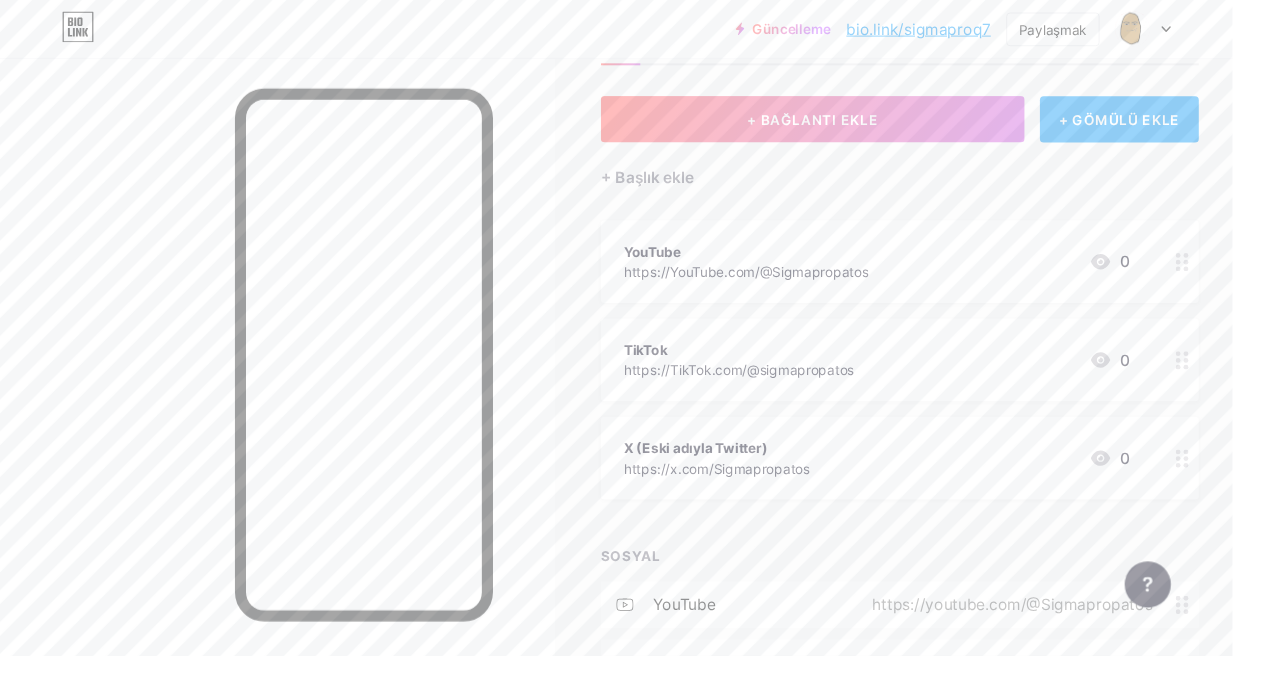 click on "+ Sosyal medya ekle" at bounding box center (934, 688) 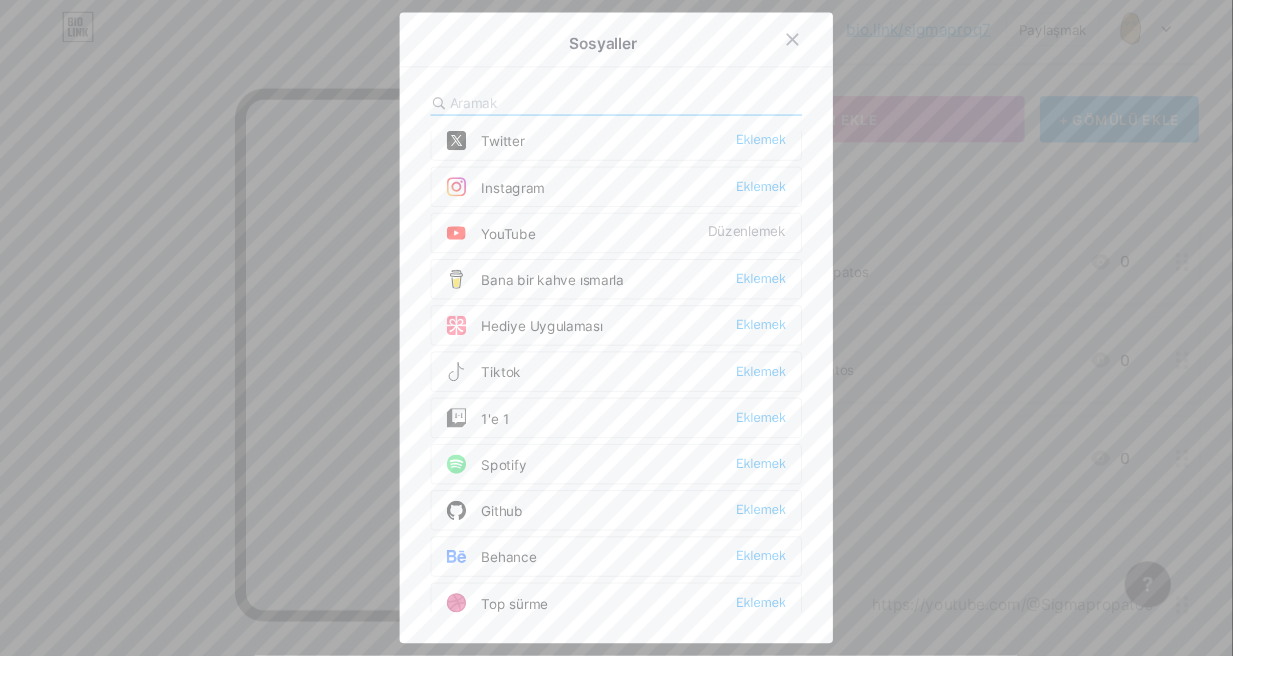 scroll, scrollTop: 0, scrollLeft: 0, axis: both 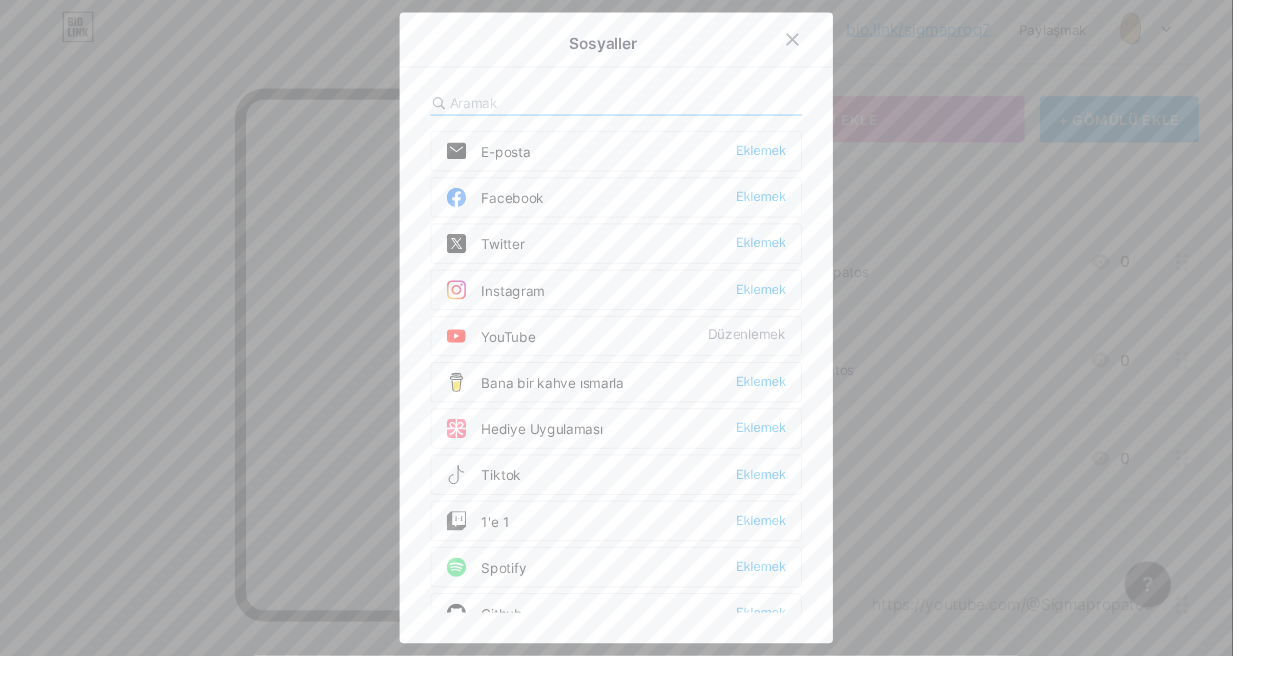 click on "Eklemek" at bounding box center (790, 492) 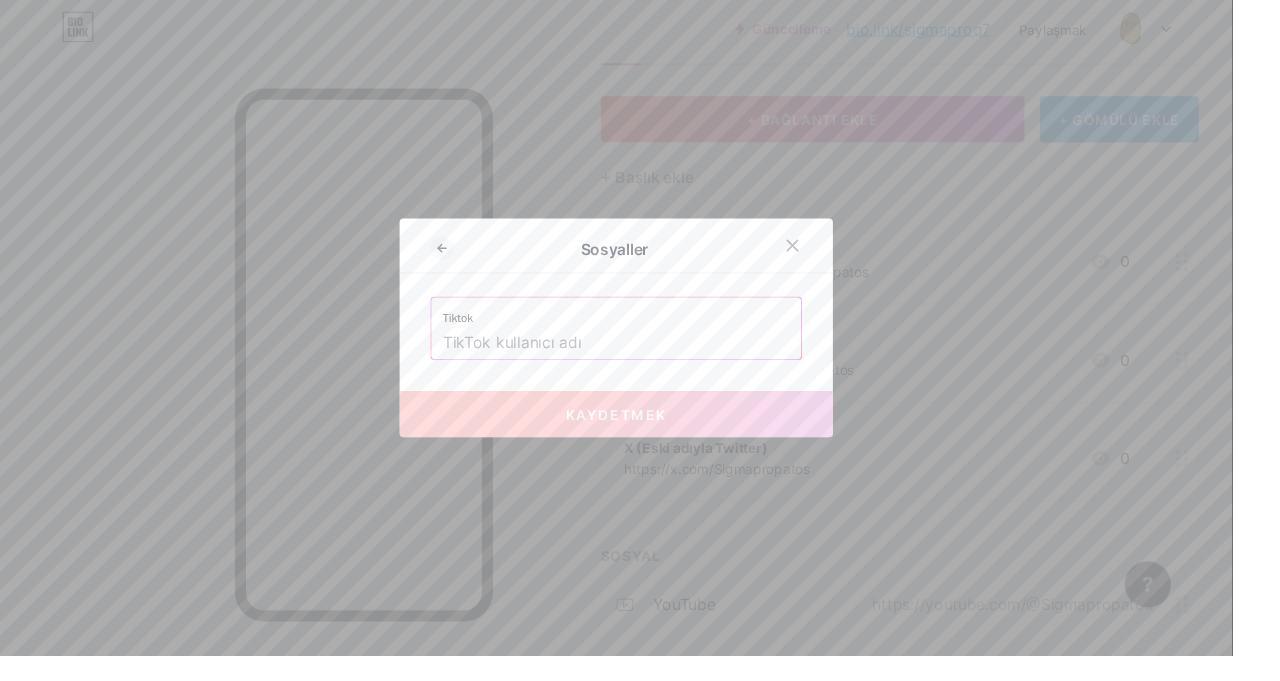 click at bounding box center (640, 356) 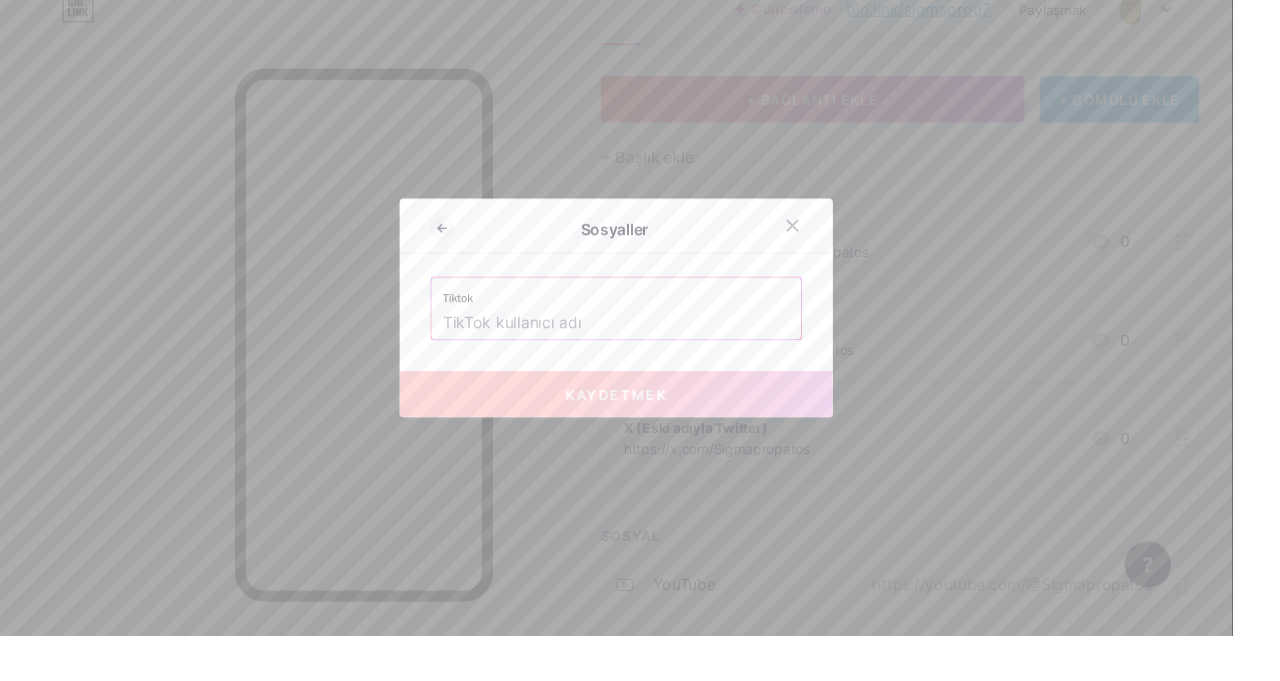 scroll, scrollTop: 86, scrollLeft: 0, axis: vertical 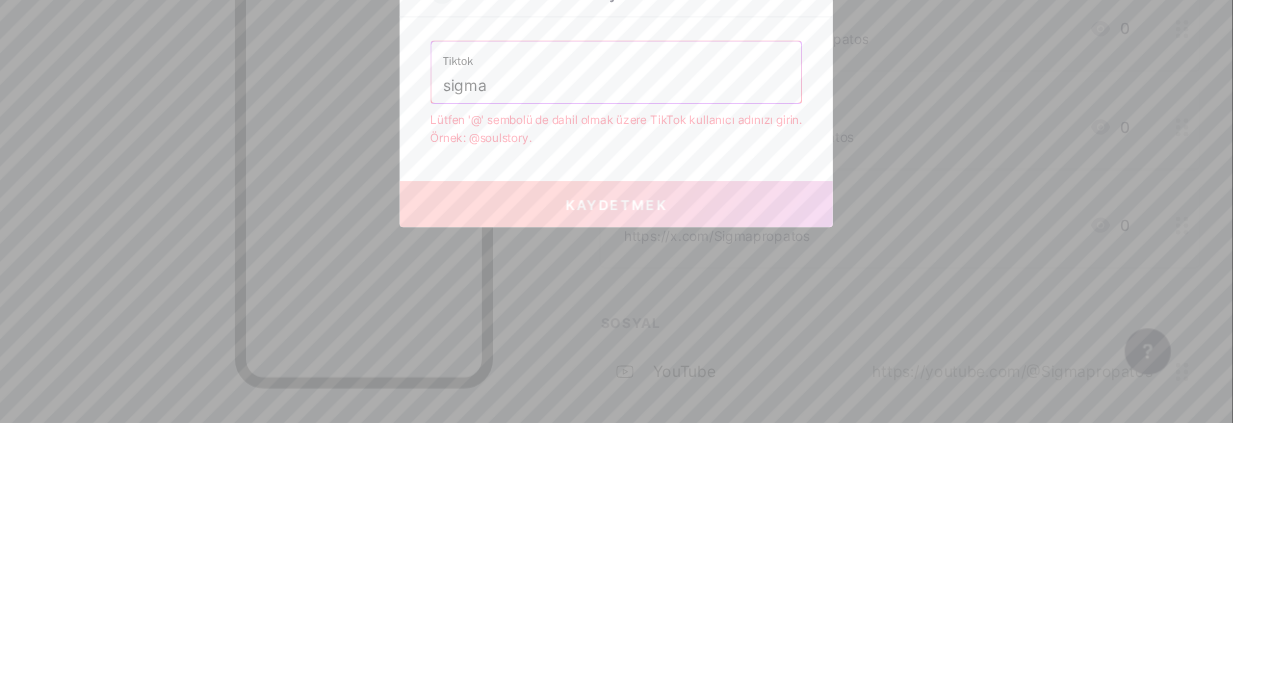 click on "sigma" at bounding box center (640, 332) 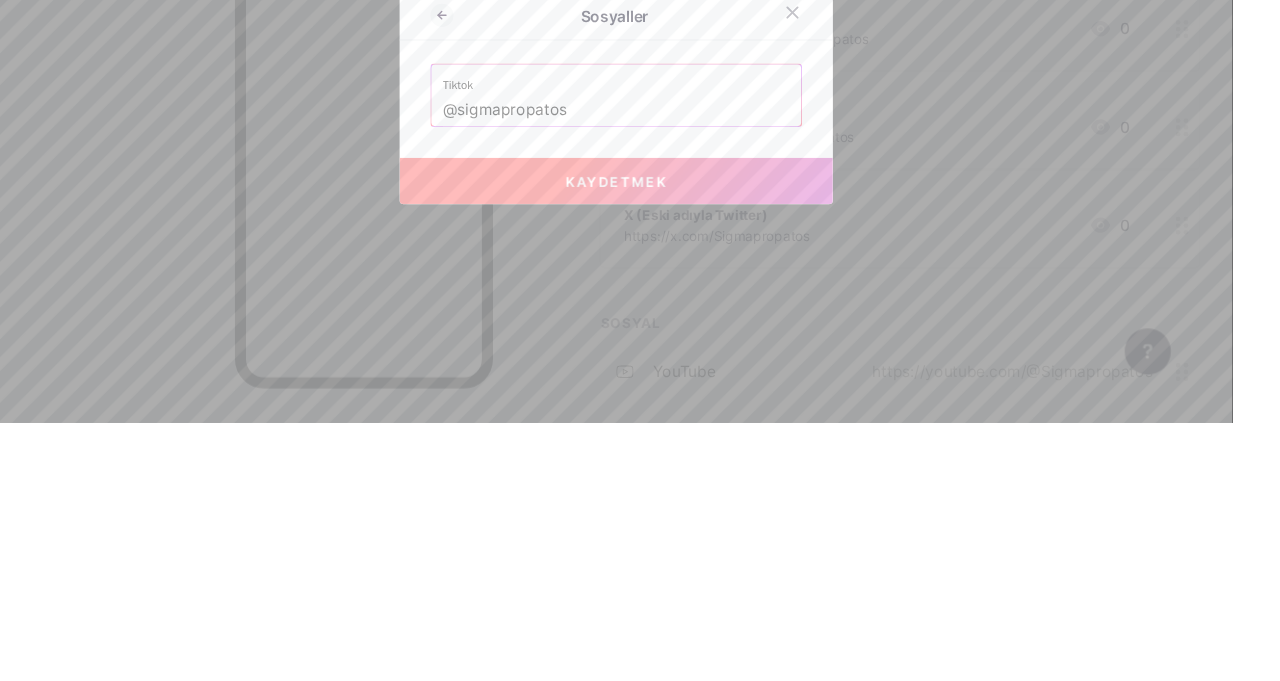 click on "@sigmapropatos" at bounding box center (640, 356) 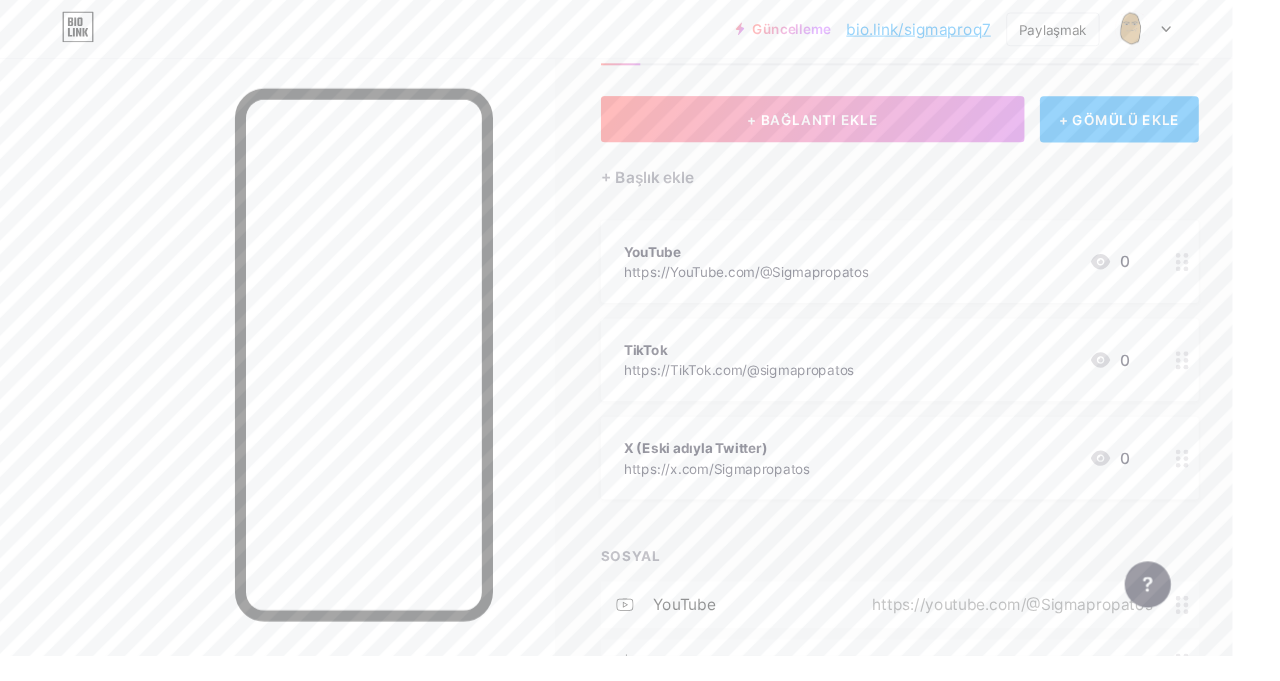 click on "+ BAĞLANTI EKLE" at bounding box center [844, 124] 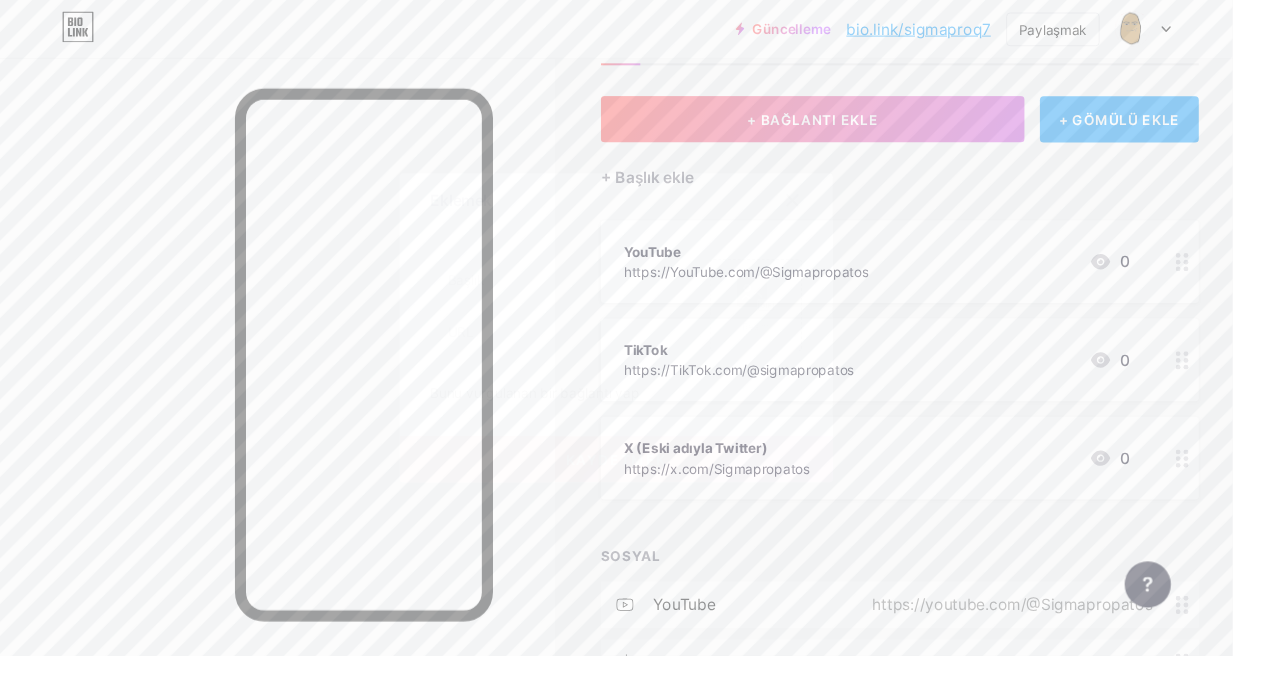 click on "Eklemek           İçerik
YouTube
Sayfanızdan ayrılmadan YouTube videosunu oynatın.
EKLEMEK
Vimeo
Sayfanızdan ayrılmadan Vimeo videosunu izleyin.
EKLEMEK
Tiktok
TikTok takipçilerinizi artırın
EKLEMEK
Cıvıldamak
Bir tweet yerleştirin.
EKLEMEK
Reddit
Reddit profilinizi sergileyin
EKLEMEK
Spotify
Bir parçanın önizlemesini oynatmak için Spotify'ı yerleştirin.
EKLEMEK
Seğirme
EKLEMEK
EKLEMEK" at bounding box center [640, 340] 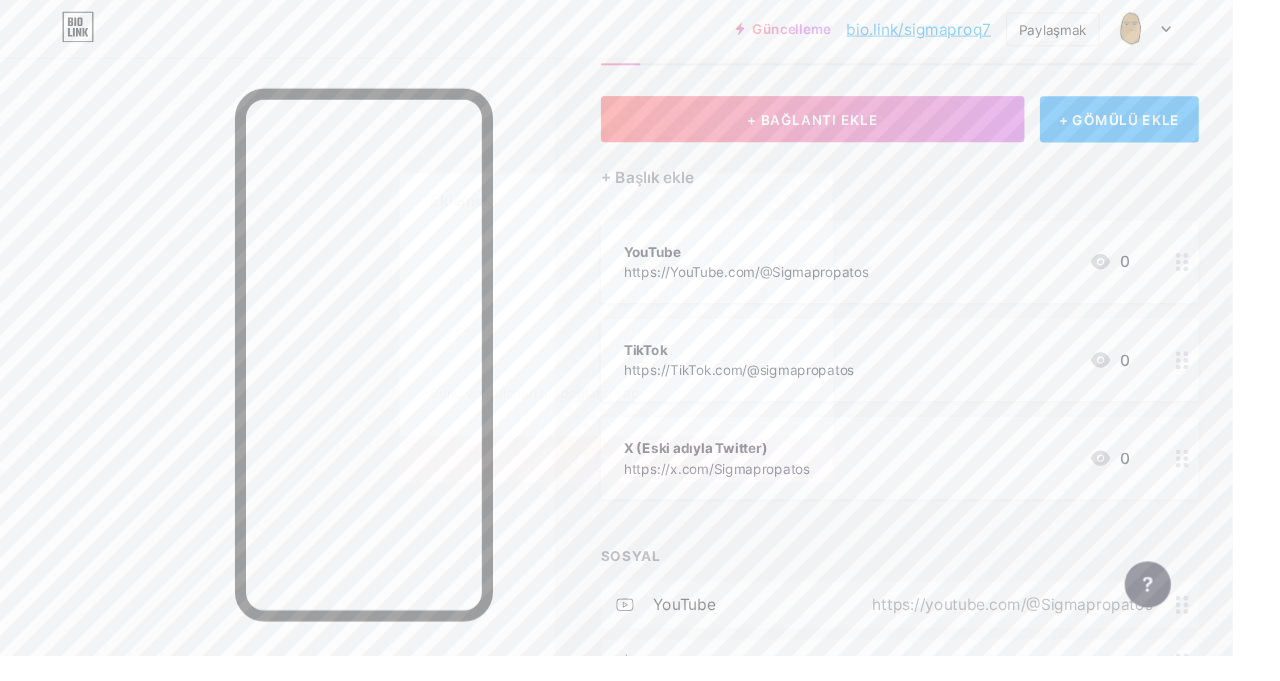 click 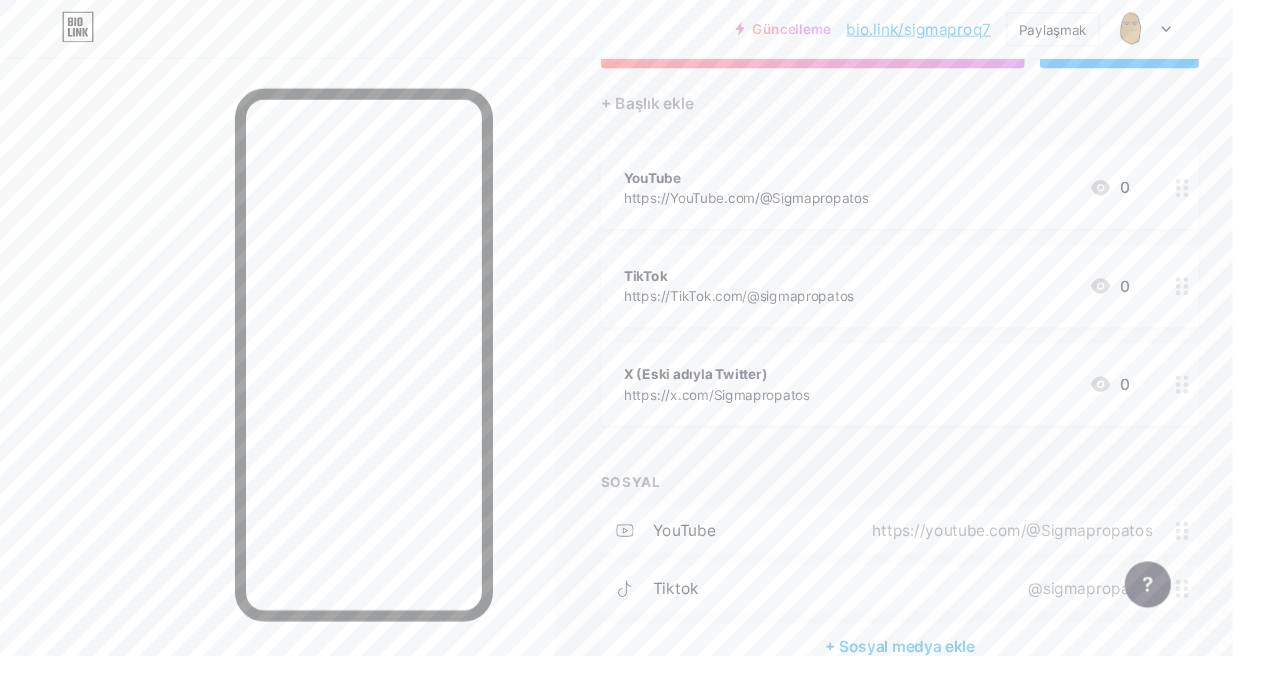 scroll, scrollTop: 182, scrollLeft: 0, axis: vertical 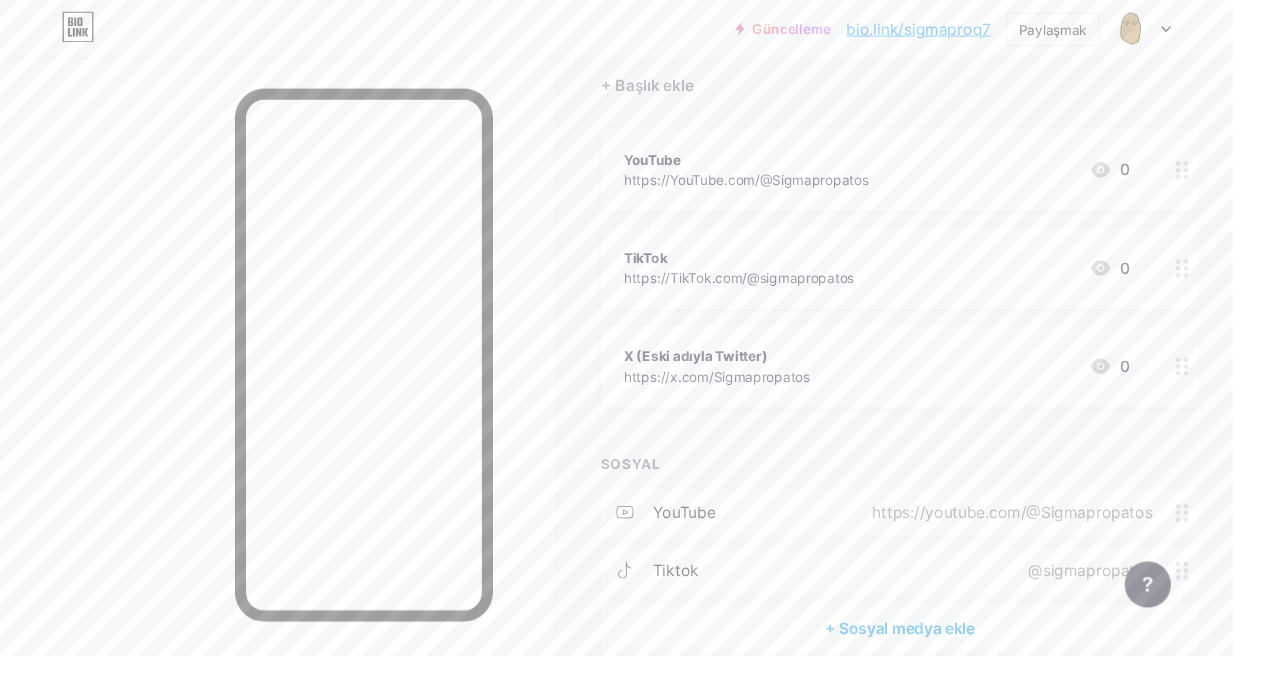 click on "+ Sosyal medya ekle" at bounding box center (935, 652) 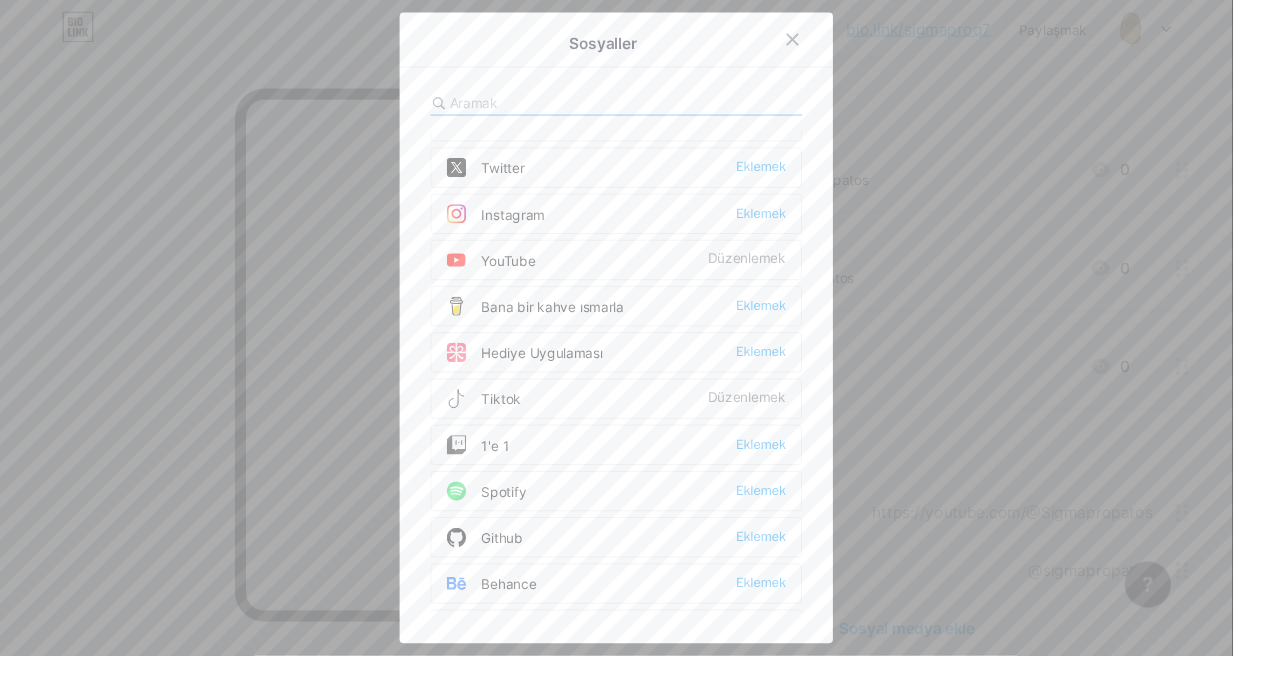 scroll, scrollTop: 0, scrollLeft: 0, axis: both 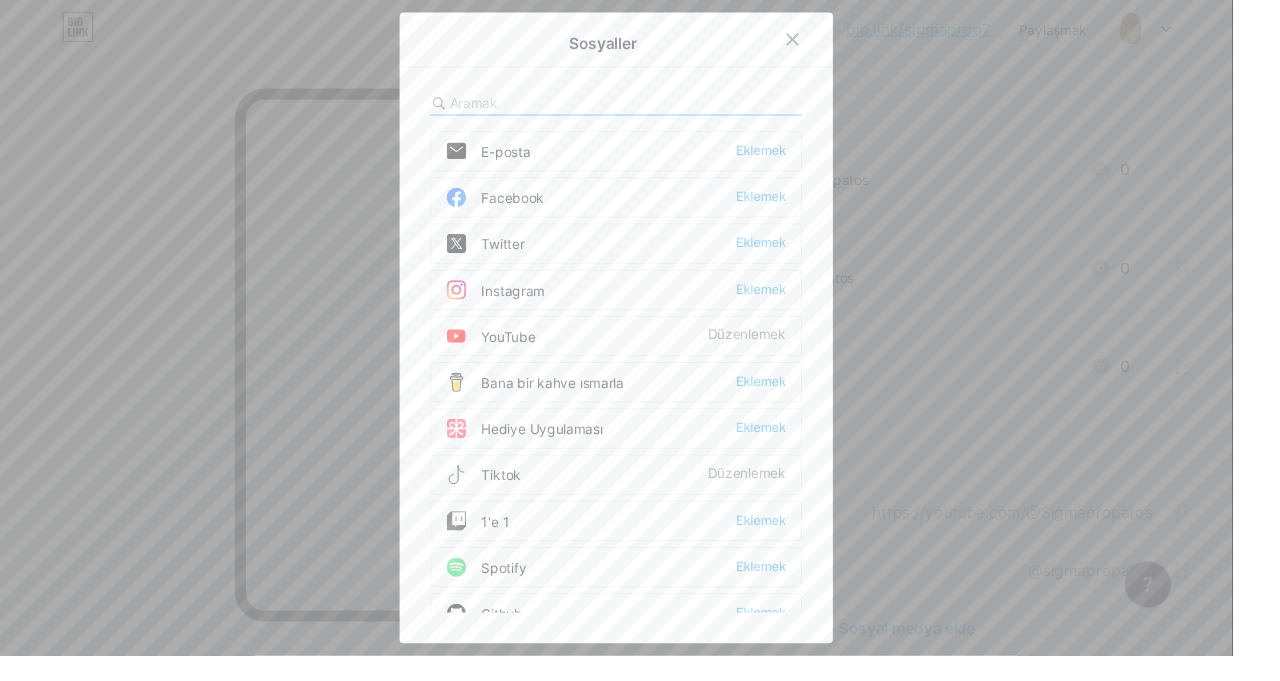 click at bounding box center (577, 106) 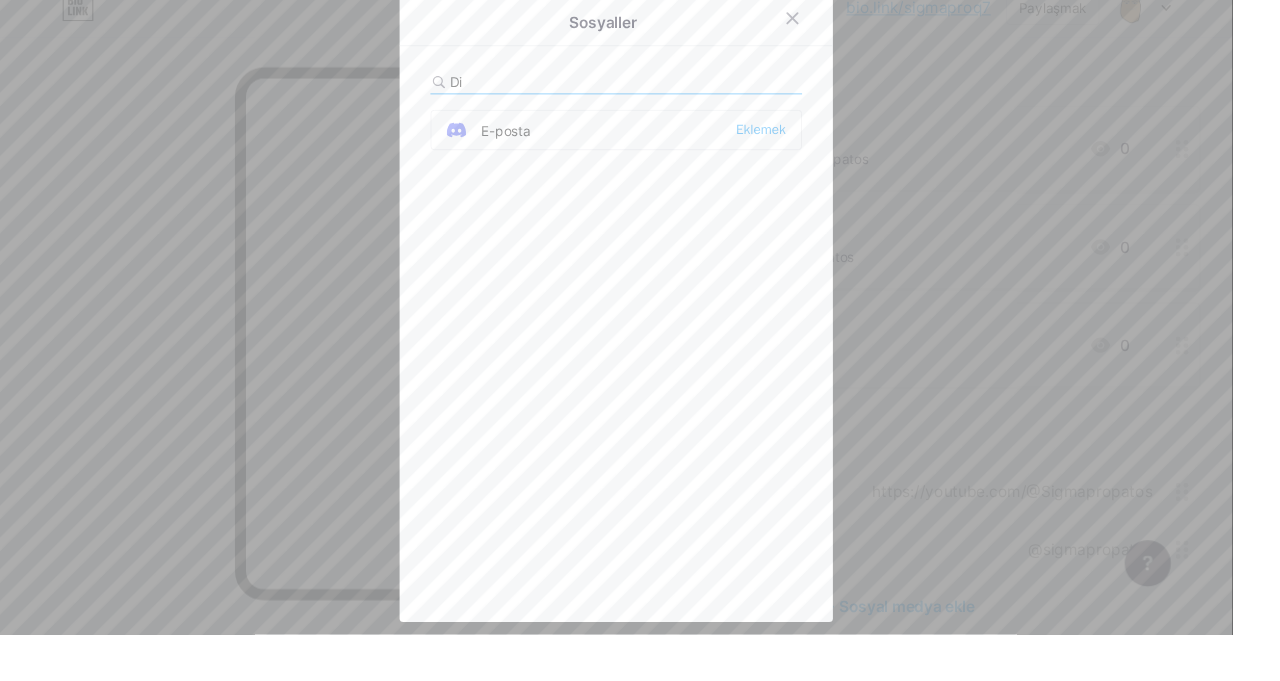 type on "D" 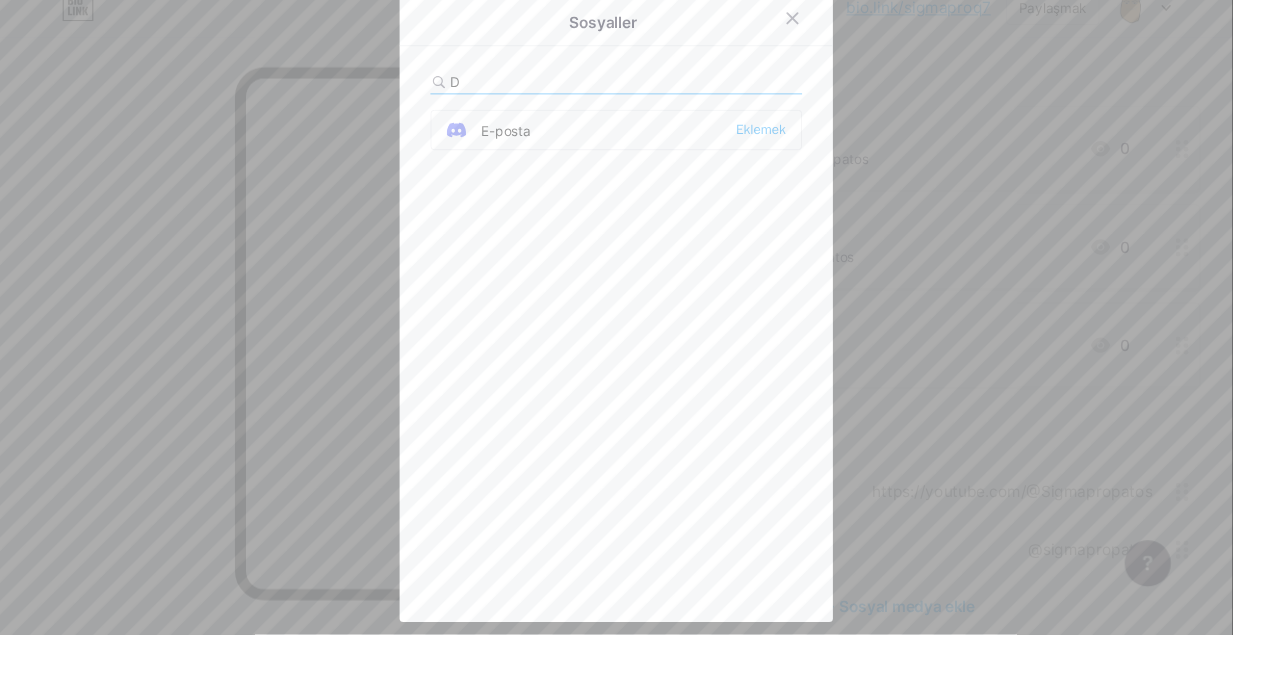 type 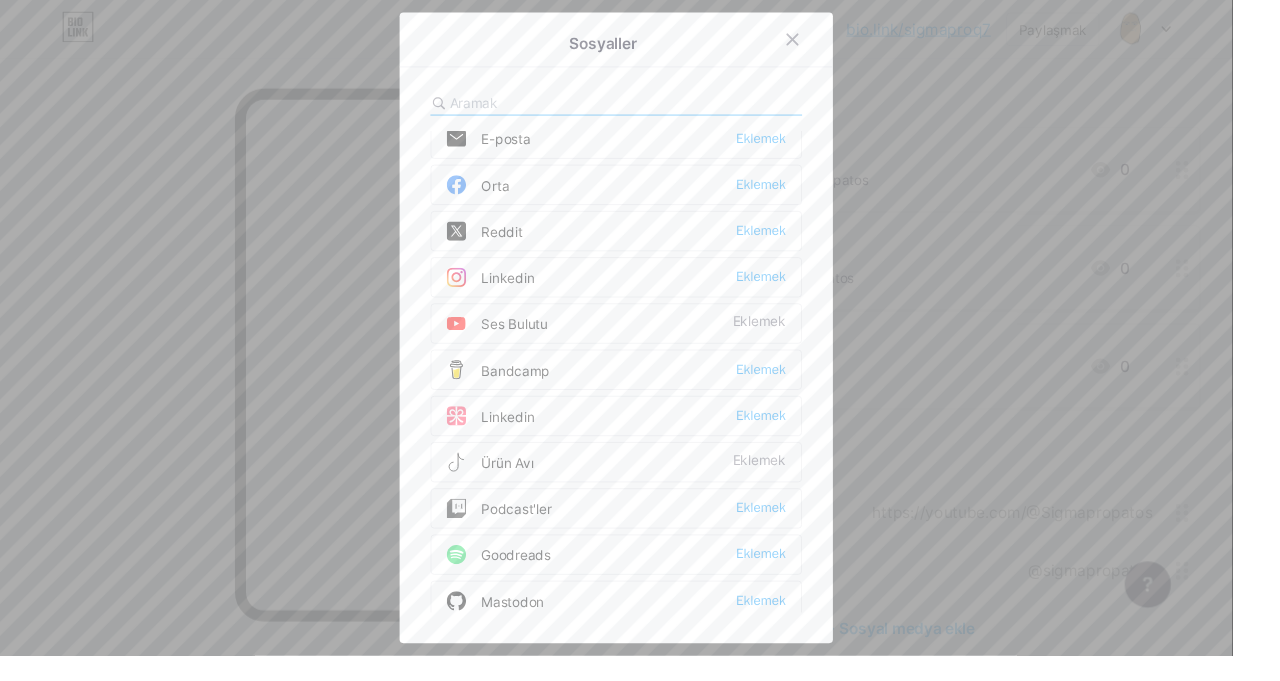 scroll, scrollTop: 0, scrollLeft: 0, axis: both 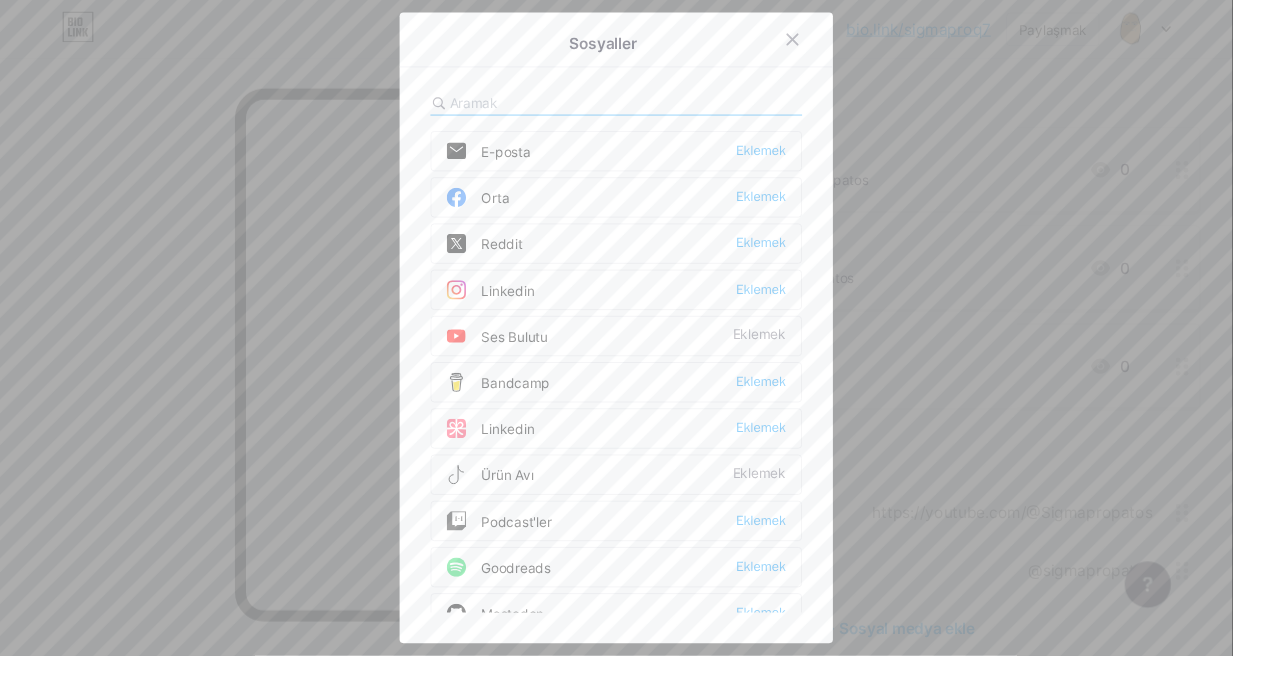 click on "Eklemek" at bounding box center (790, 252) 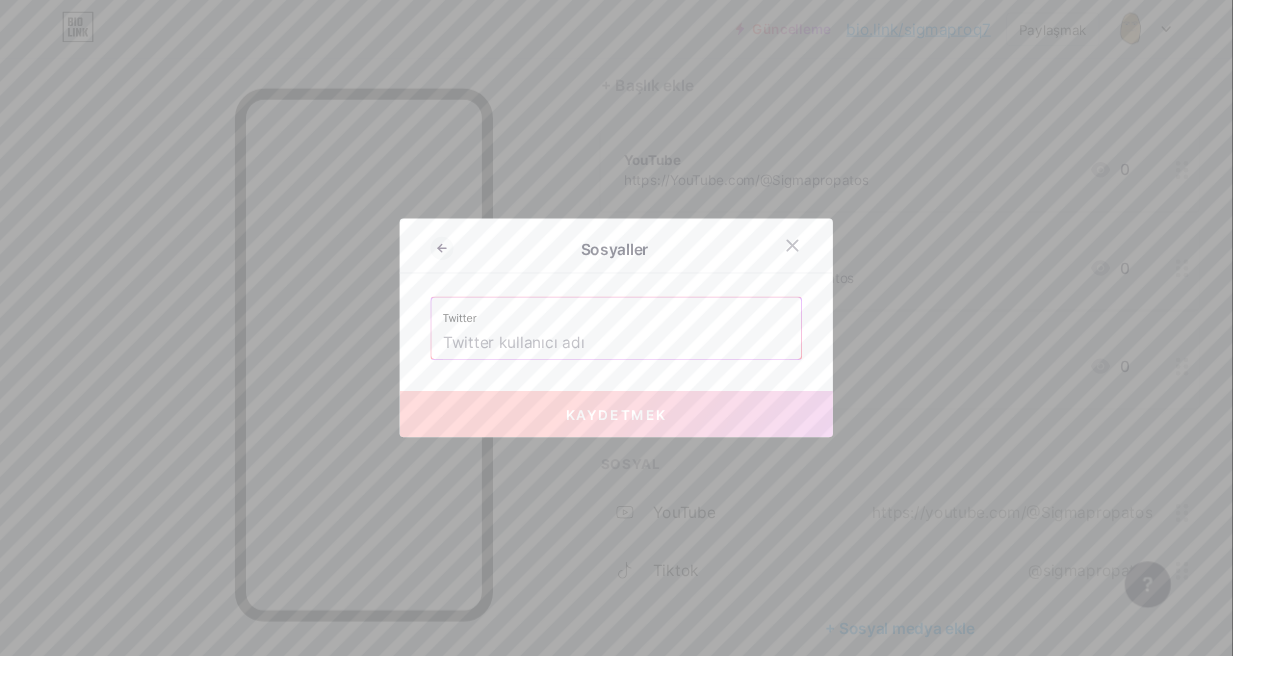 click at bounding box center (640, 356) 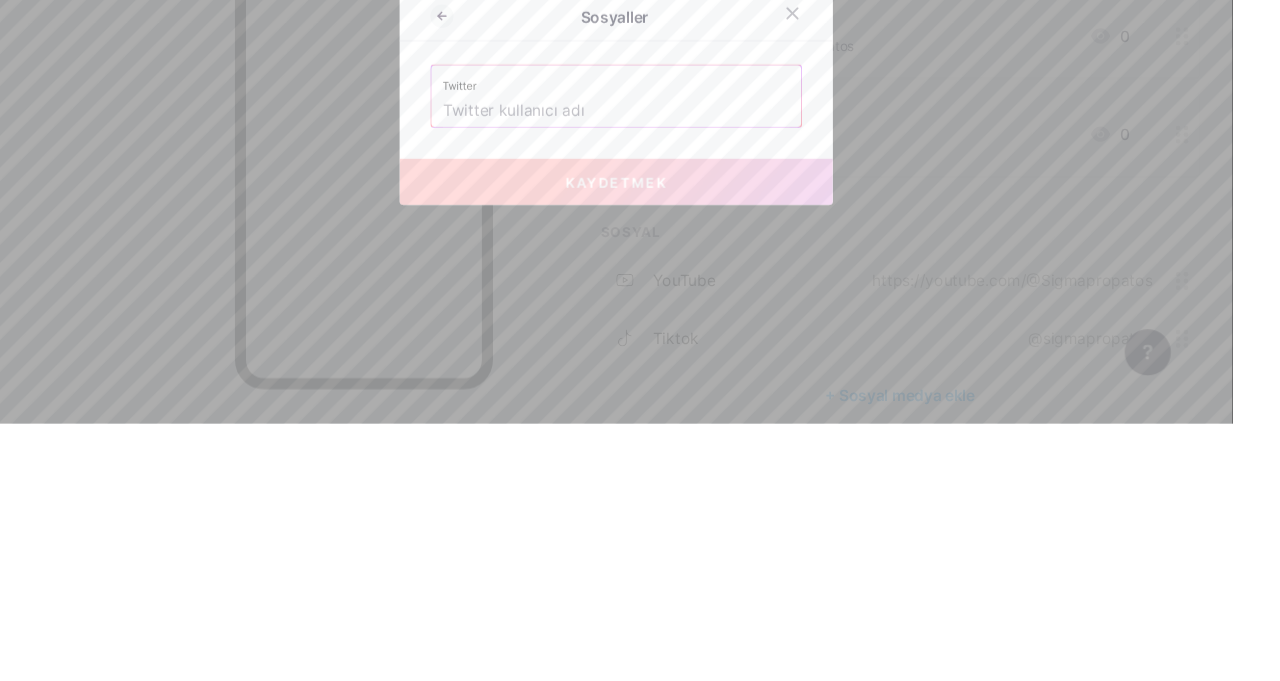 scroll, scrollTop: 182, scrollLeft: 0, axis: vertical 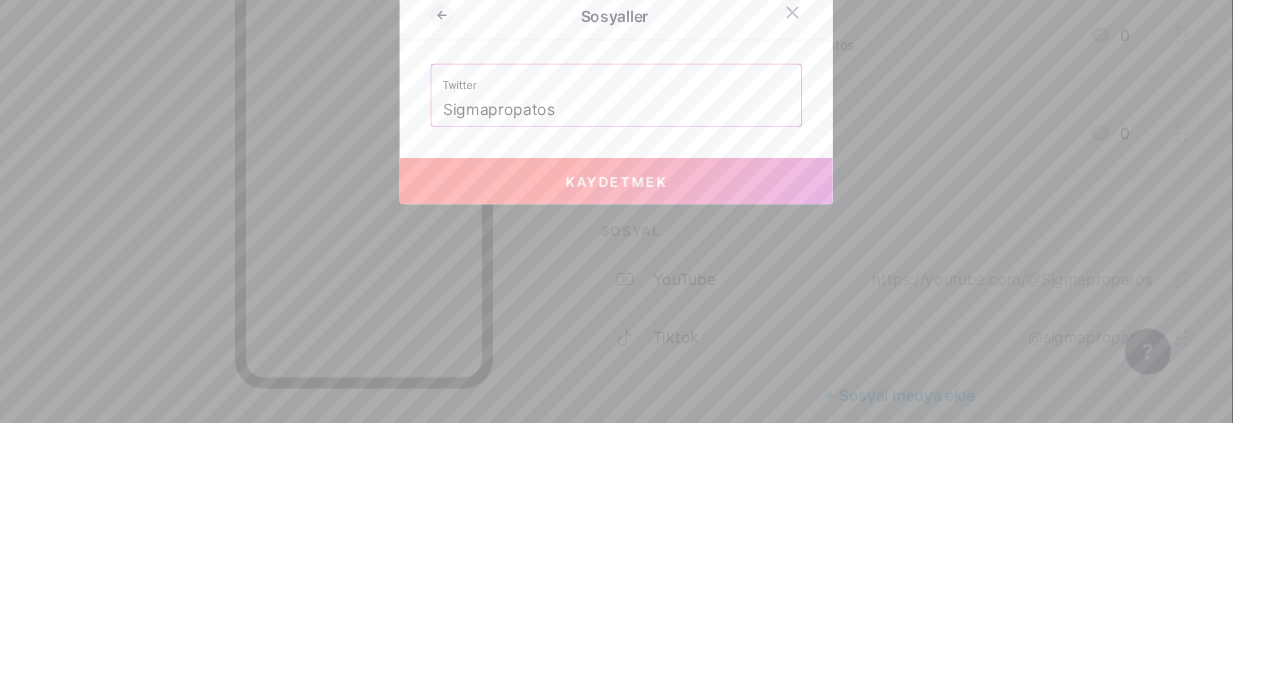 click on "Kaydetmek" at bounding box center [640, 430] 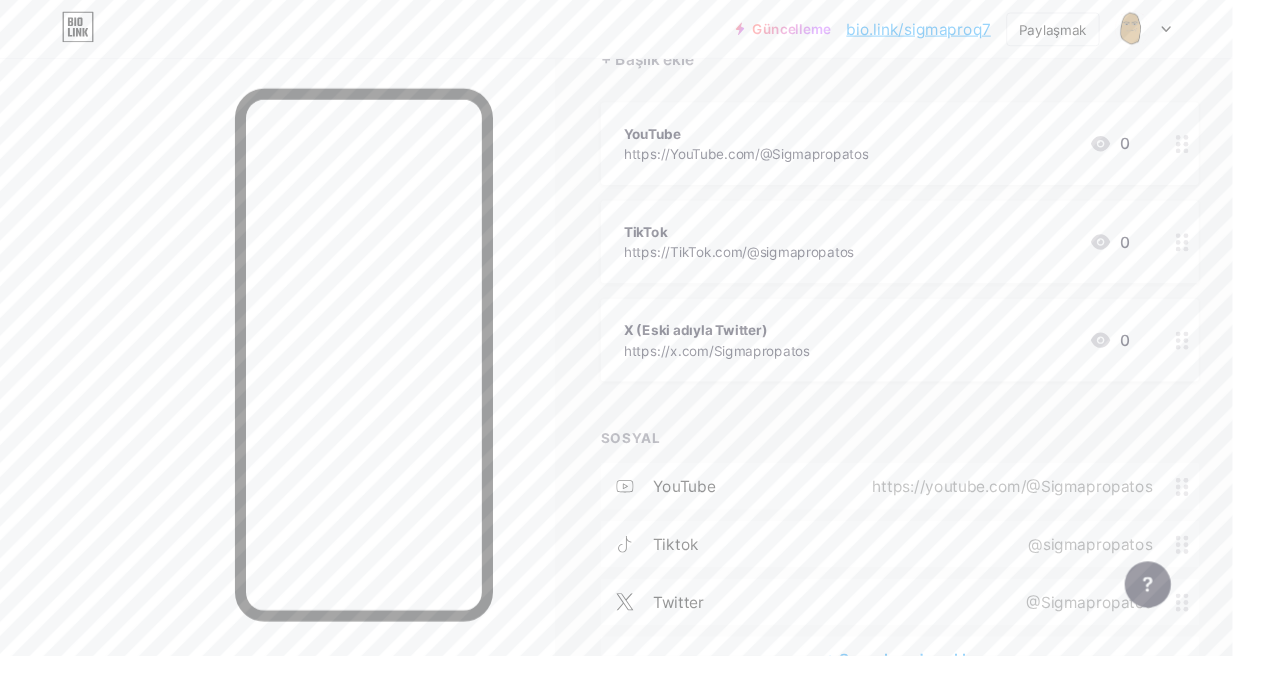 scroll, scrollTop: 242, scrollLeft: 0, axis: vertical 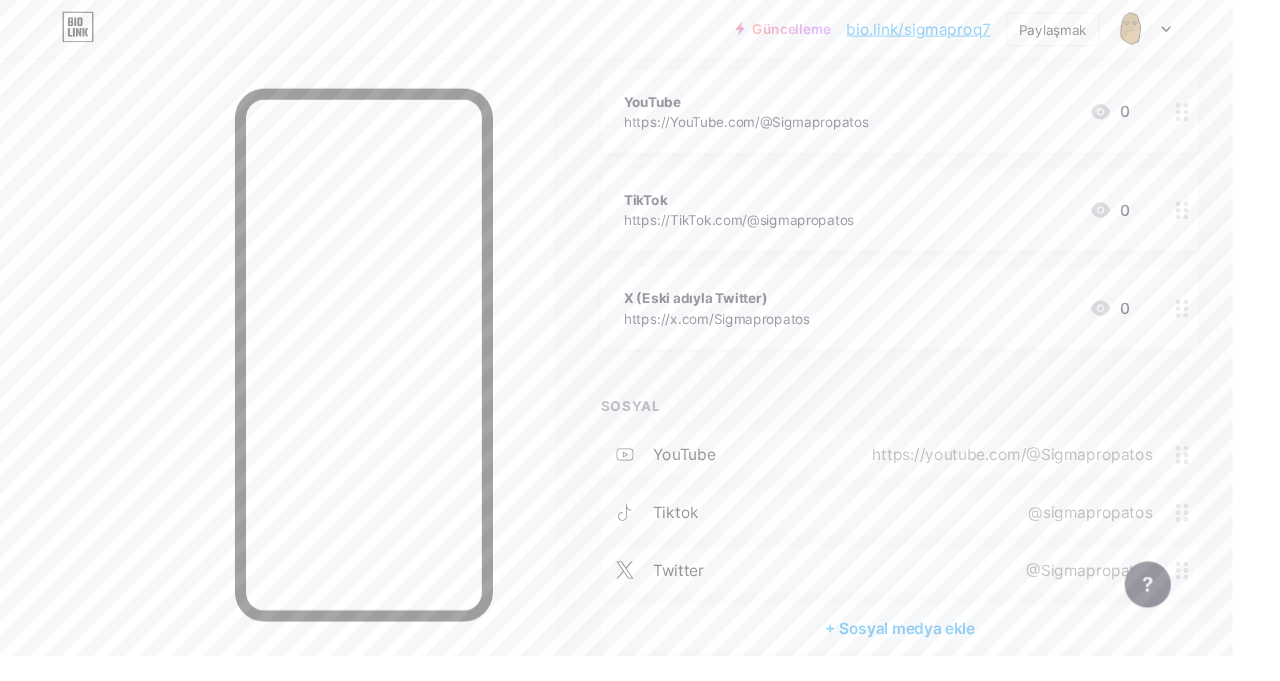 click on "+ Sosyal medya ekle" at bounding box center (934, 652) 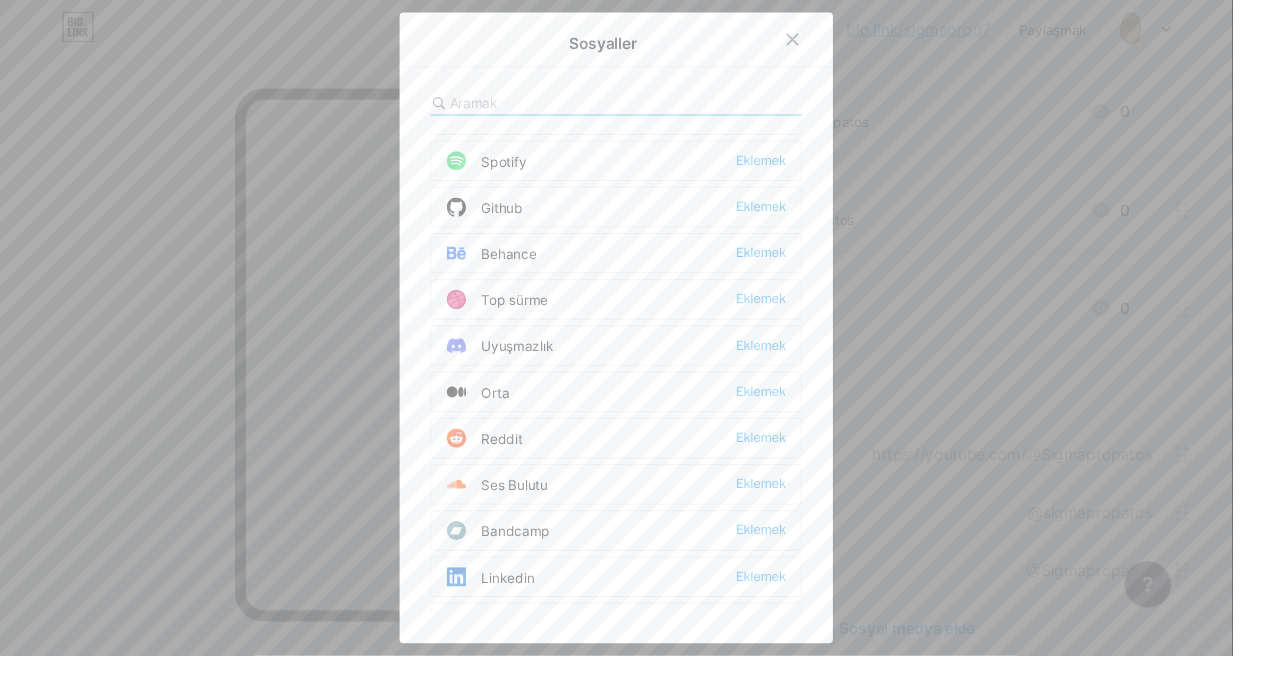 scroll, scrollTop: 424, scrollLeft: 0, axis: vertical 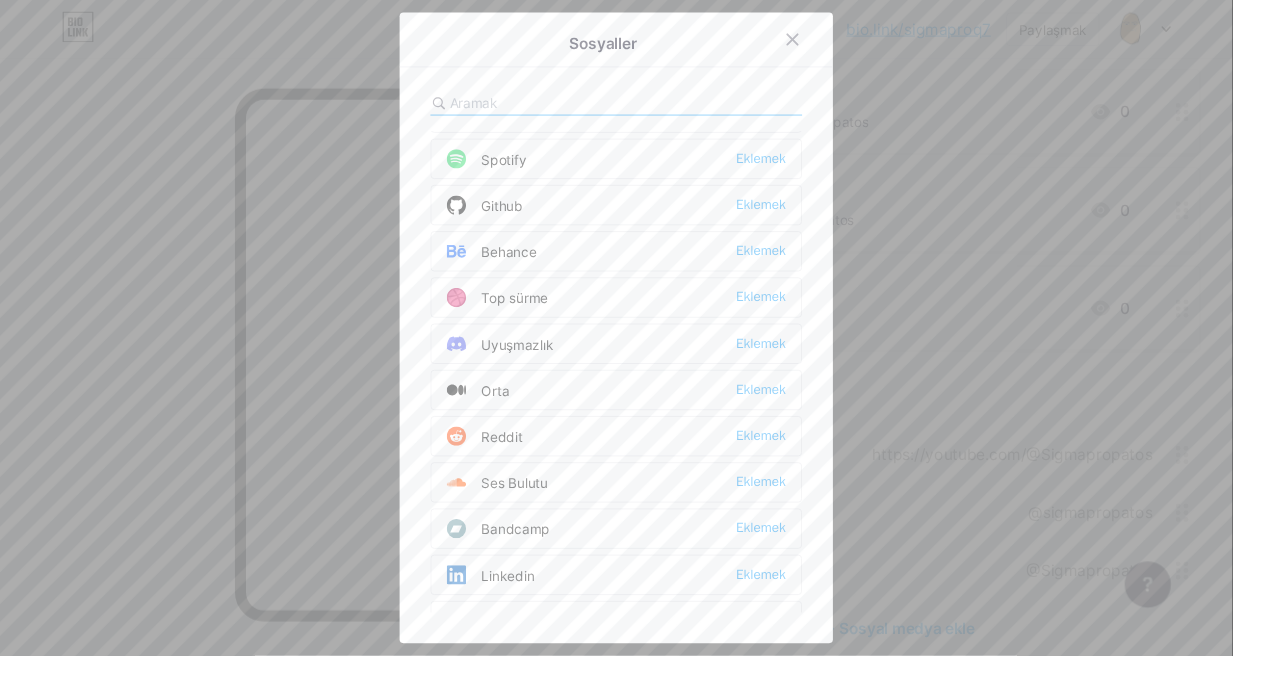 click on "Eklemek" at bounding box center [790, 356] 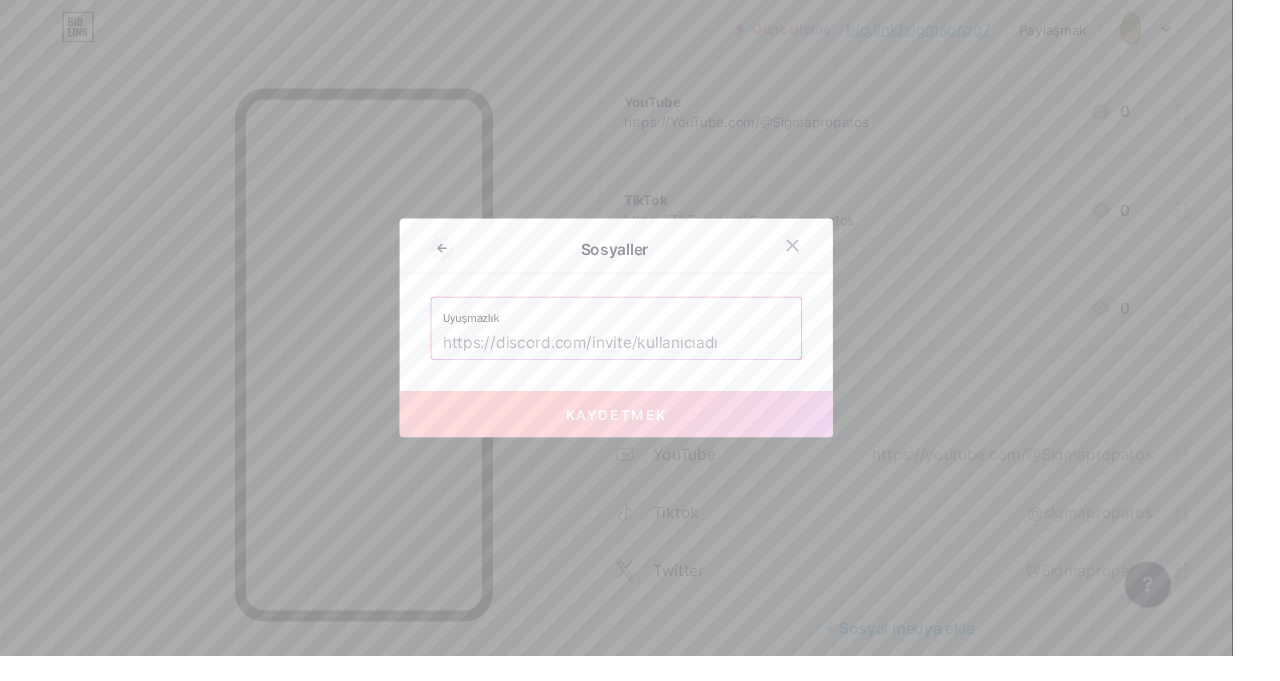 click on "Uyuşmazlık" at bounding box center (640, 324) 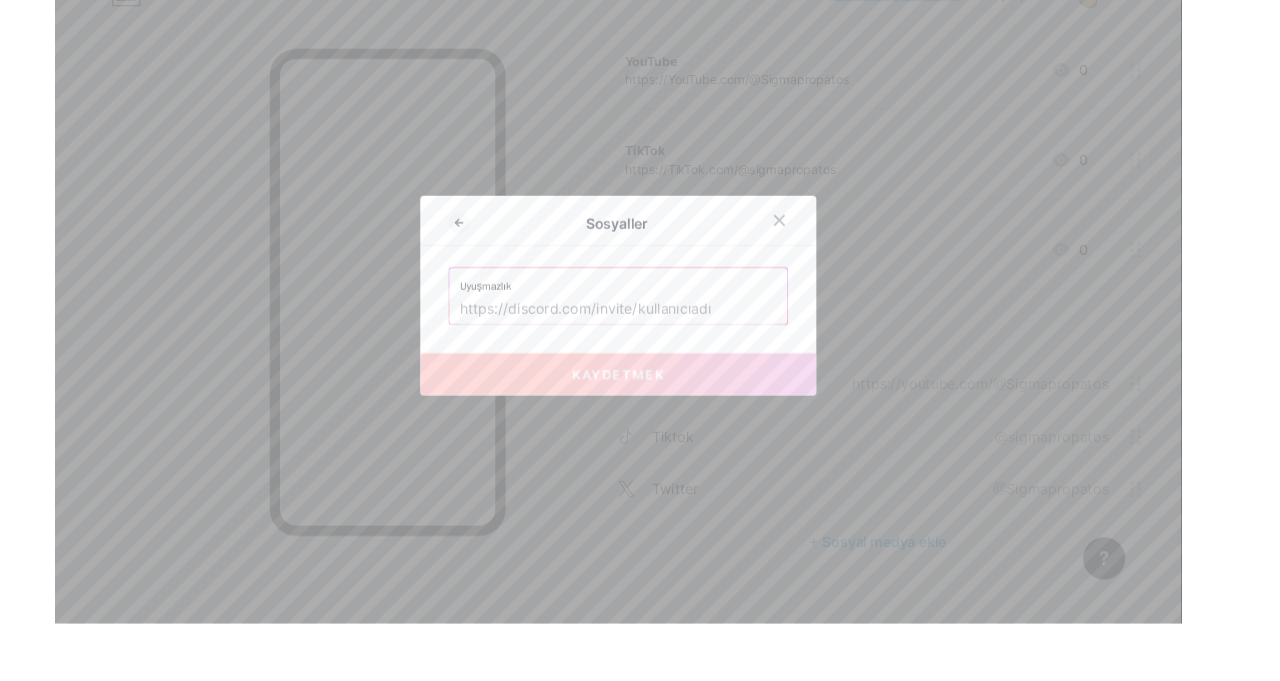 scroll, scrollTop: 242, scrollLeft: 0, axis: vertical 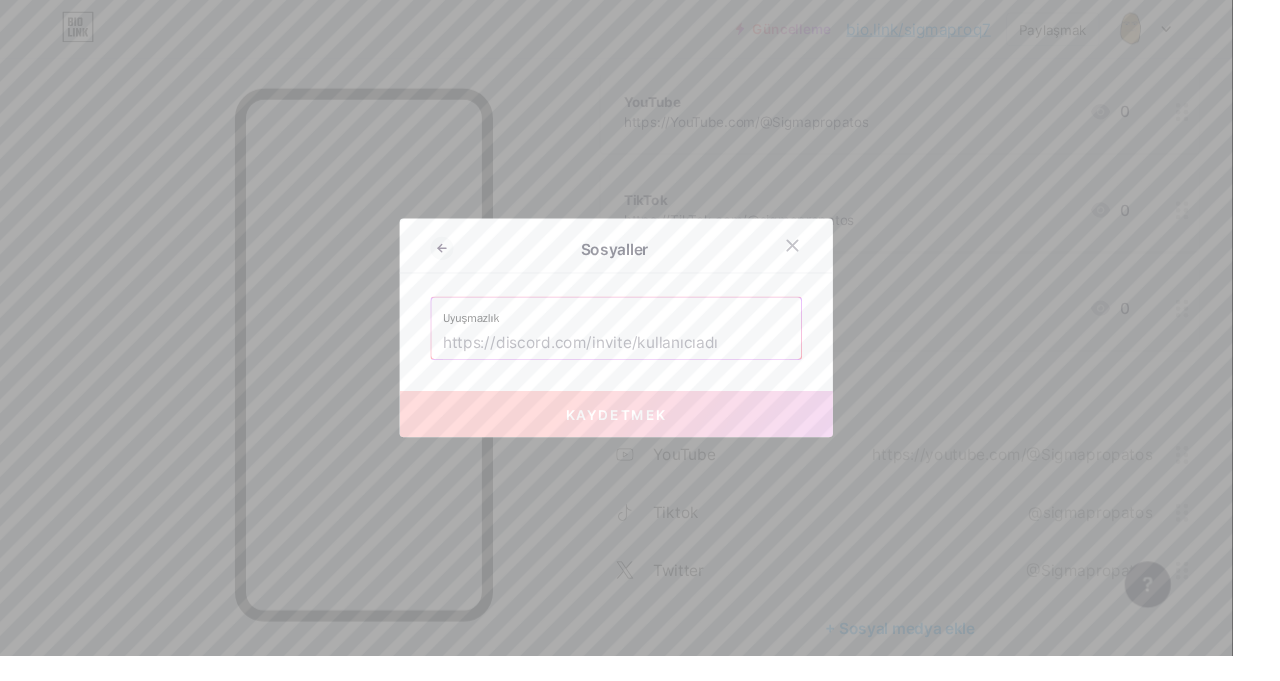 click at bounding box center [640, 356] 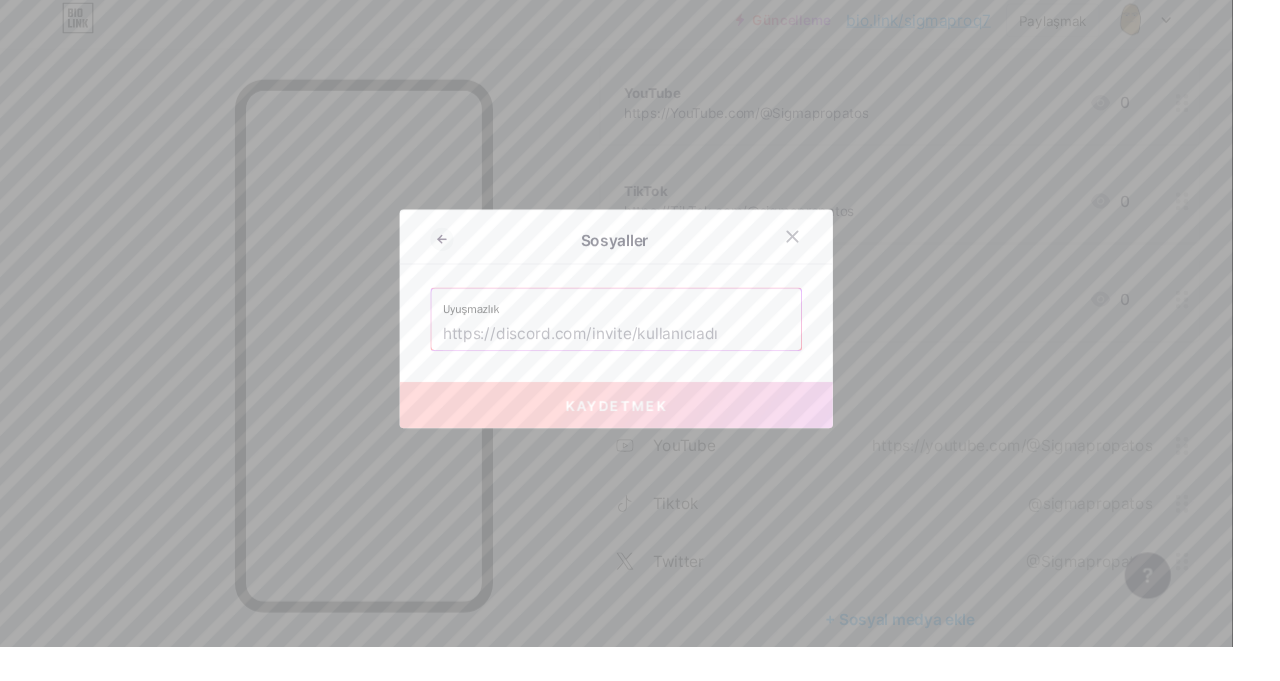 scroll, scrollTop: 242, scrollLeft: 0, axis: vertical 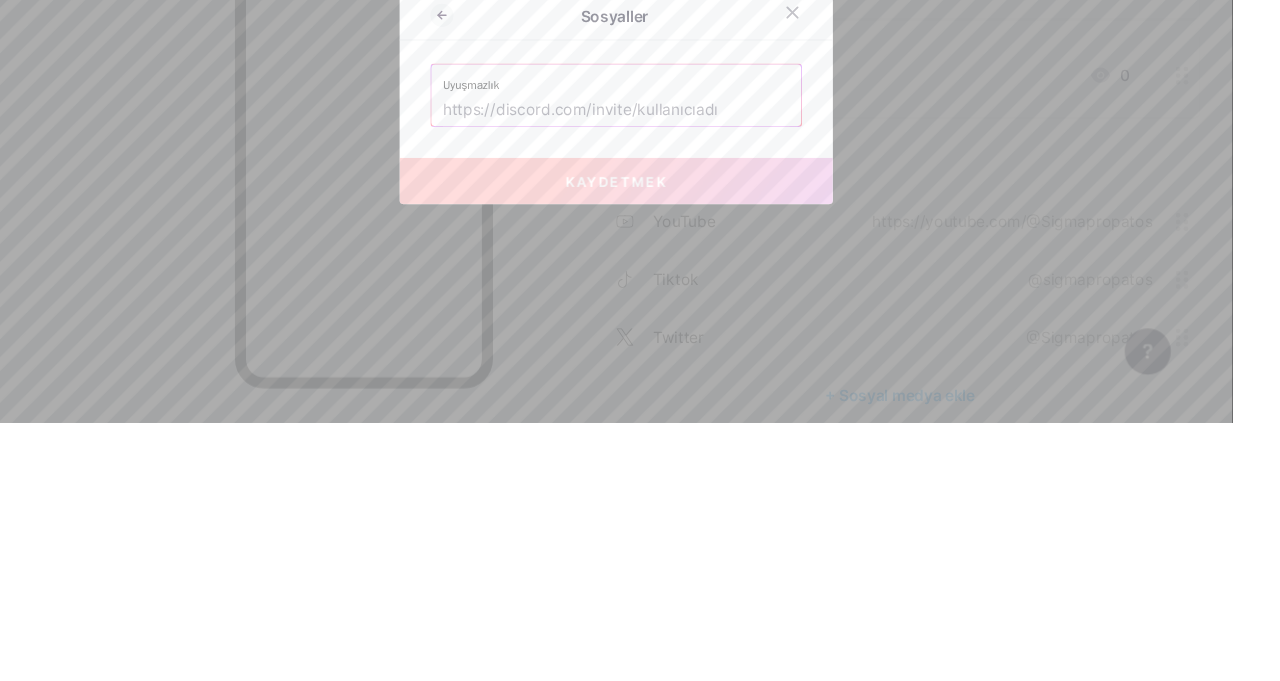 type on "T" 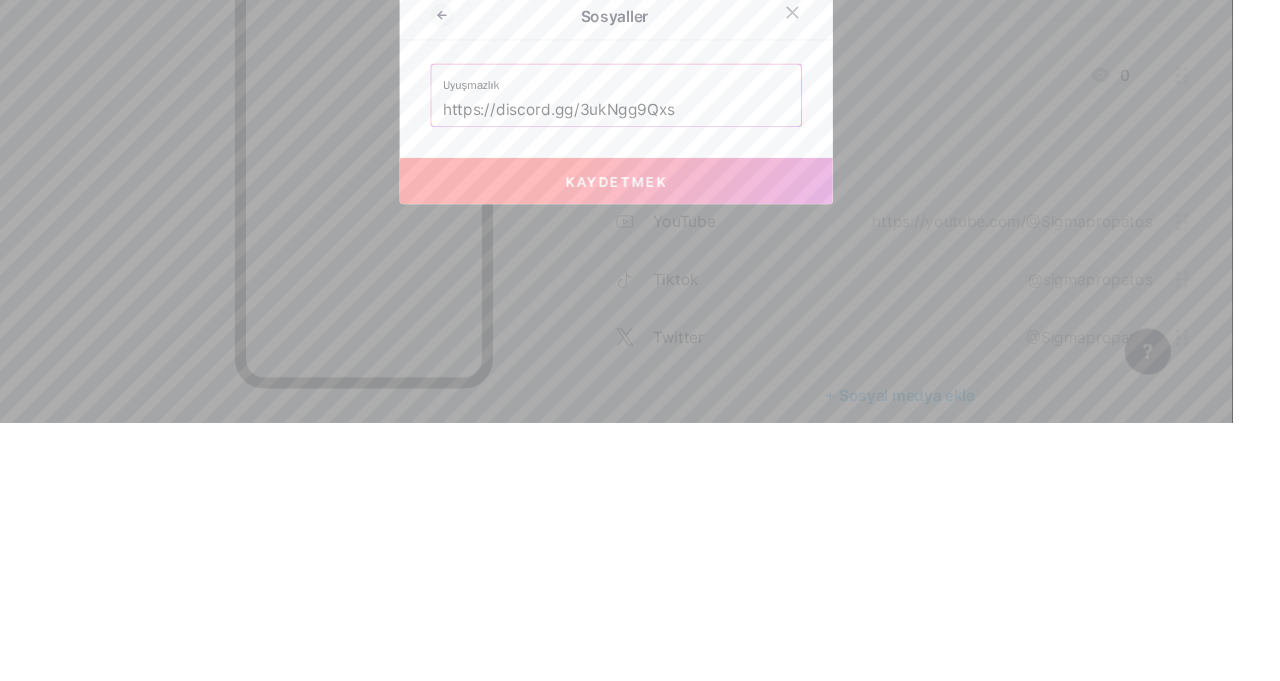 scroll, scrollTop: 242, scrollLeft: 0, axis: vertical 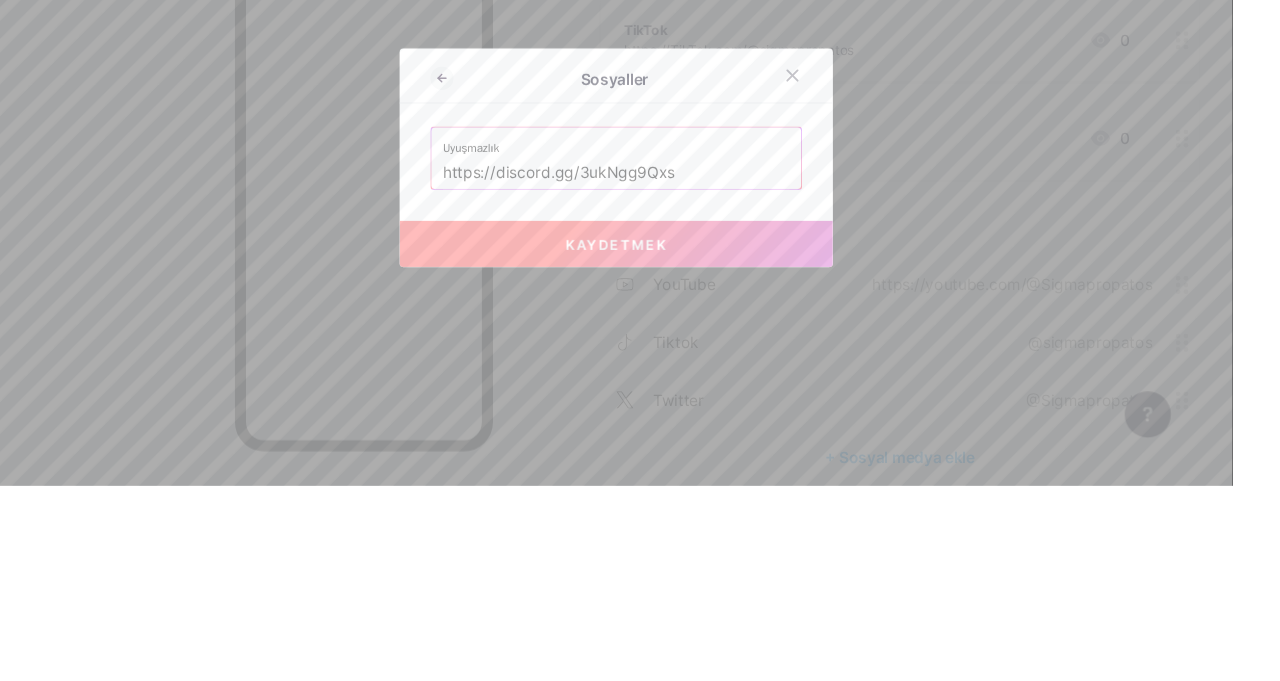 type on "https://discord.gg/3ukNgg9Qxs" 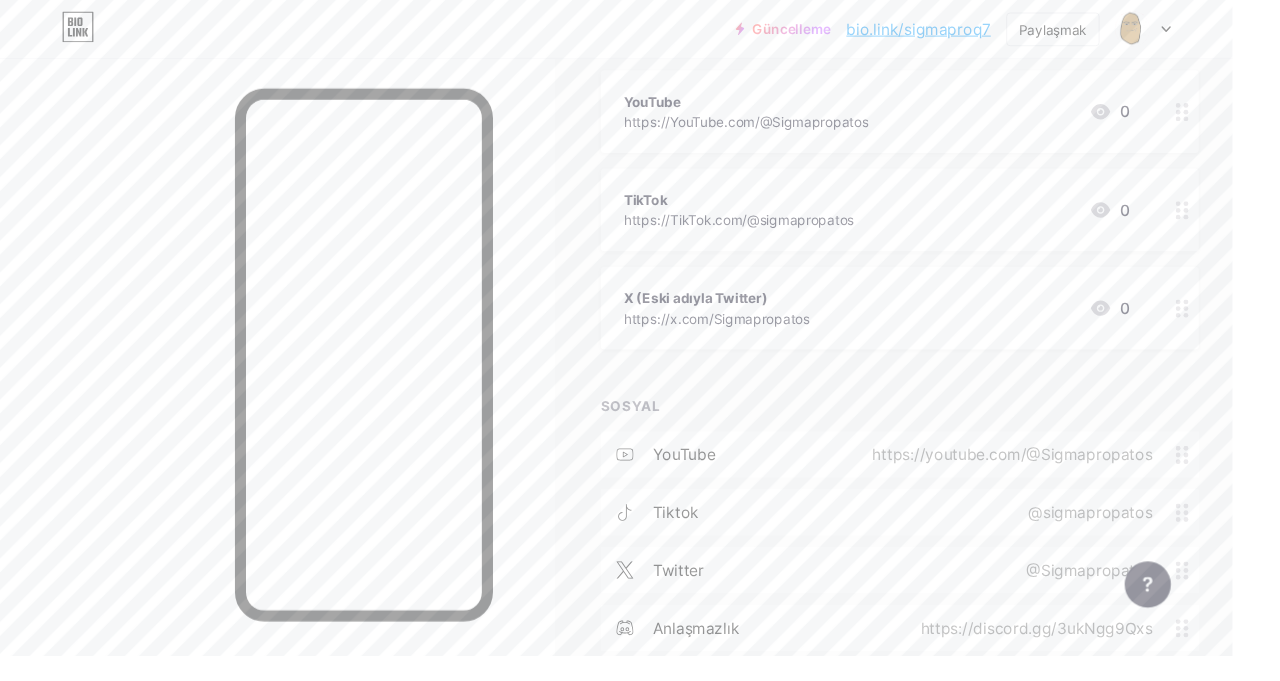 scroll, scrollTop: 302, scrollLeft: 0, axis: vertical 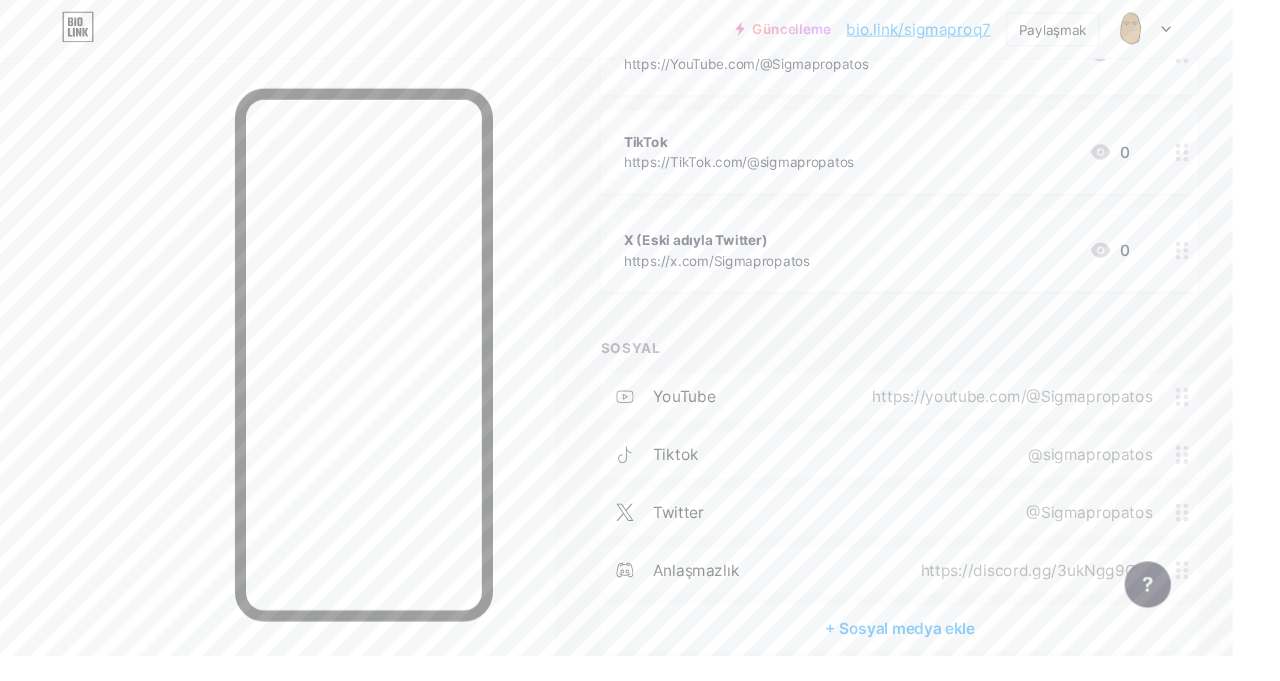 click on "+ Sosyal medya ekle" at bounding box center (934, 652) 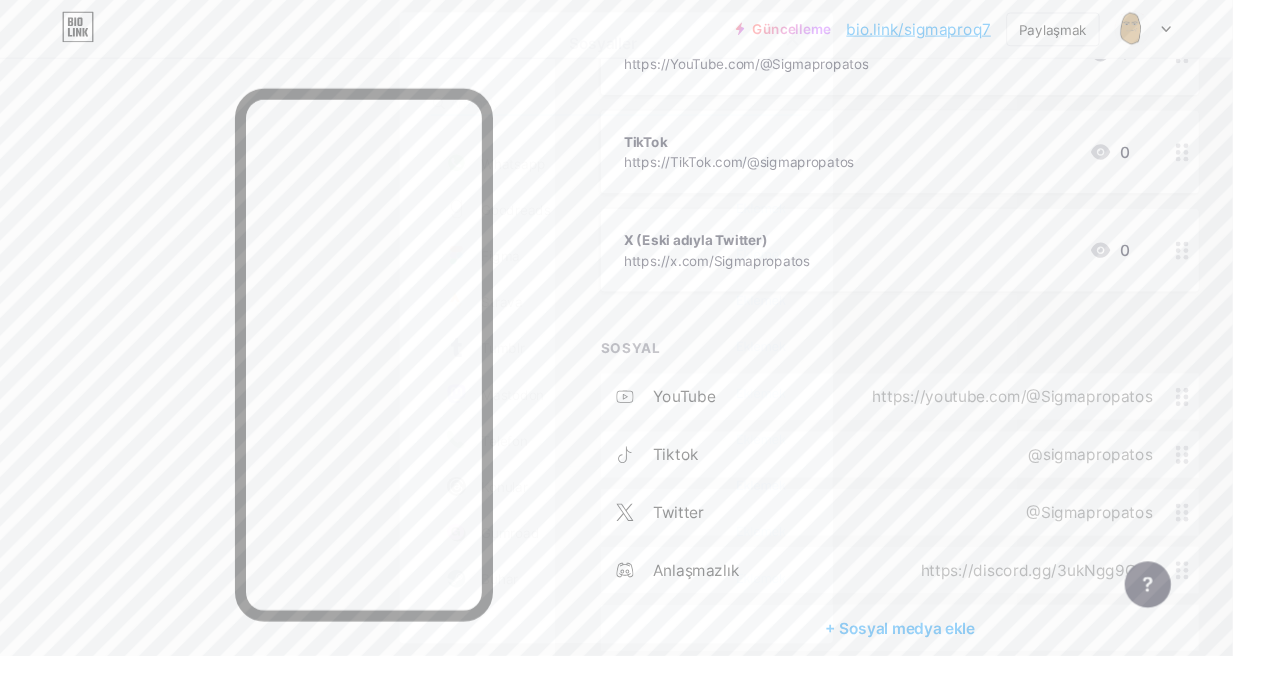 scroll, scrollTop: 1772, scrollLeft: 0, axis: vertical 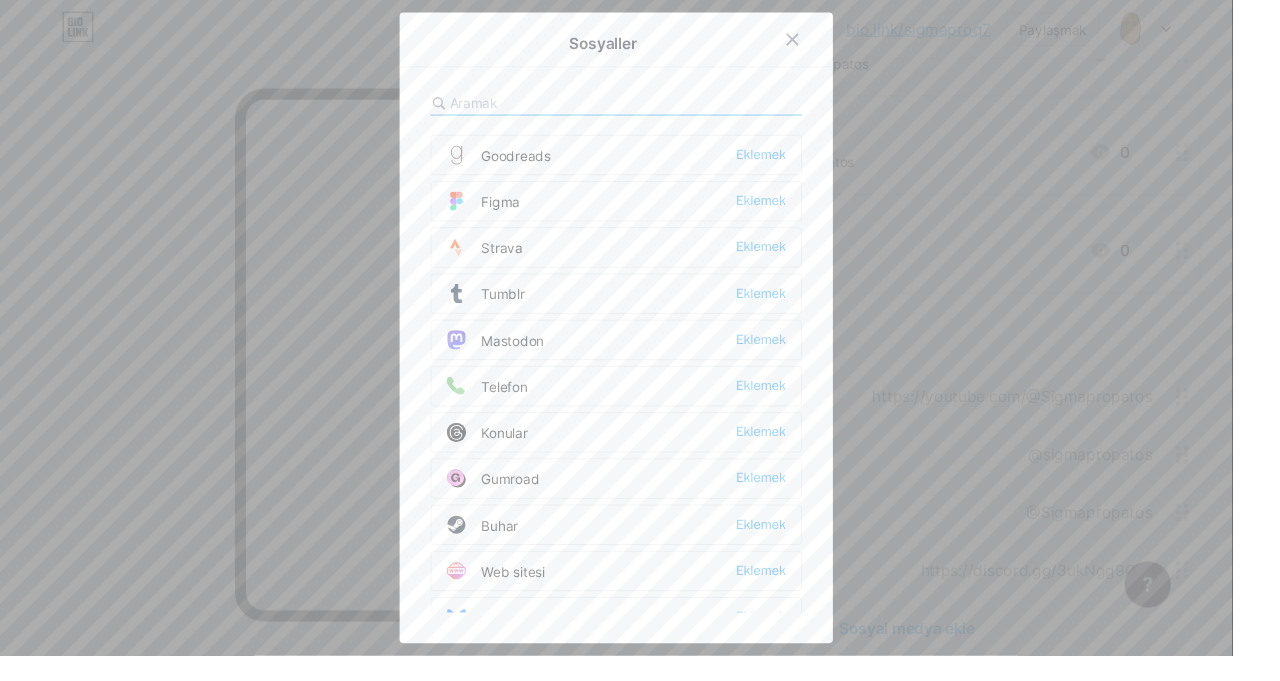 click at bounding box center (577, 106) 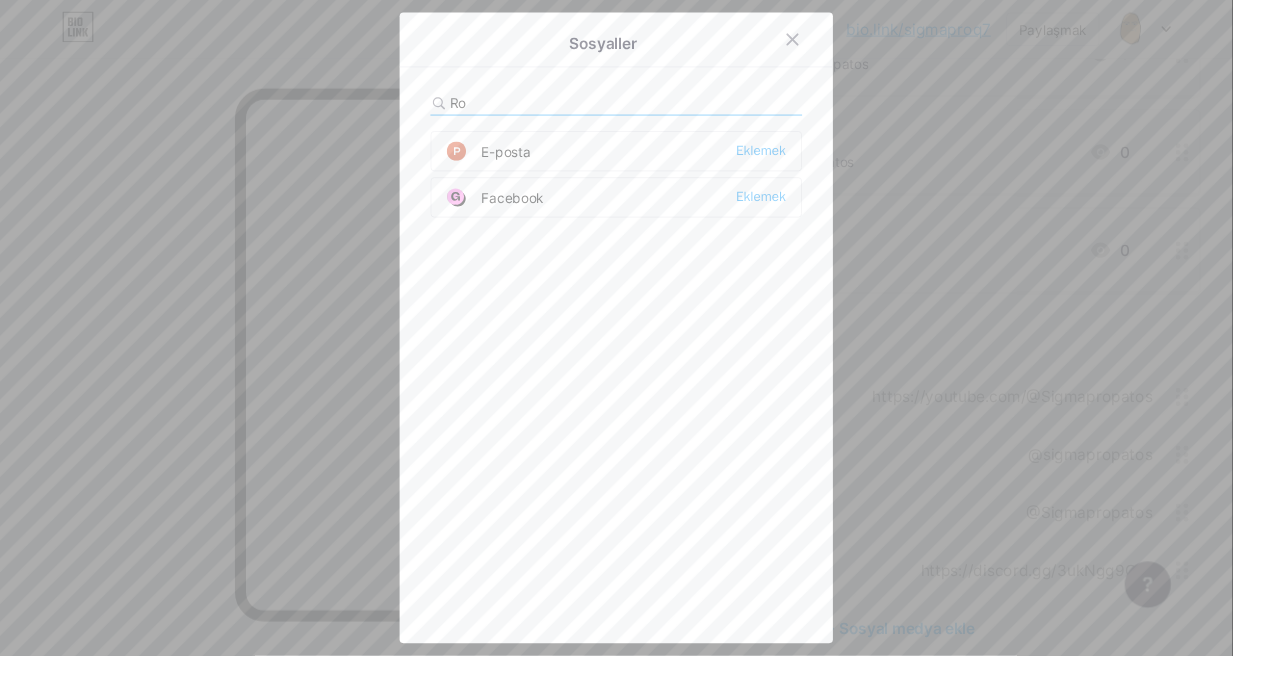 scroll, scrollTop: 0, scrollLeft: 0, axis: both 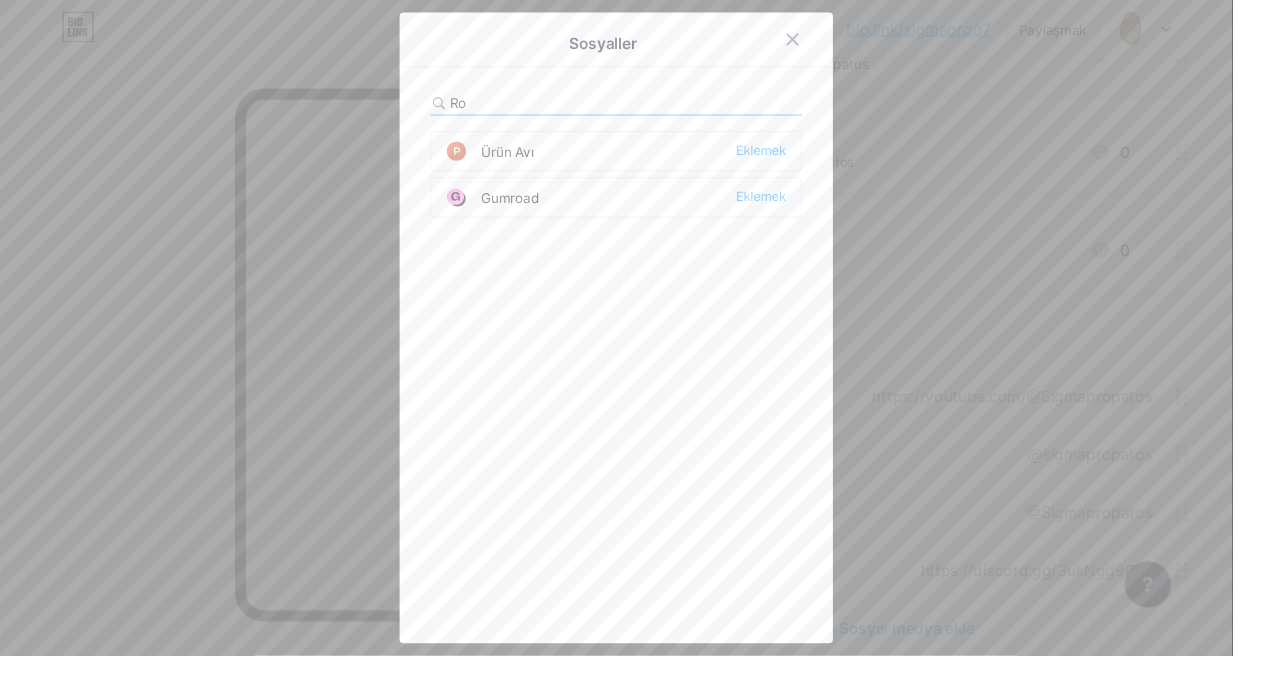 type on "R" 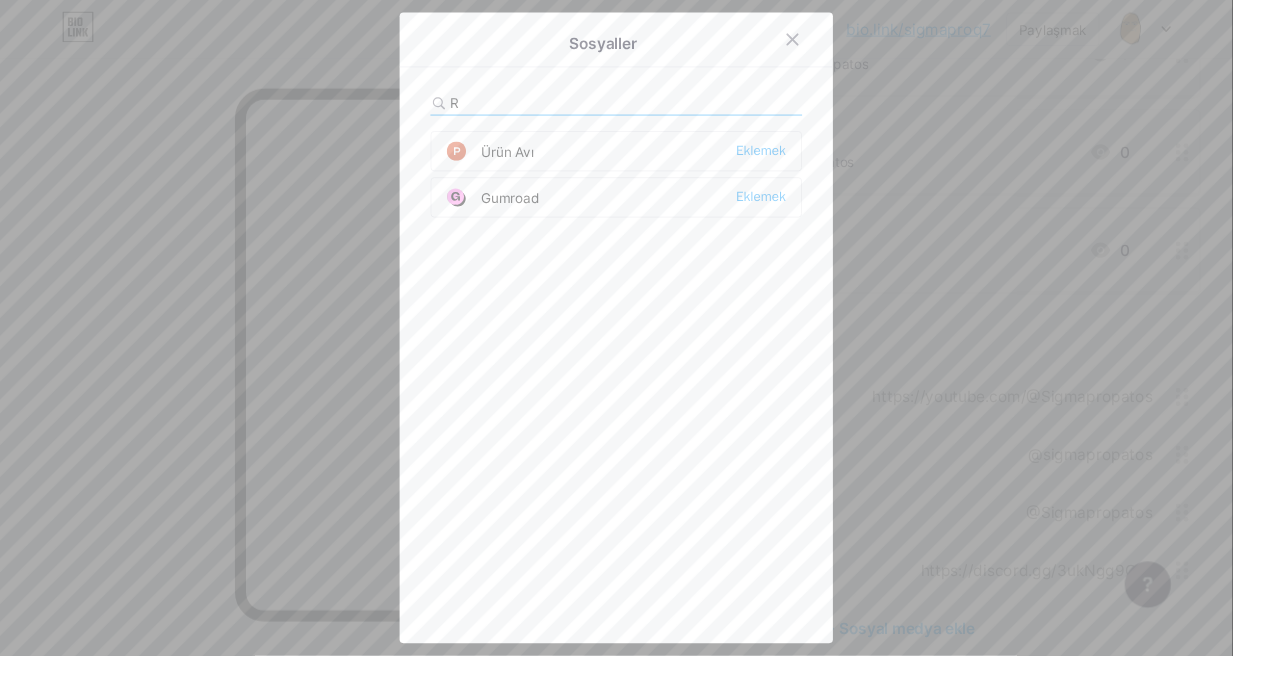 type 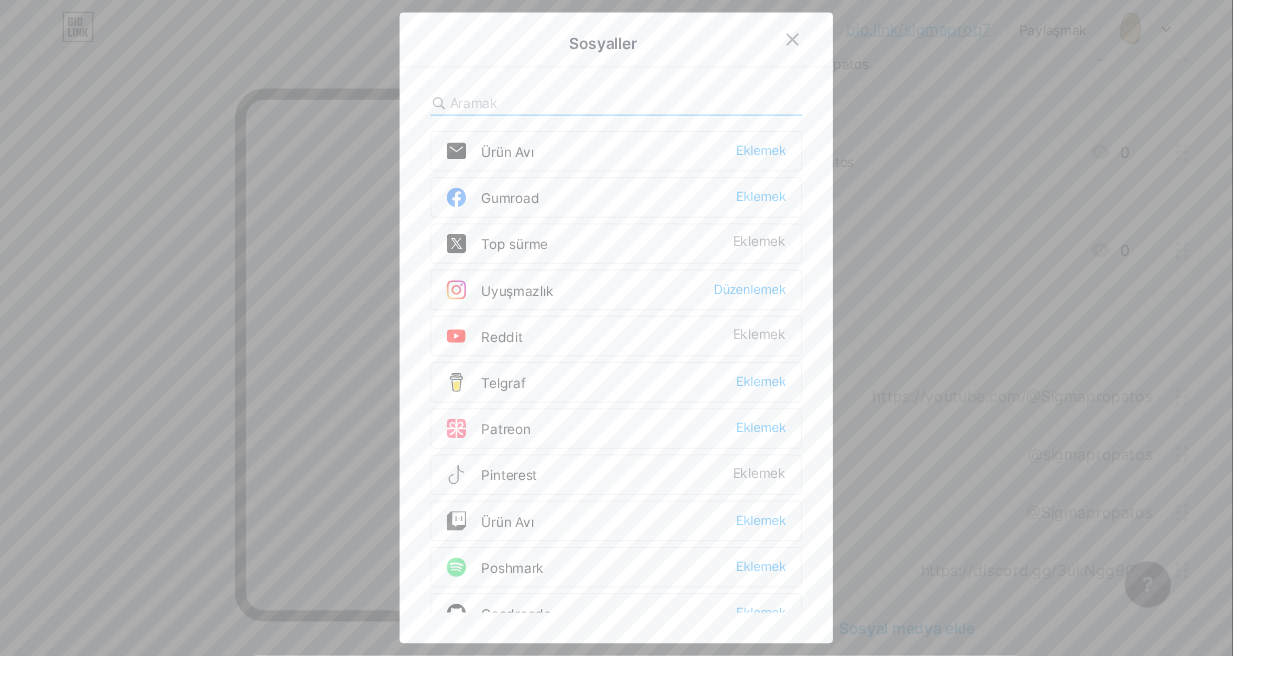click at bounding box center [823, 41] 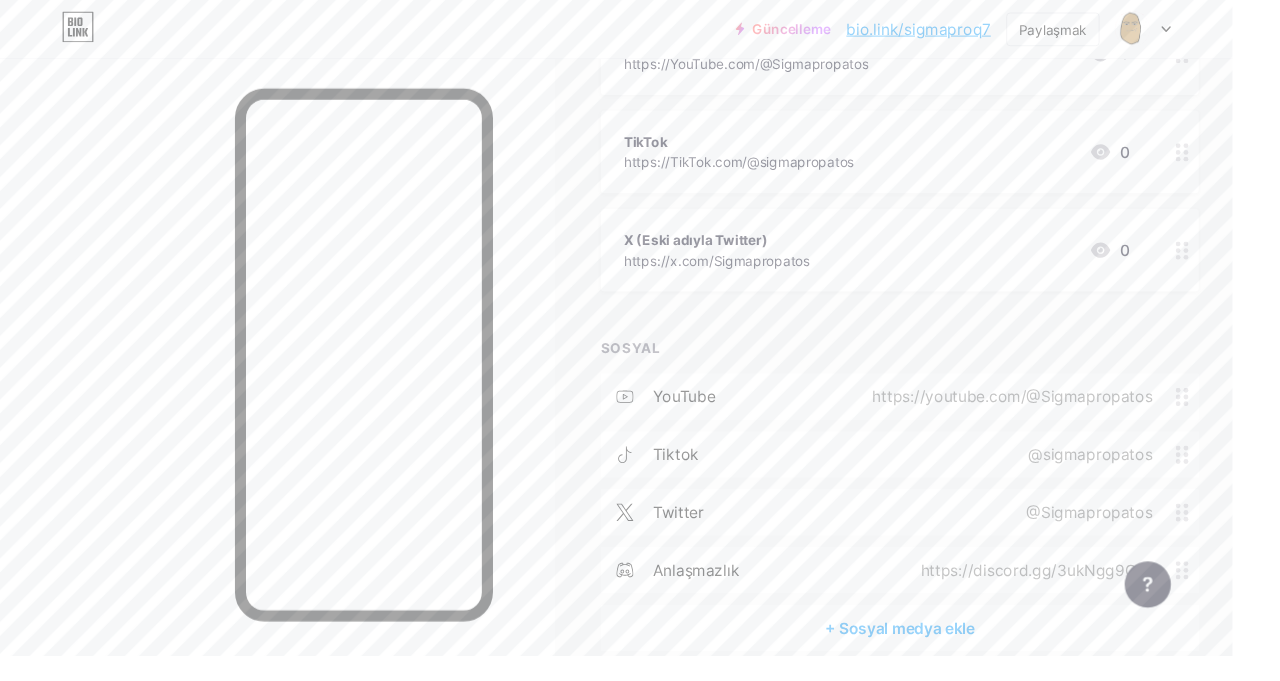 click on "Paylaşmak" at bounding box center [1093, 30] 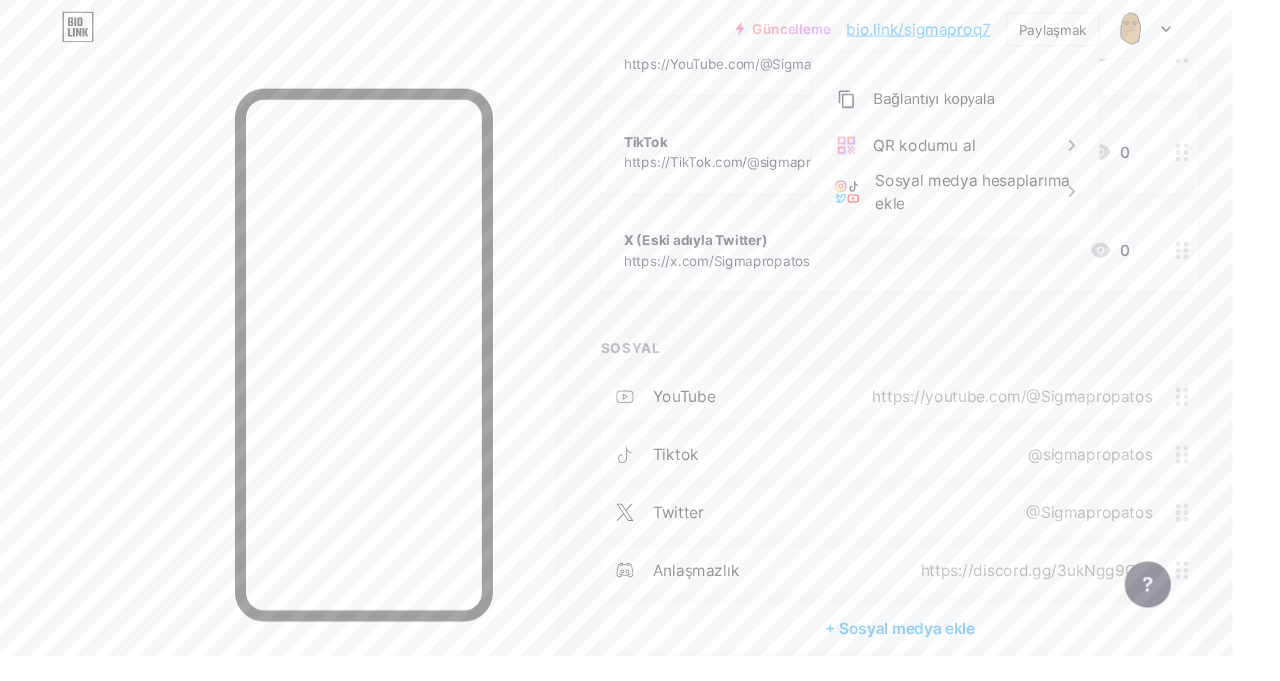 click on "Sosyal medya hesaplarıma ekle" at bounding box center (1010, 199) 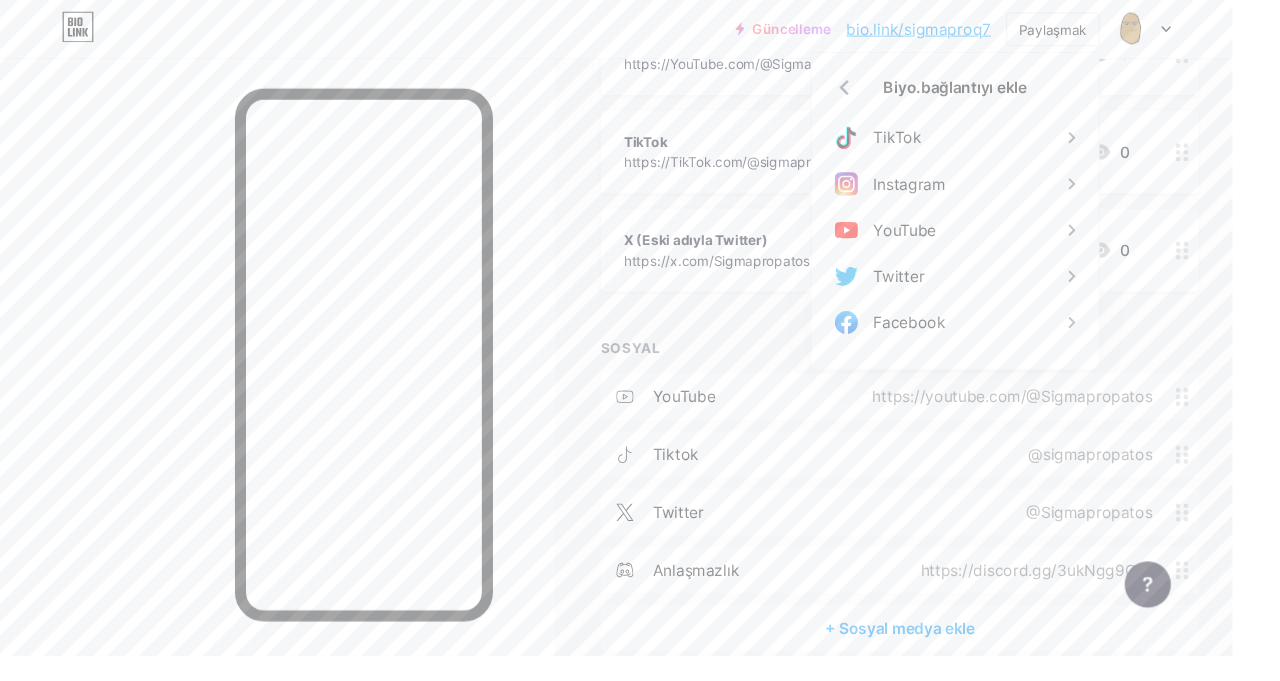 click 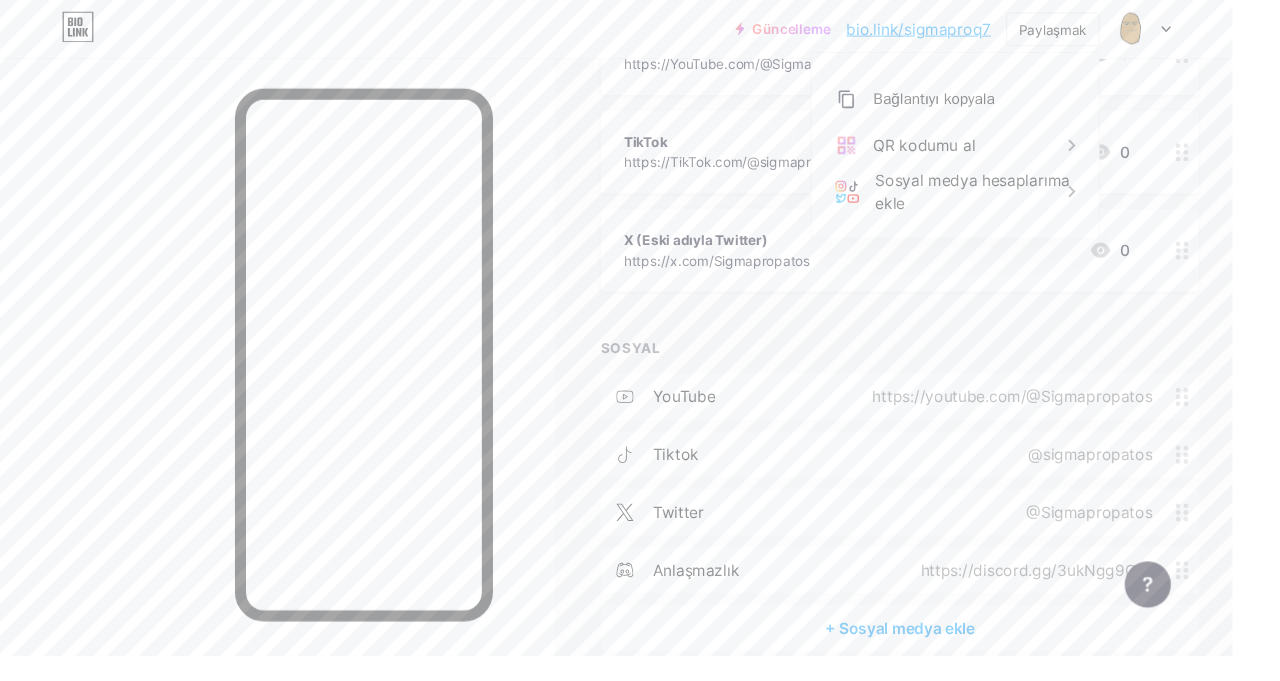 click on "SOSYAL
YouTube
https://youtube.com/@Sigmapropatos
tiktok
@sigmapropatos                   Twitter
@Sigmapropatos               anlaşmazlık
https://discord.gg/3ukNgg9Qxs               + Sosyal medya ekle" at bounding box center (934, 280) 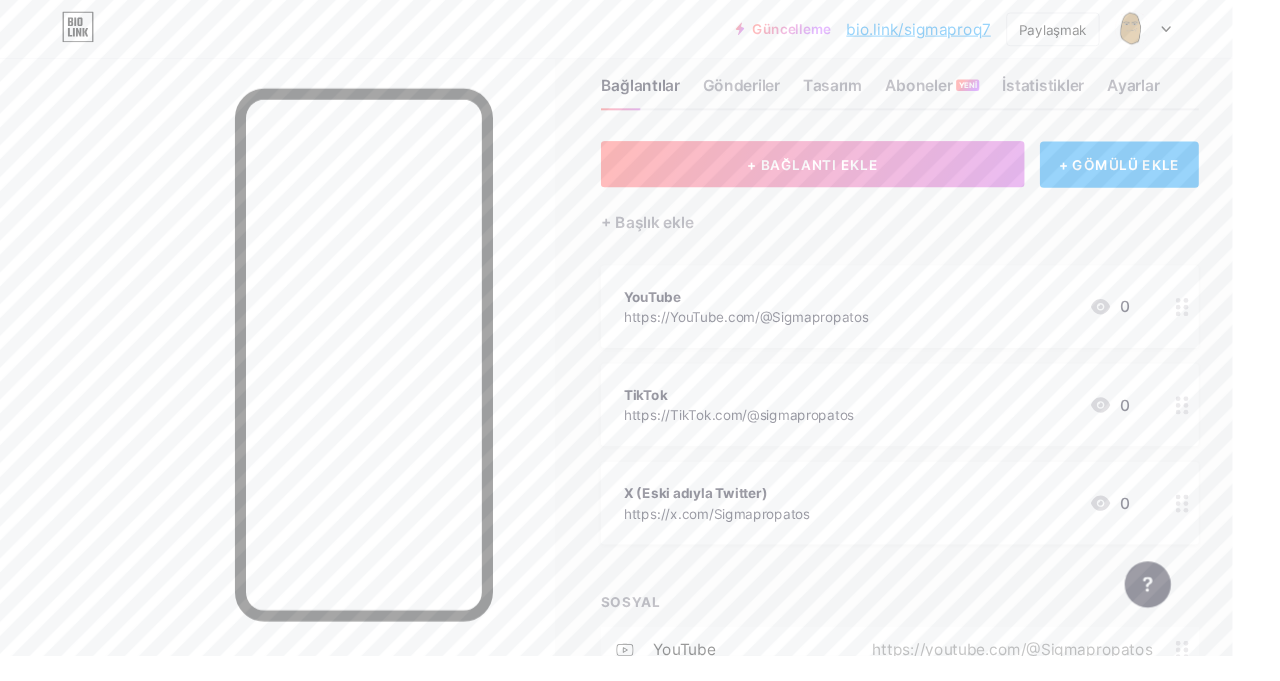 scroll, scrollTop: 0, scrollLeft: 0, axis: both 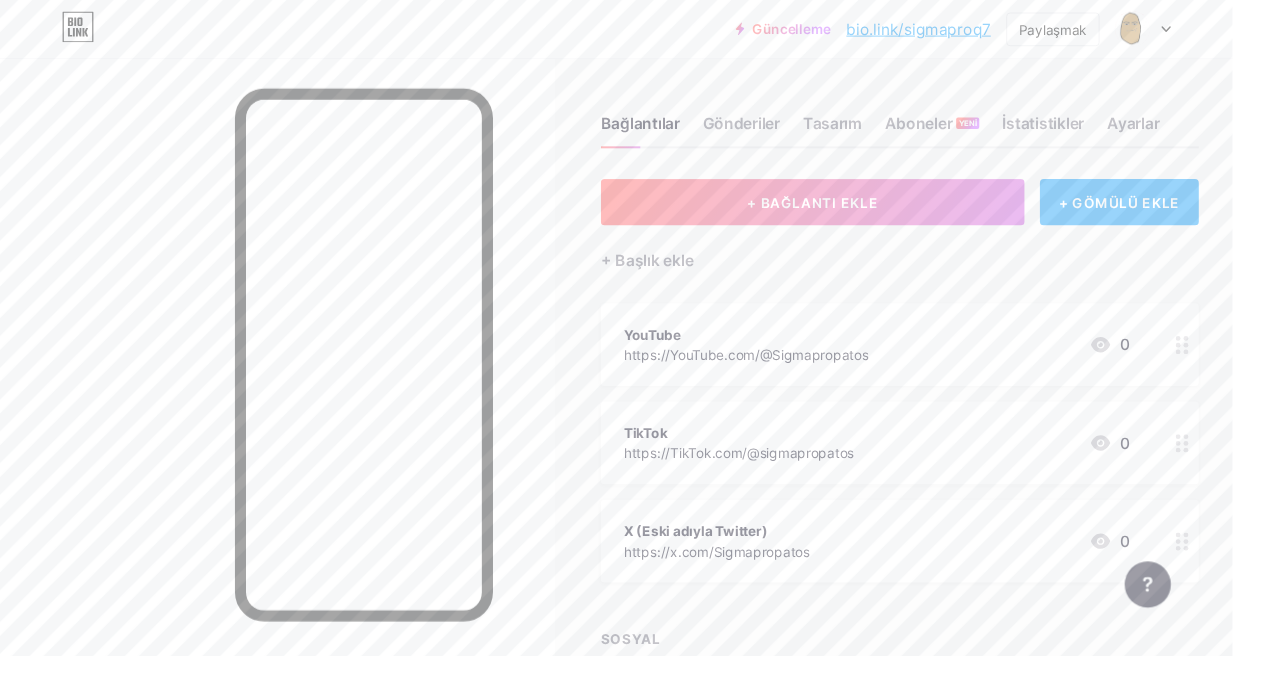 click on "Gönderiler" at bounding box center [770, 128] 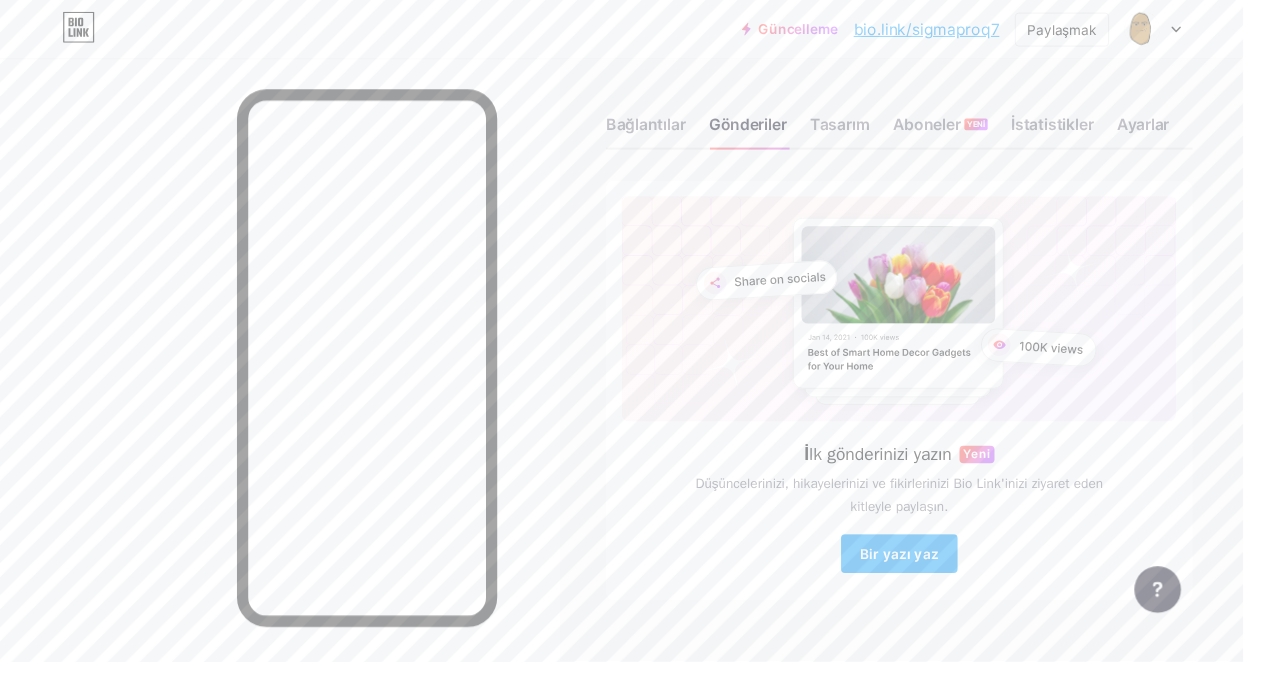 click on "Tasarım" at bounding box center (864, 128) 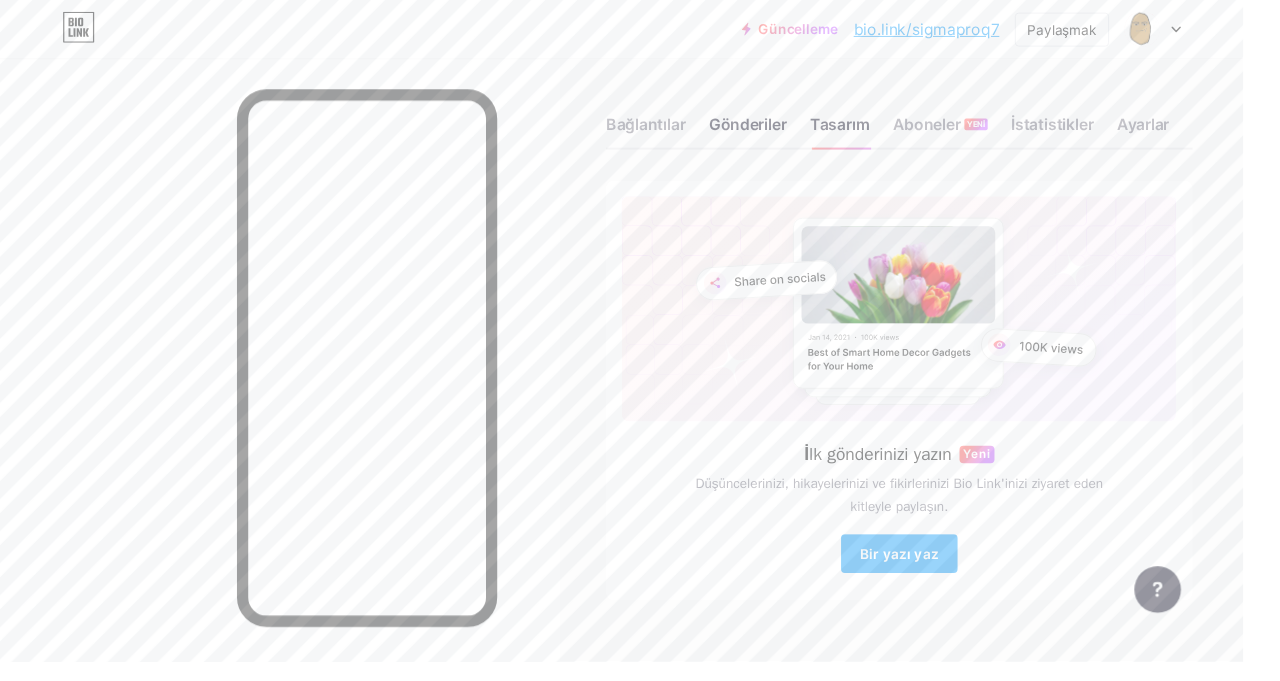 click on "Gönderiler" at bounding box center [770, 128] 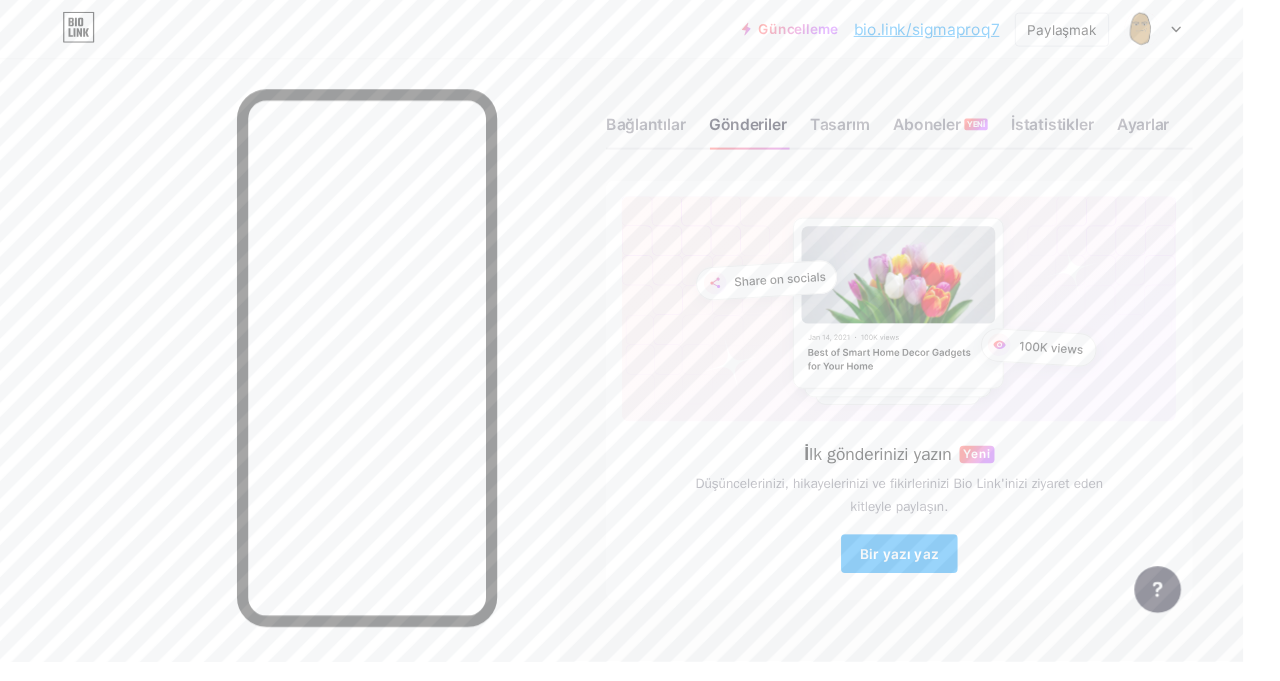 scroll, scrollTop: 43, scrollLeft: 0, axis: vertical 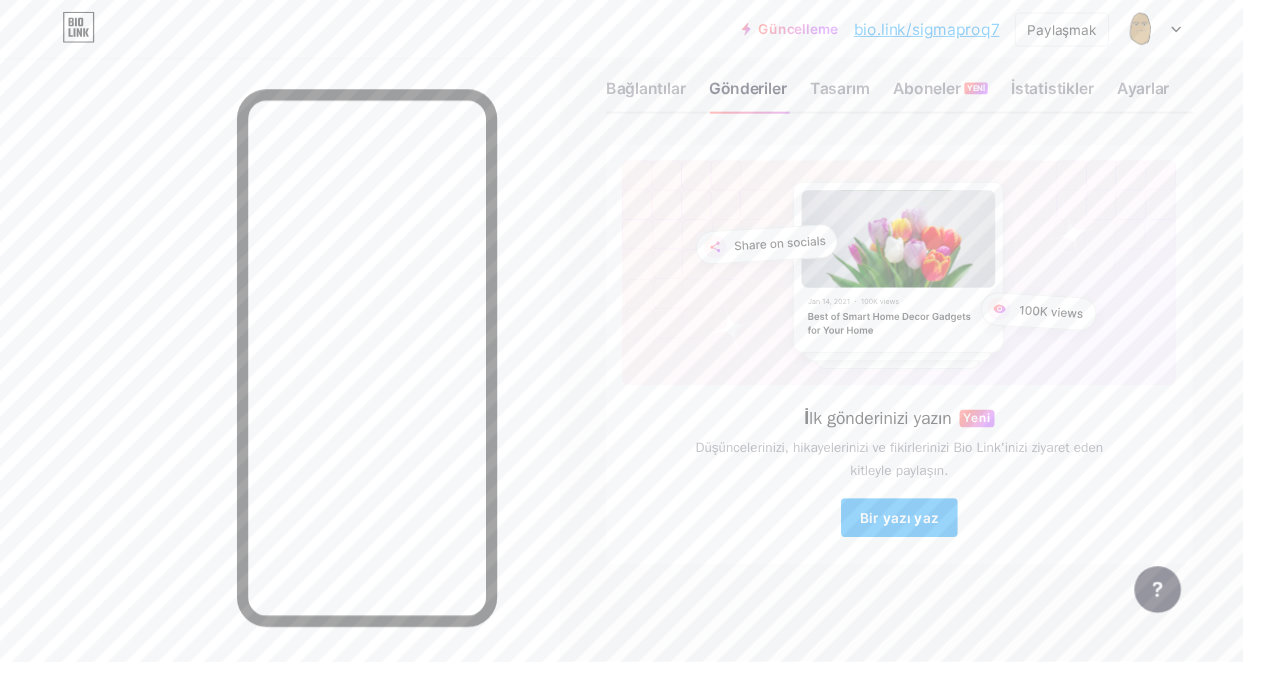 click on "Bağlantılar" at bounding box center [665, 91] 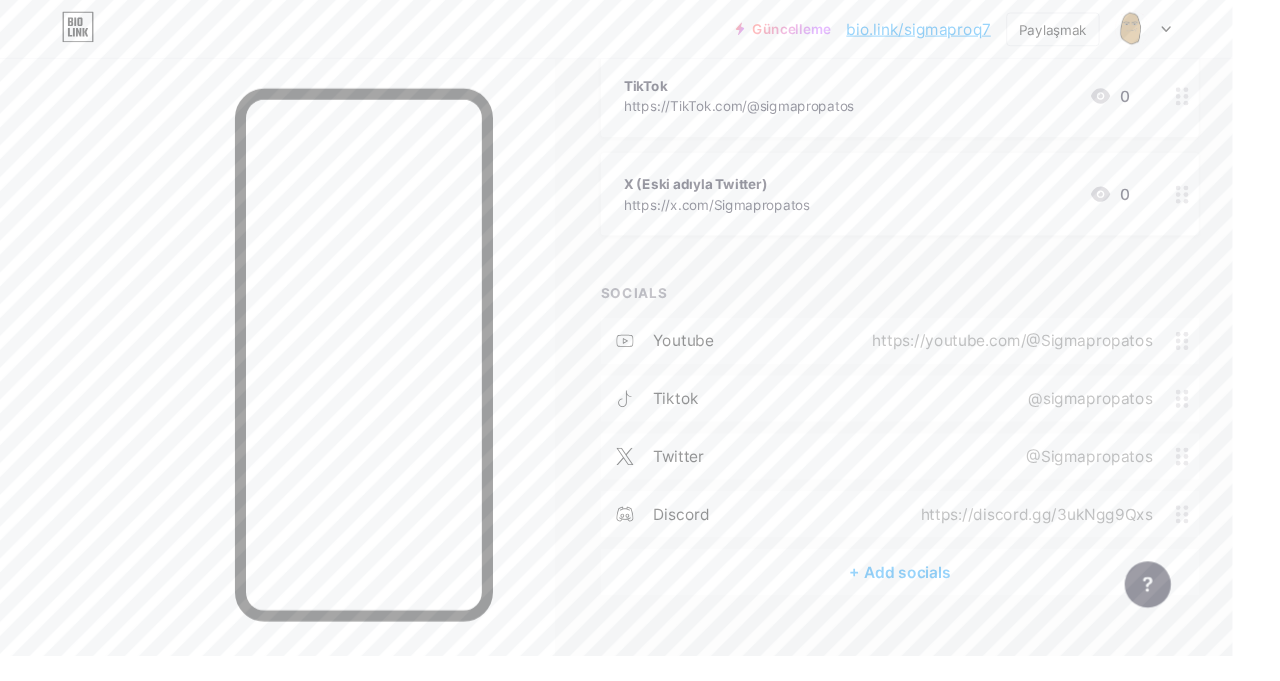 scroll, scrollTop: 369, scrollLeft: 0, axis: vertical 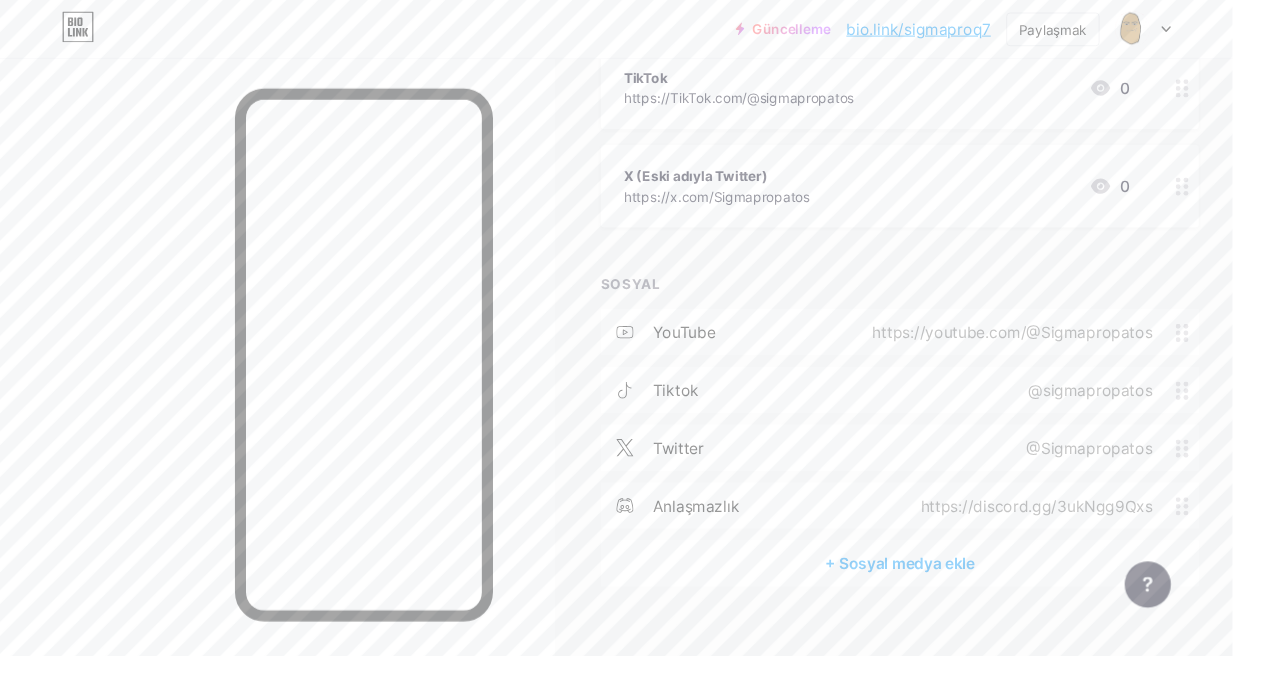 click on "+ Sosyal medya ekle" at bounding box center [934, 585] 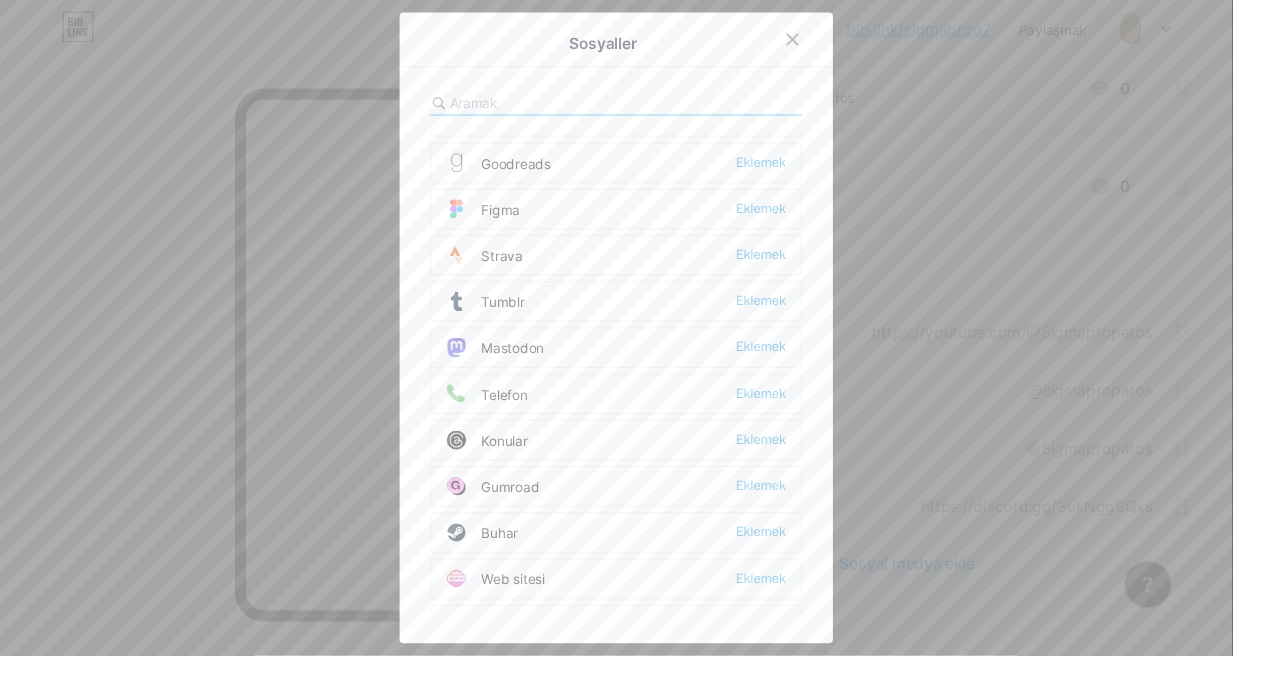 scroll, scrollTop: 1772, scrollLeft: 0, axis: vertical 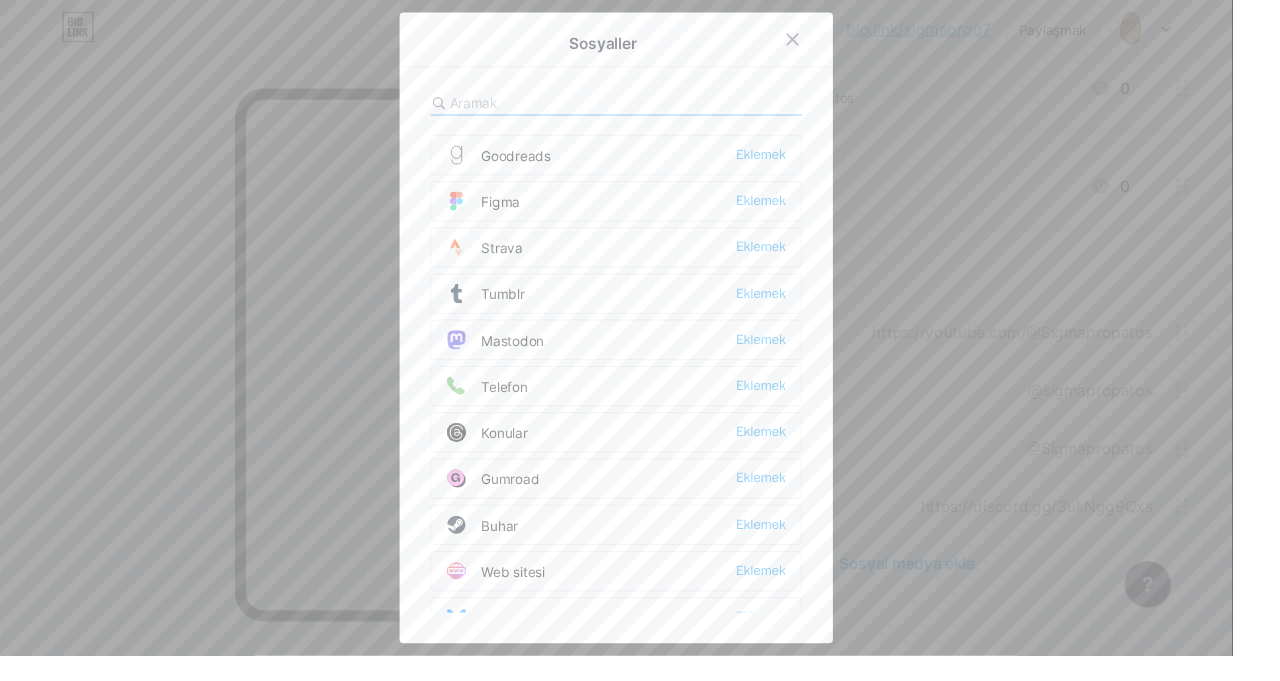 click at bounding box center [823, 41] 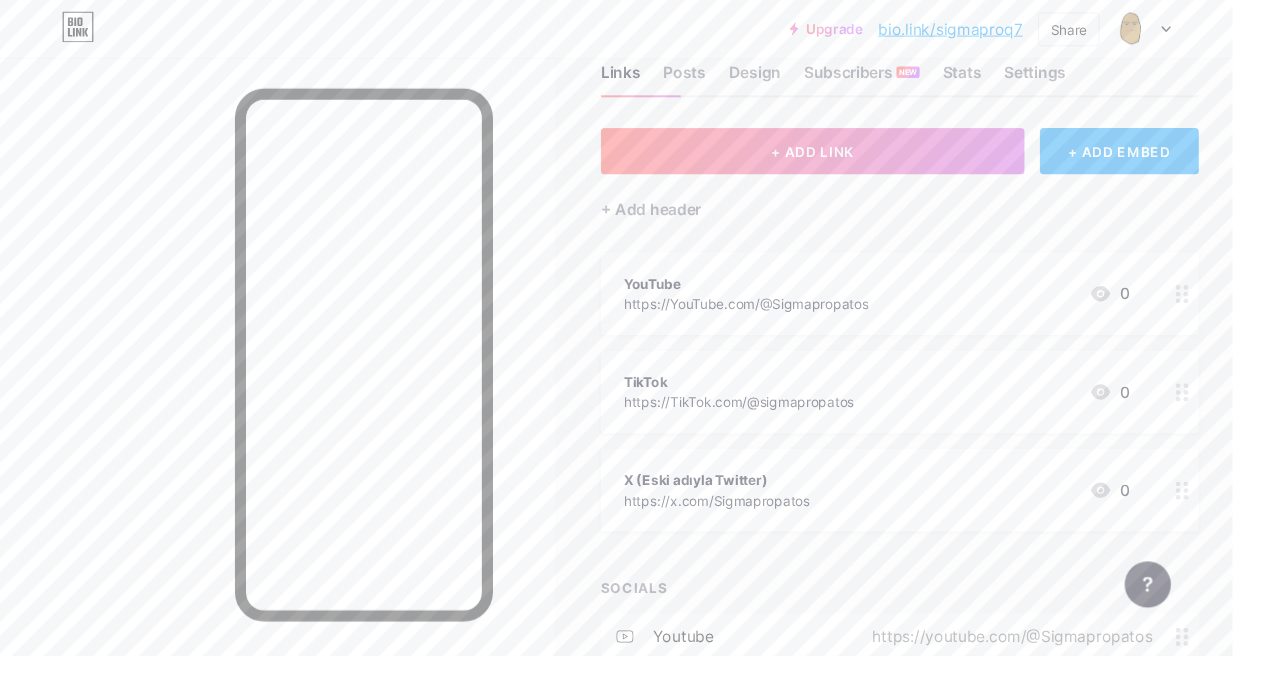 scroll, scrollTop: 49, scrollLeft: 0, axis: vertical 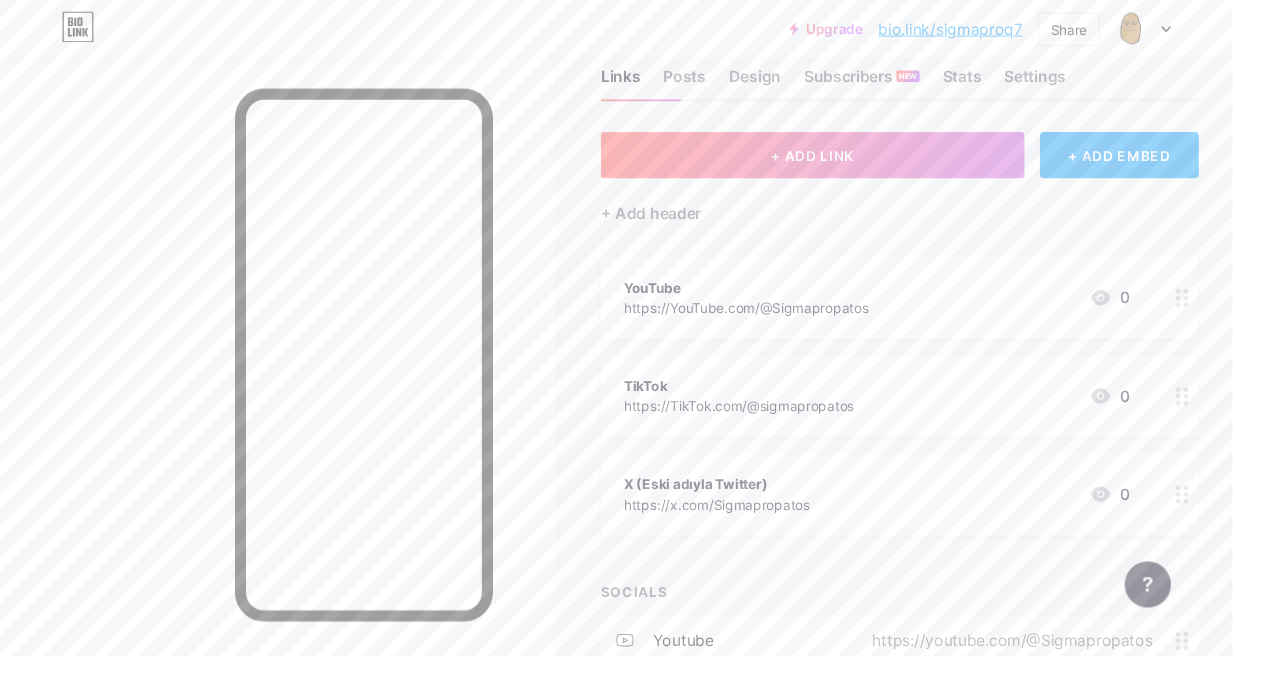 click on "+ ADD LINK" at bounding box center (844, 161) 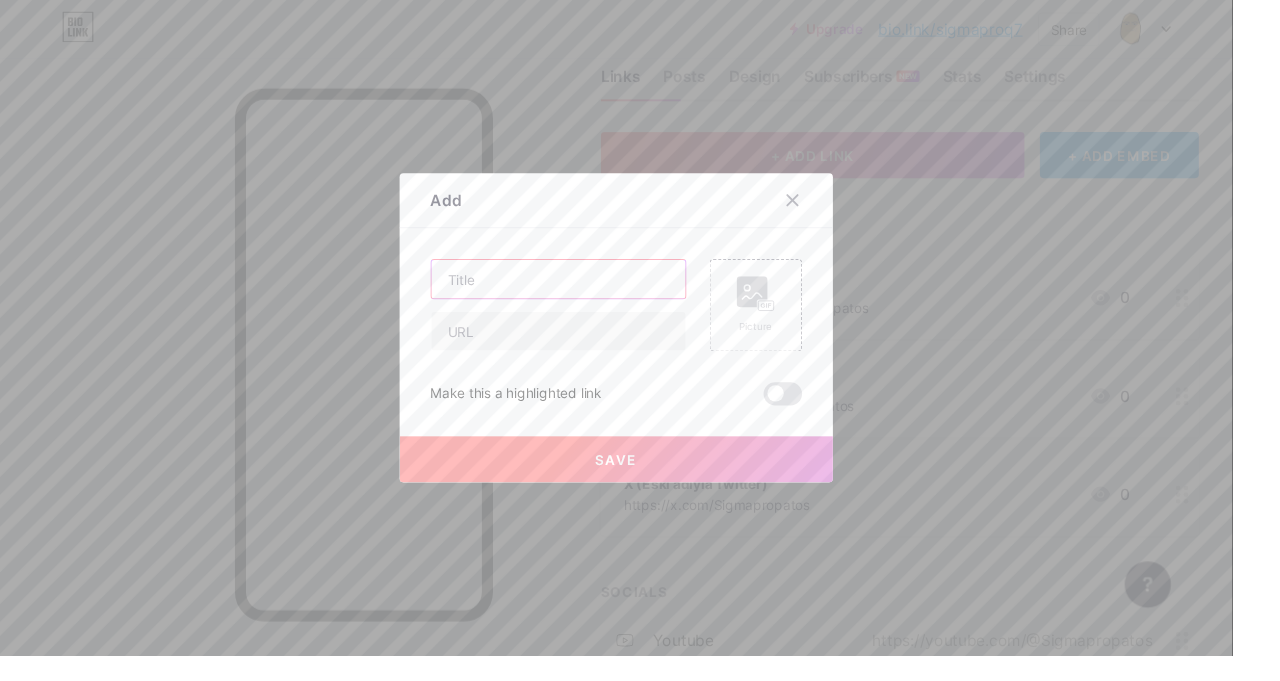 click at bounding box center (580, 290) 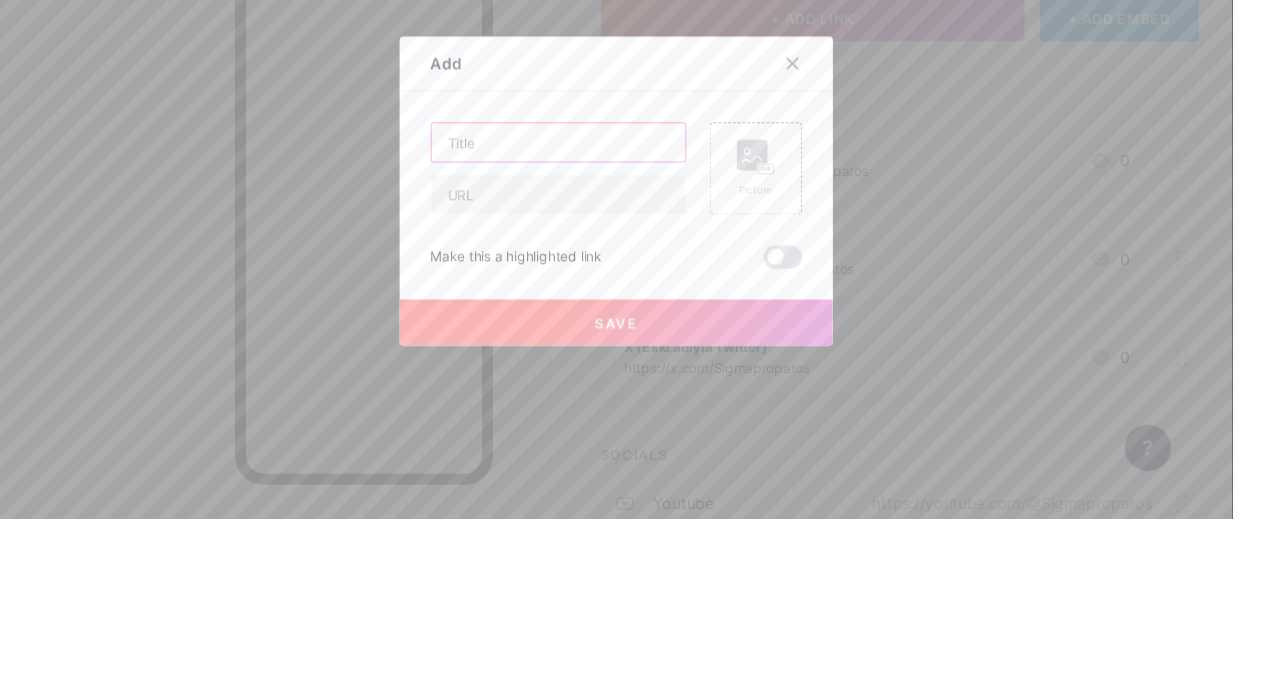 scroll, scrollTop: 49, scrollLeft: 0, axis: vertical 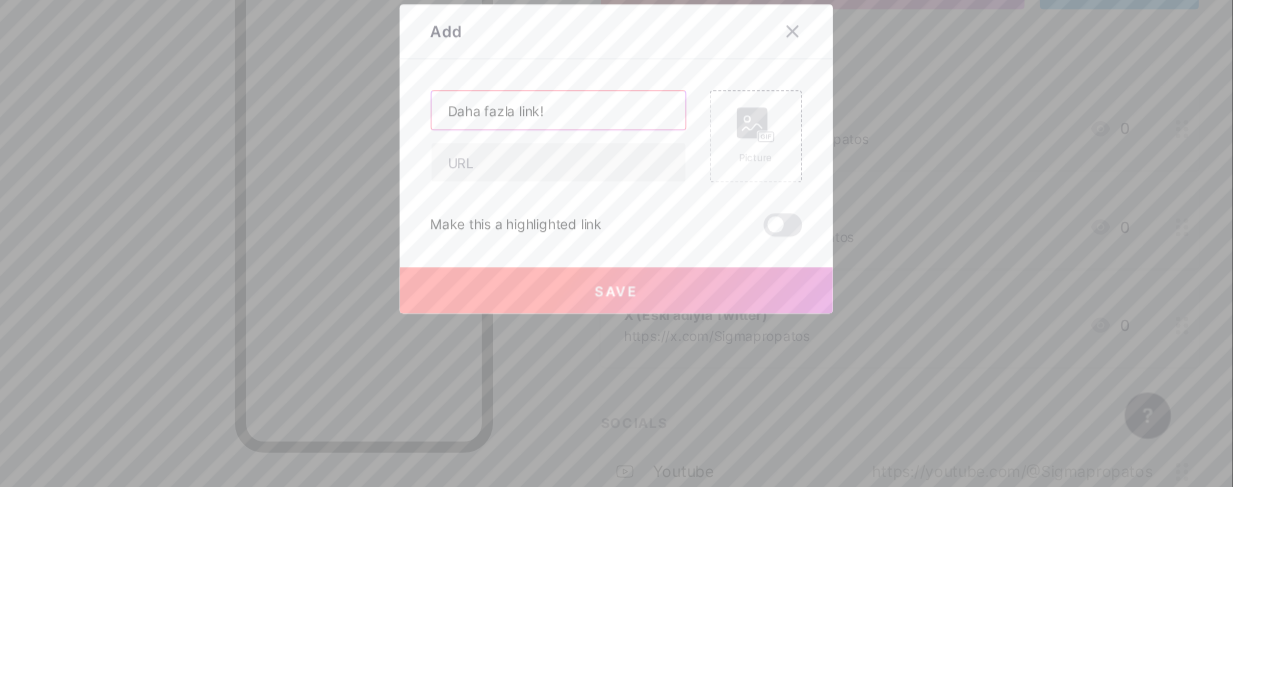 type on "Daha fazla link!" 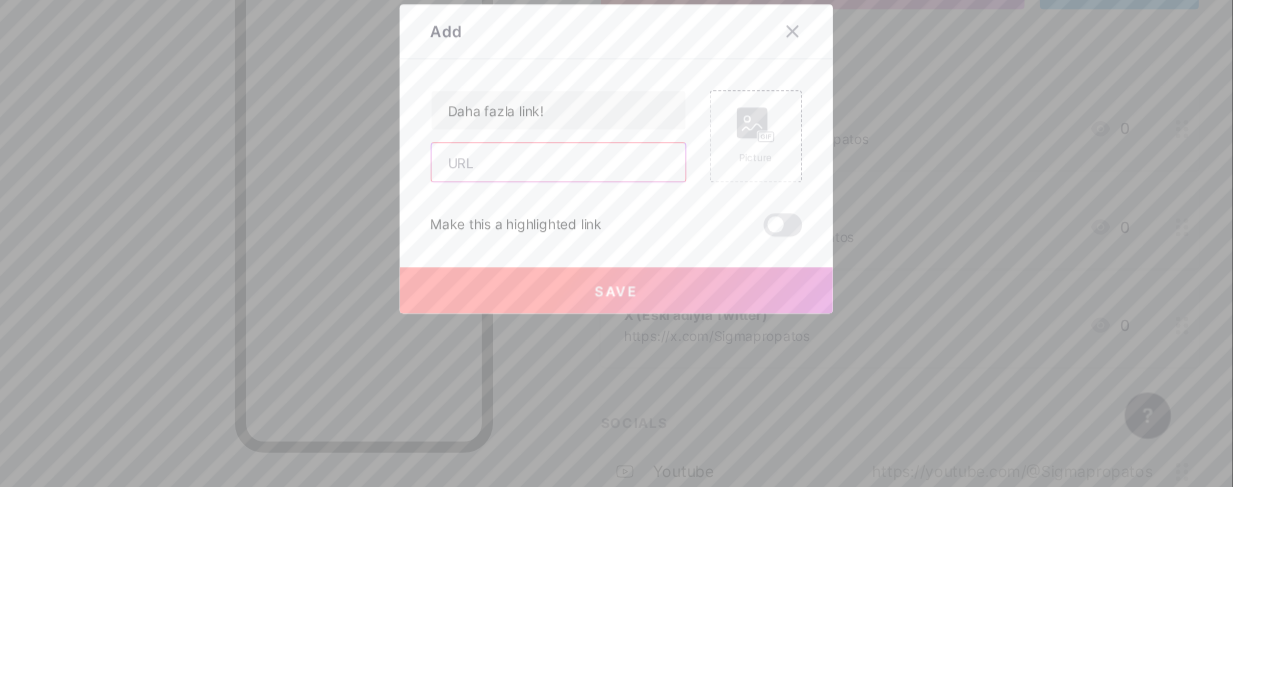 click at bounding box center [580, 344] 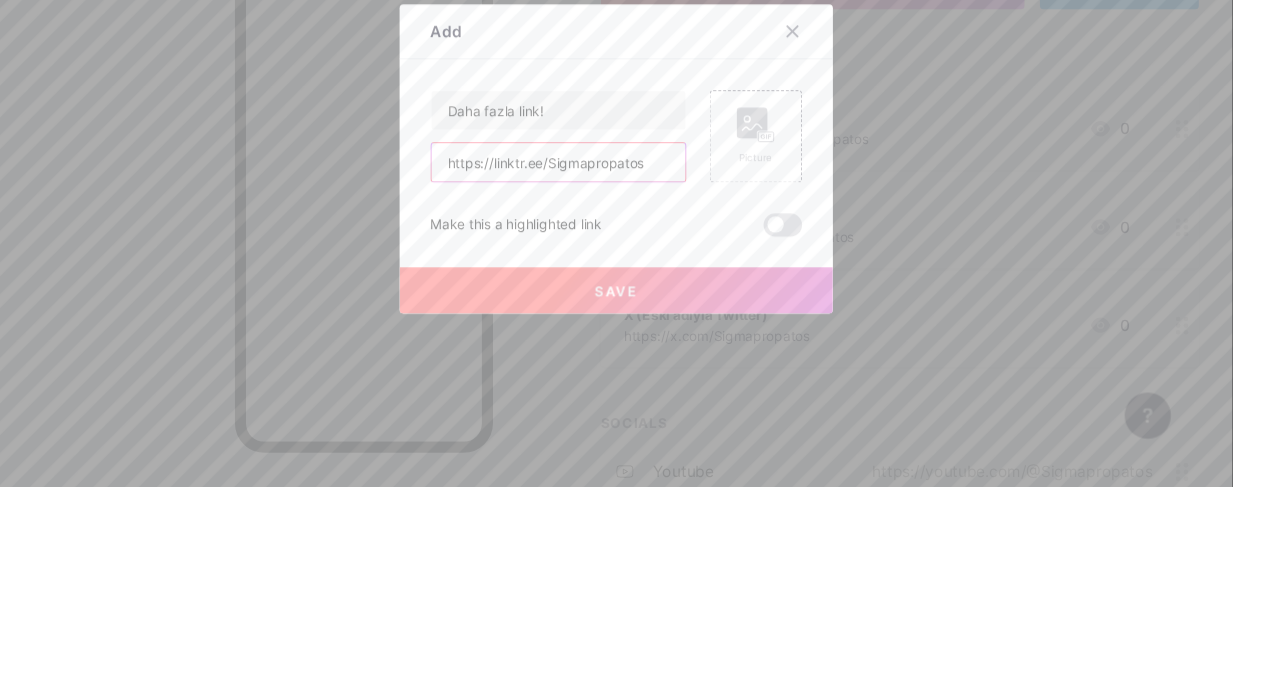 type on "https://linktr.ee/Sigmapropatos" 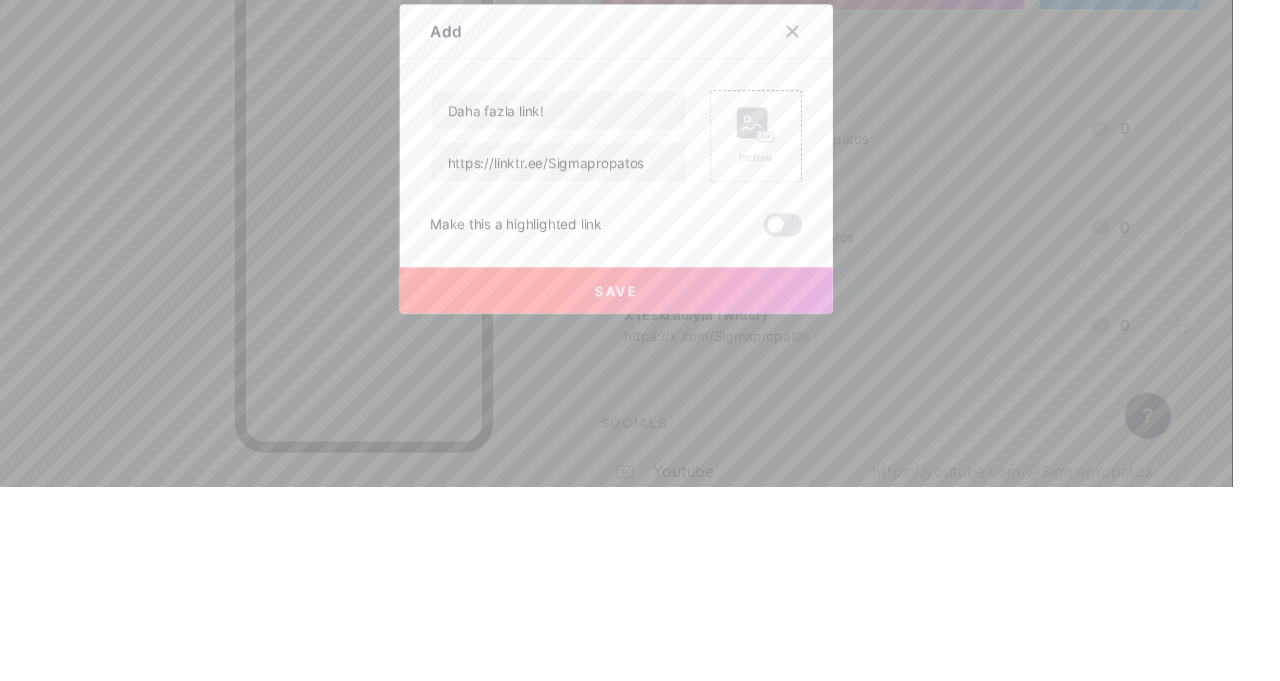 click 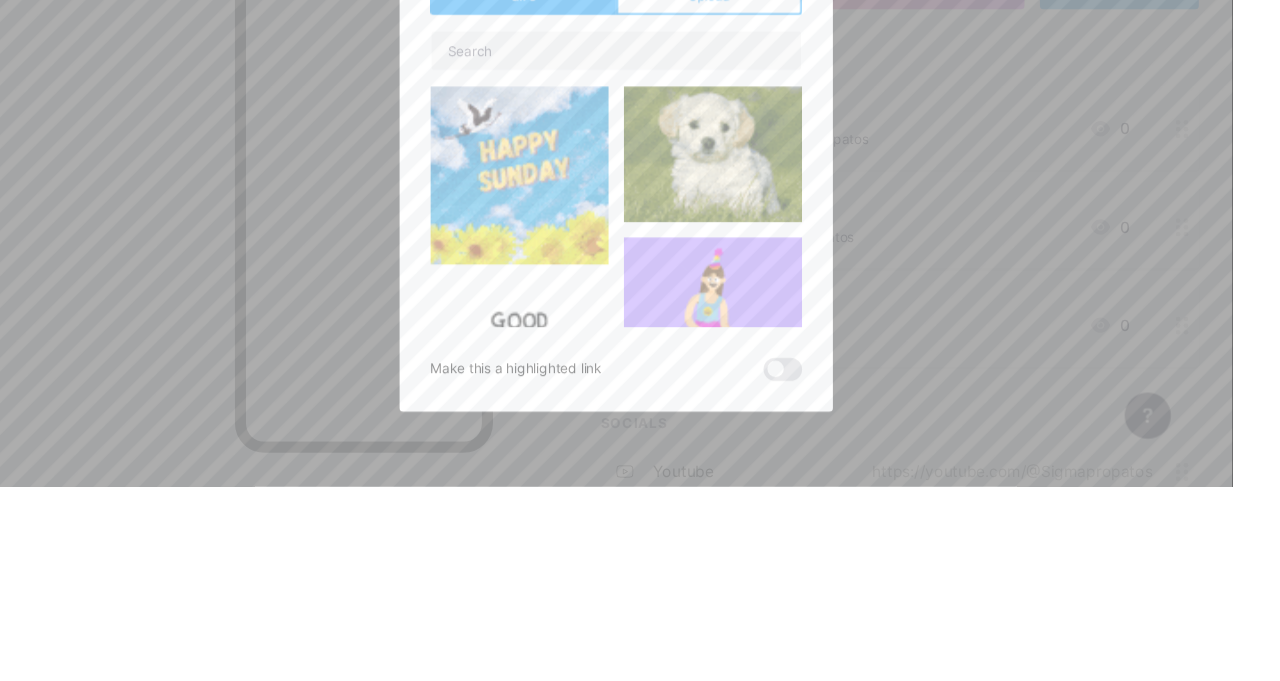 scroll, scrollTop: 49, scrollLeft: 0, axis: vertical 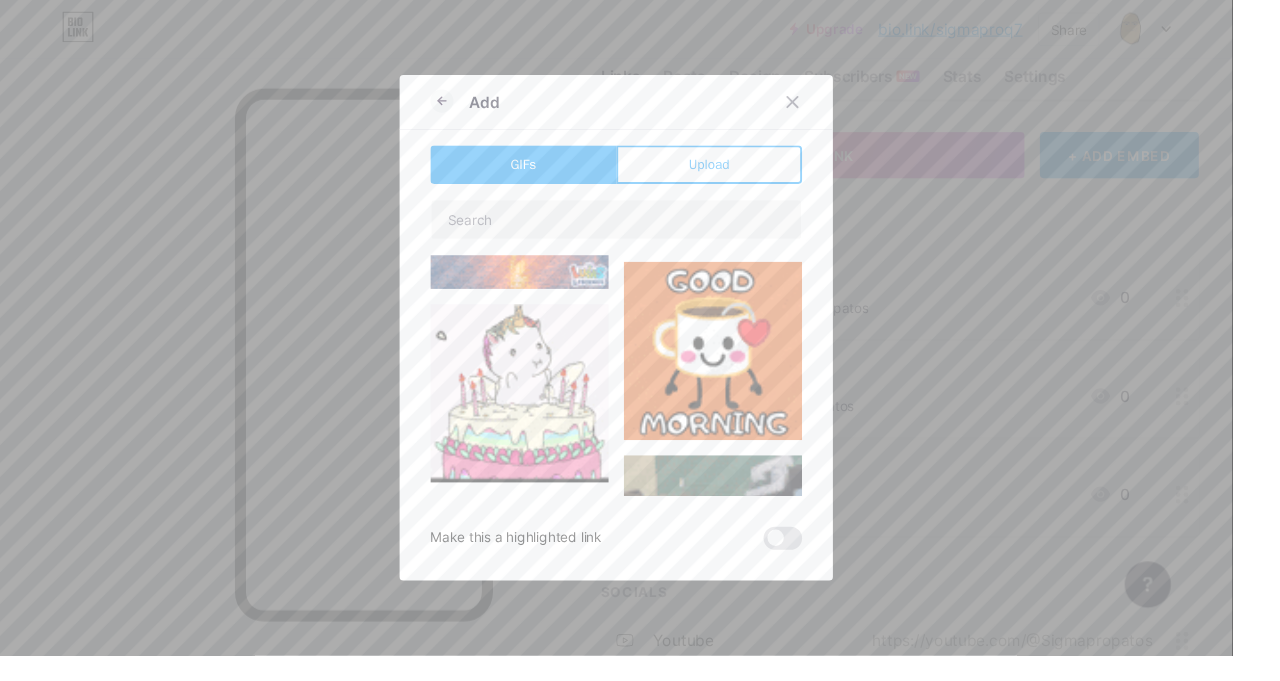 click on "Upload" at bounding box center [736, 171] 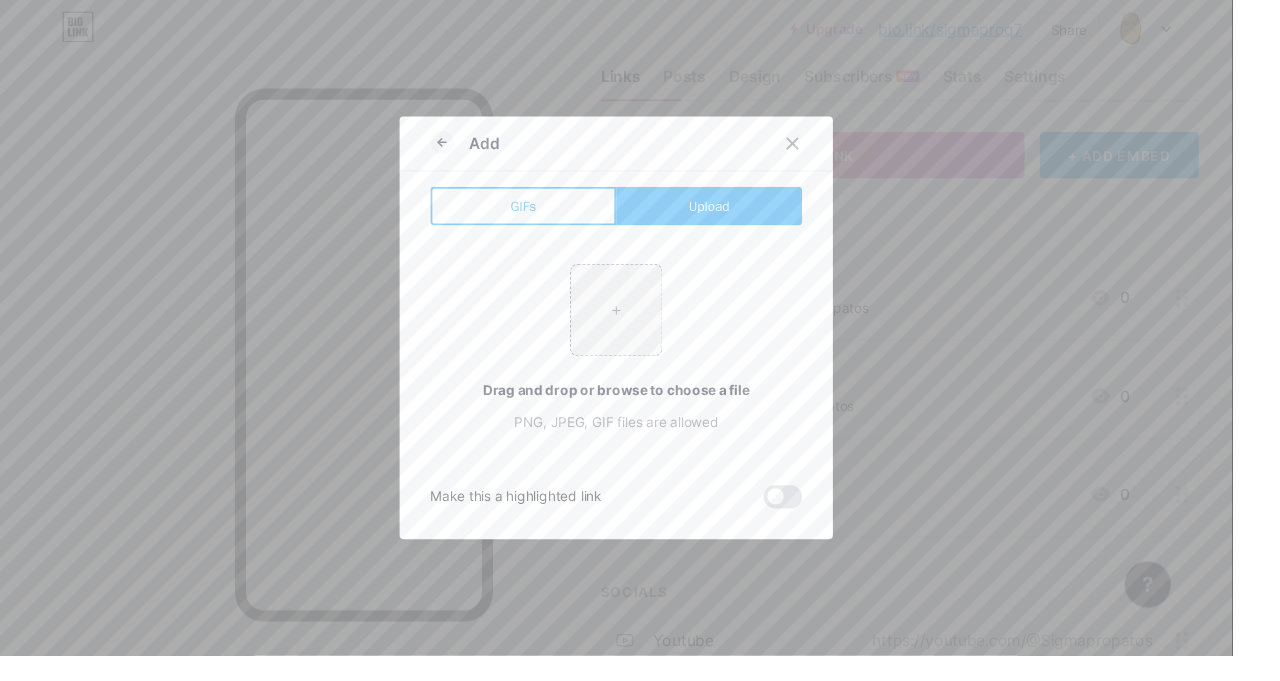 click at bounding box center (640, 322) 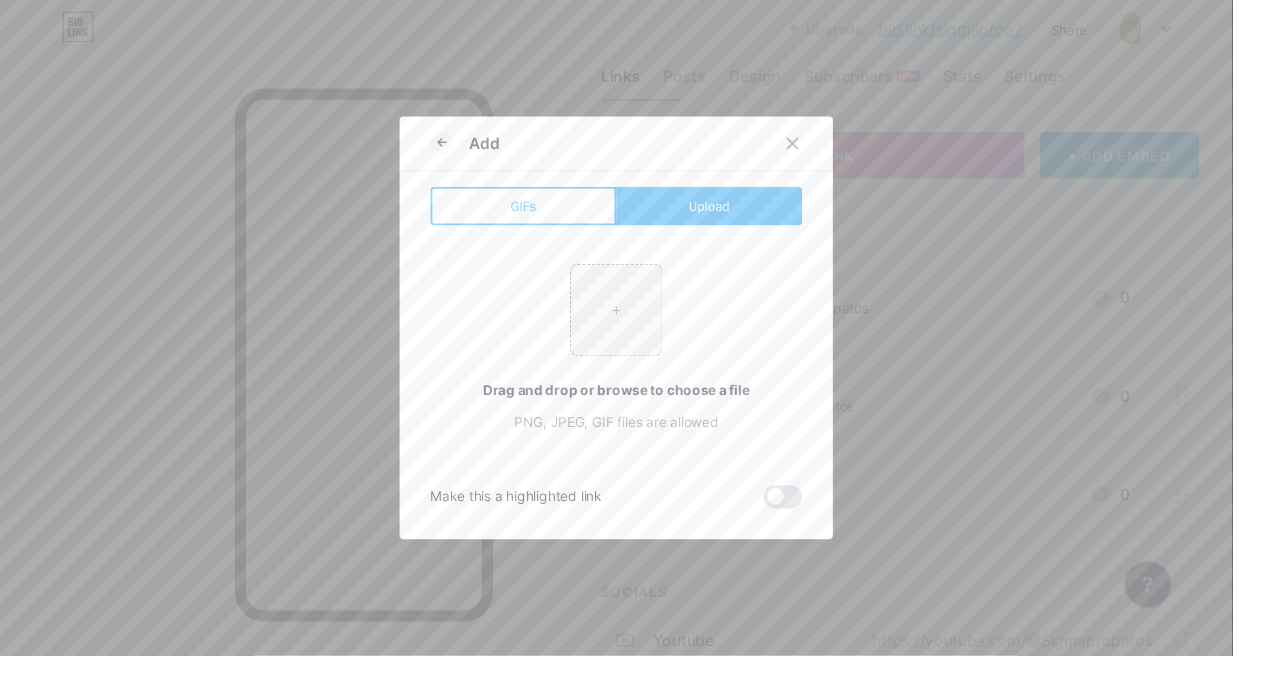 type on "C:\fakepath\1000297674.jpg" 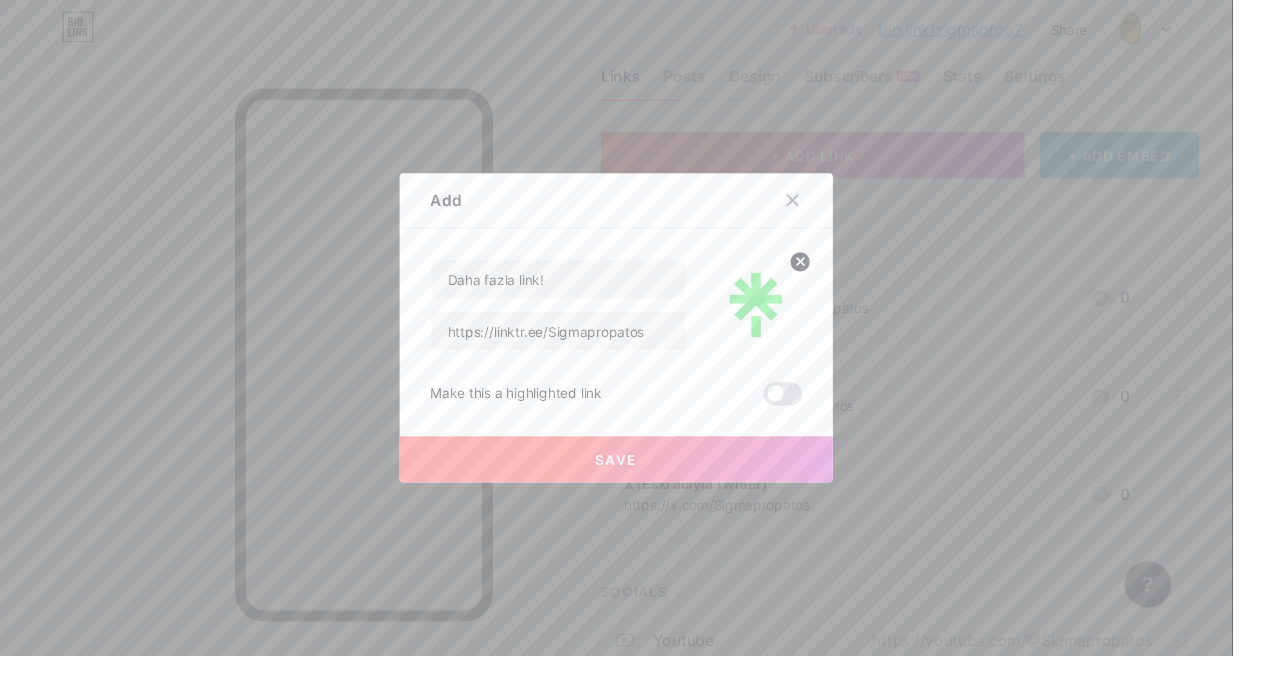 click on "Save" at bounding box center (640, 477) 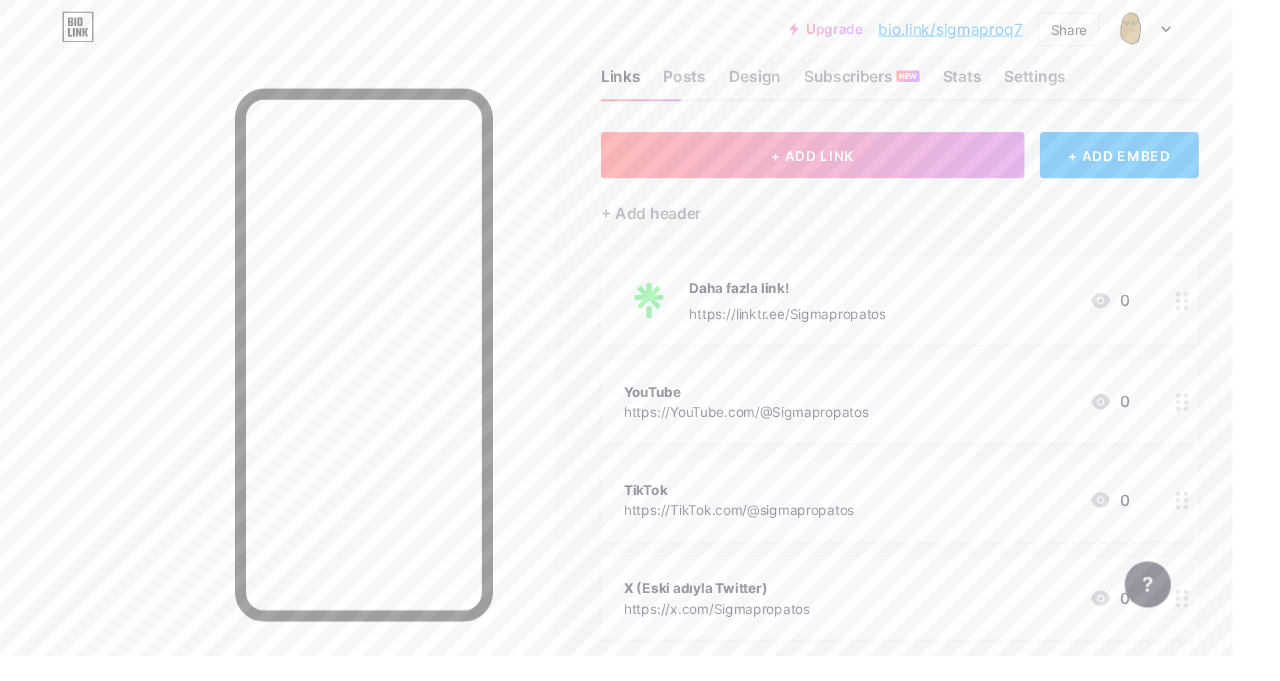 click on "+ ADD EMBED" at bounding box center (1162, 161) 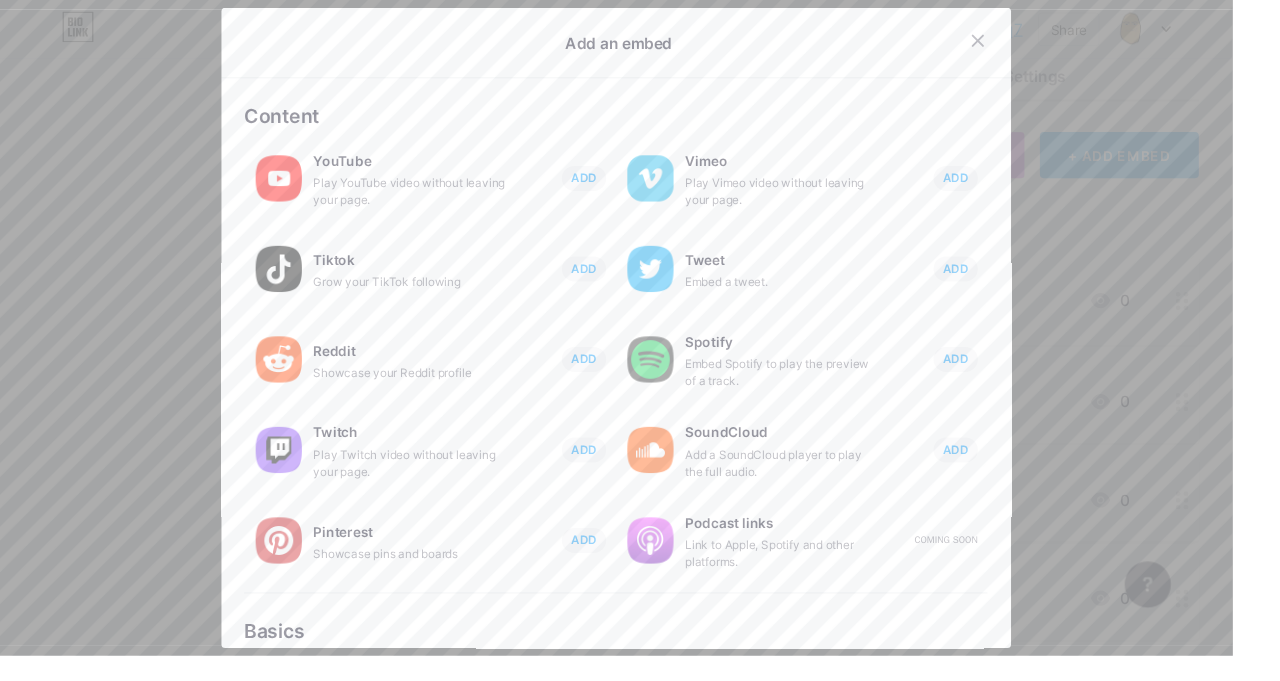 scroll, scrollTop: 0, scrollLeft: 0, axis: both 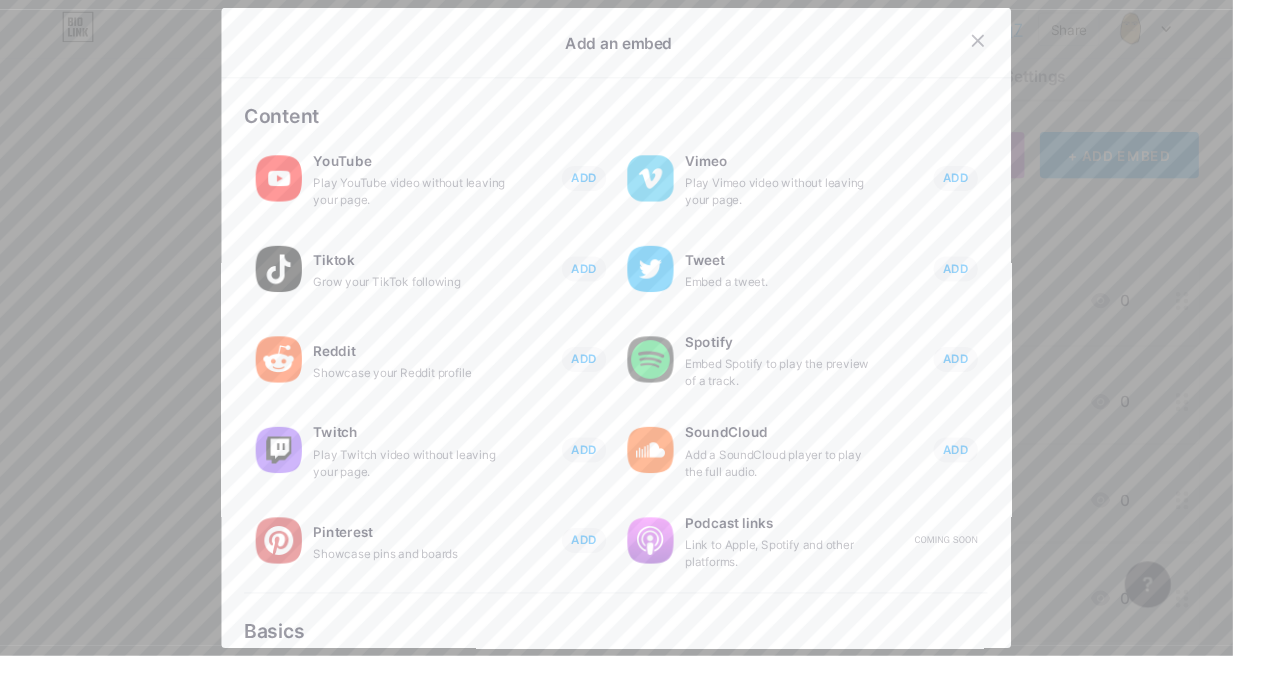 click at bounding box center [1016, 42] 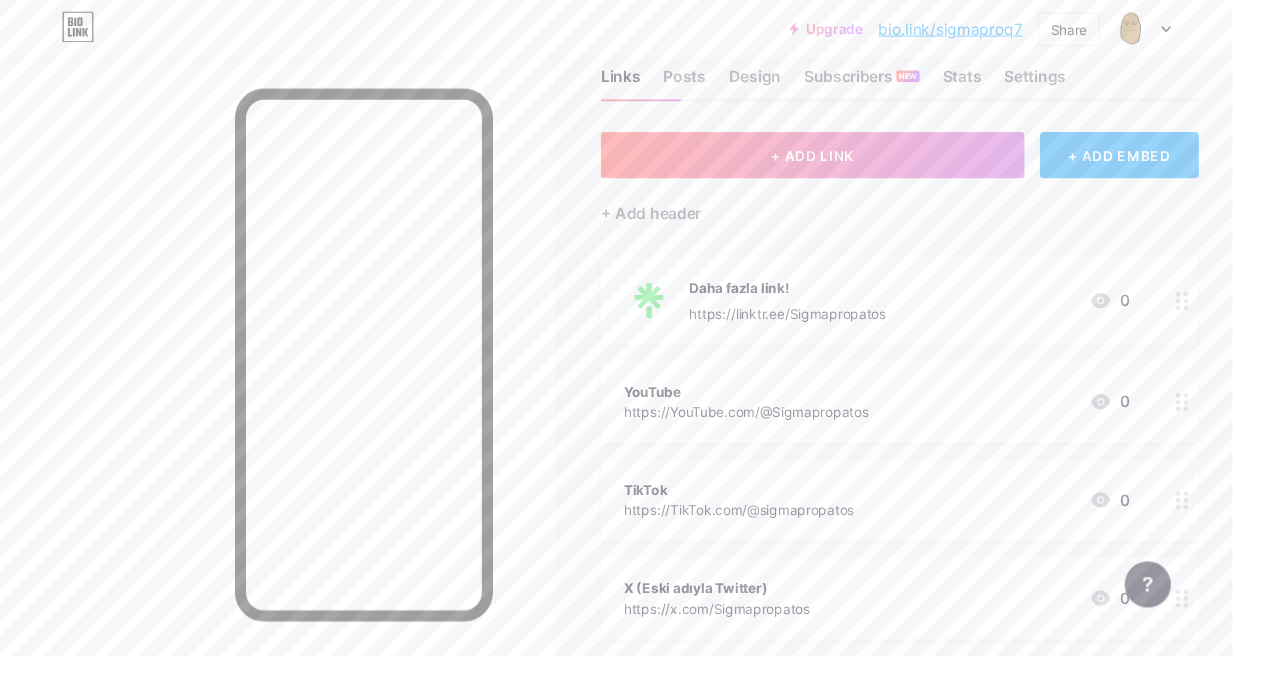 click on "+ ADD LINK" at bounding box center (844, 161) 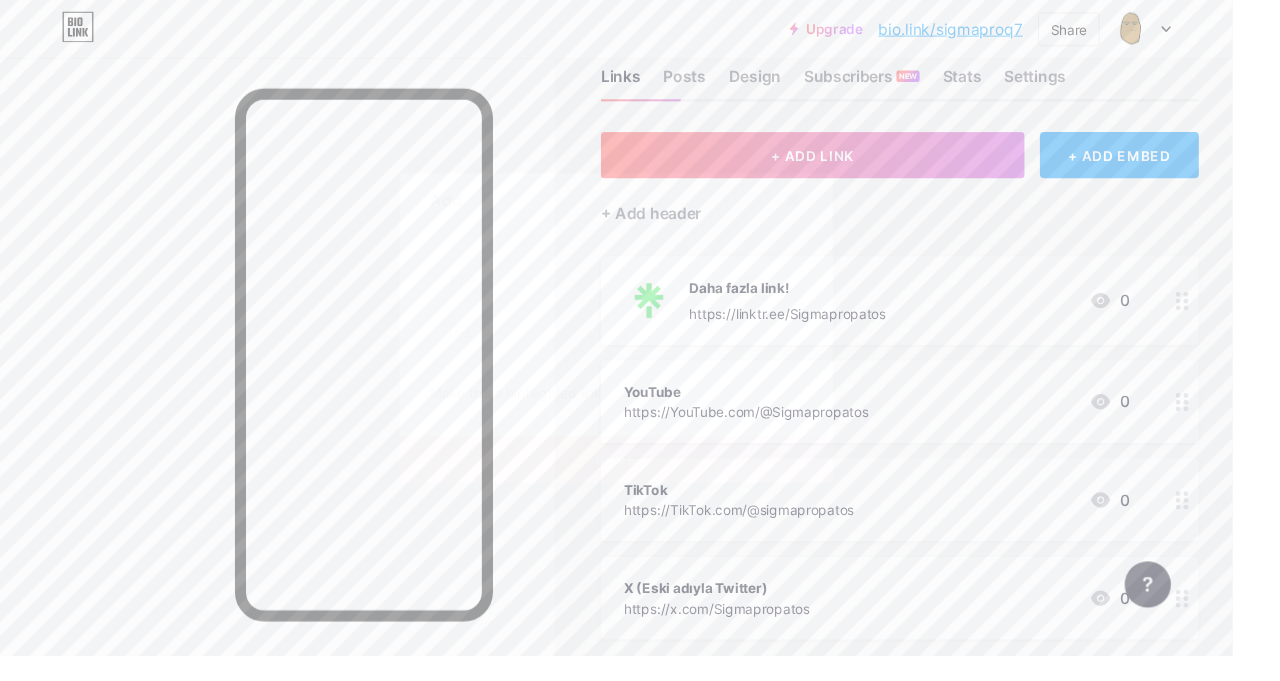 click at bounding box center (823, 208) 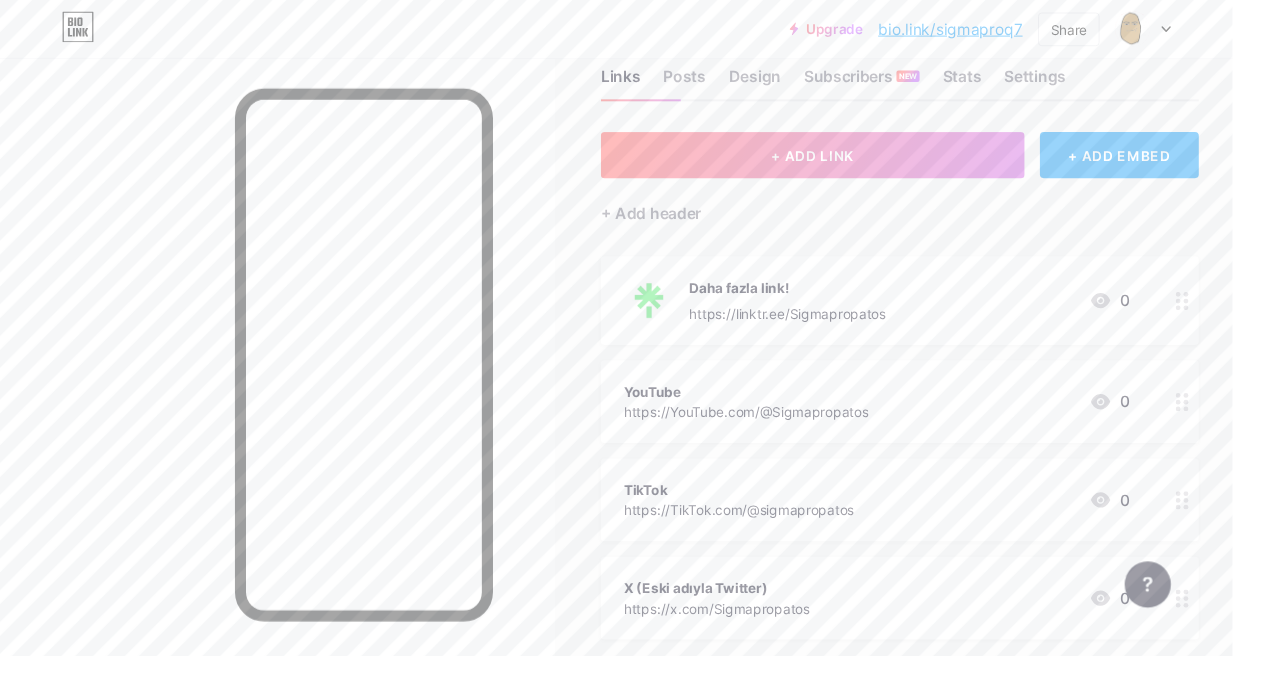click on "Posts" at bounding box center [711, 85] 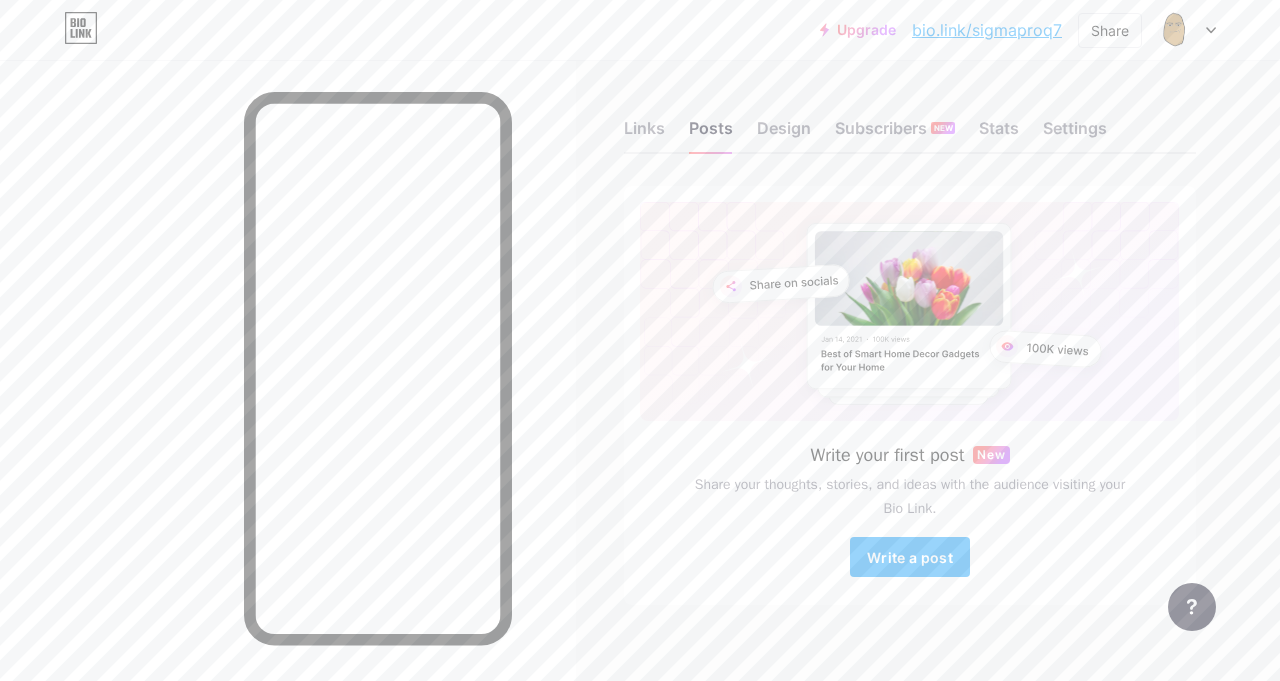 click on "Links" at bounding box center [644, 134] 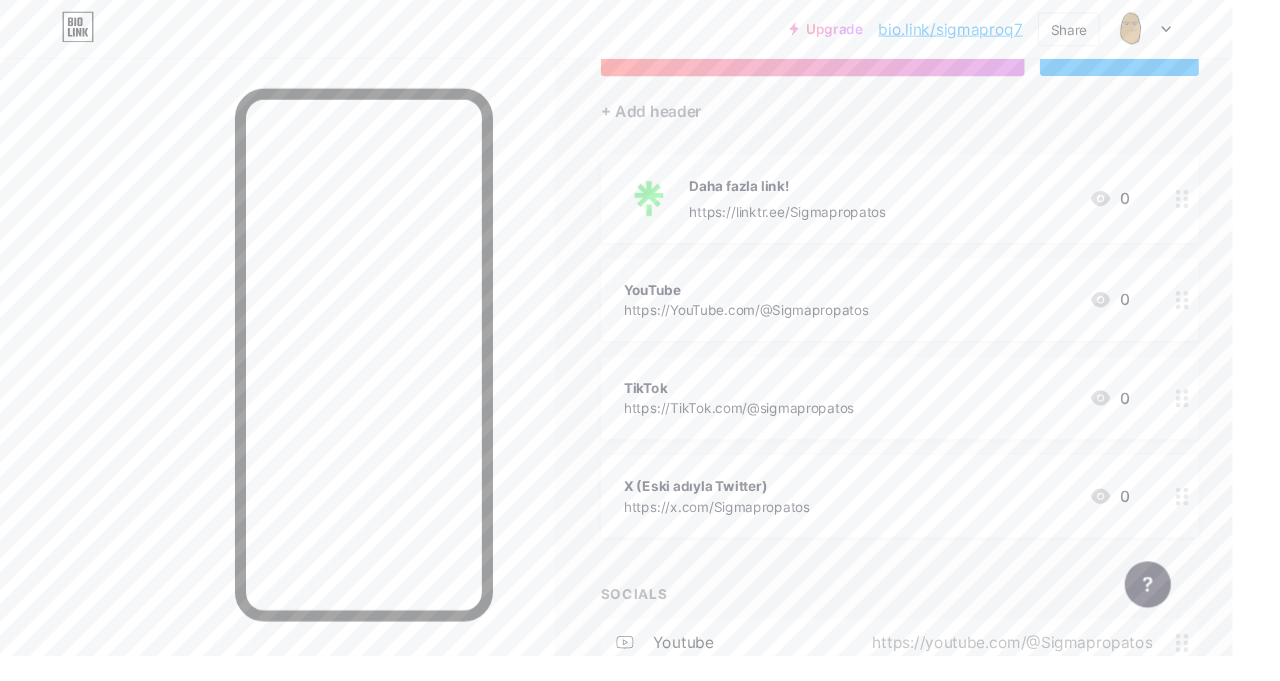 scroll, scrollTop: 410, scrollLeft: 0, axis: vertical 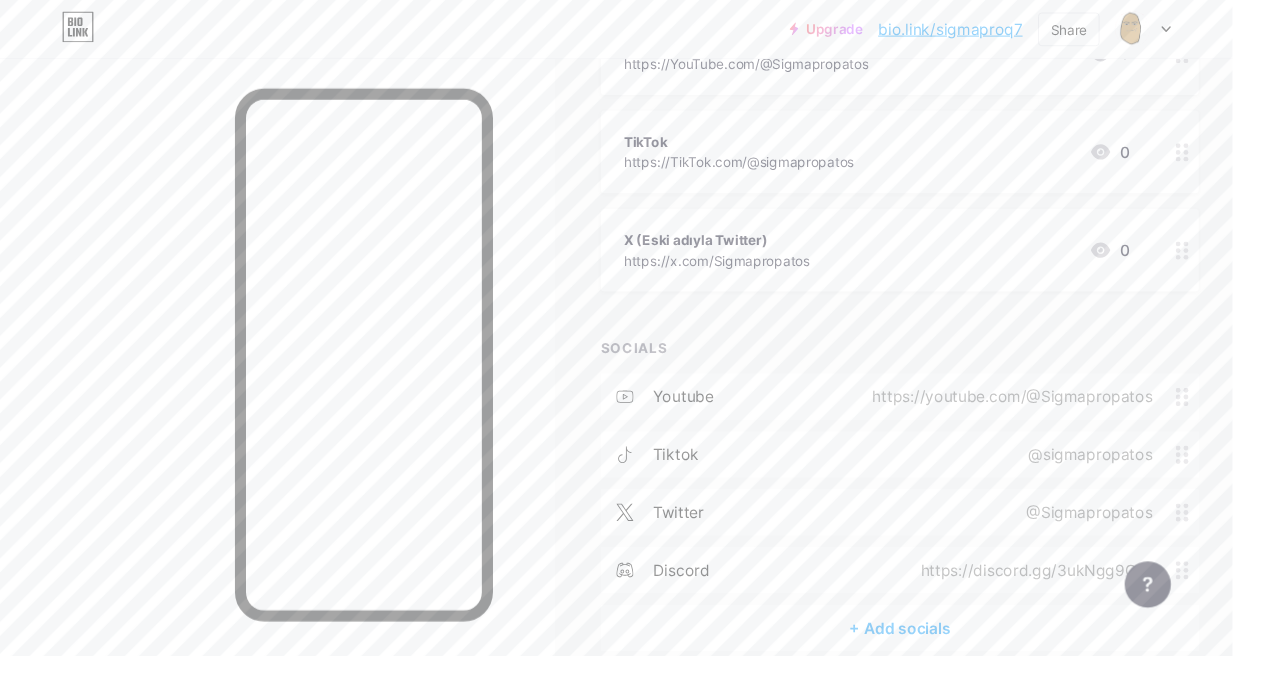 click on "+ Add socials" at bounding box center [934, 652] 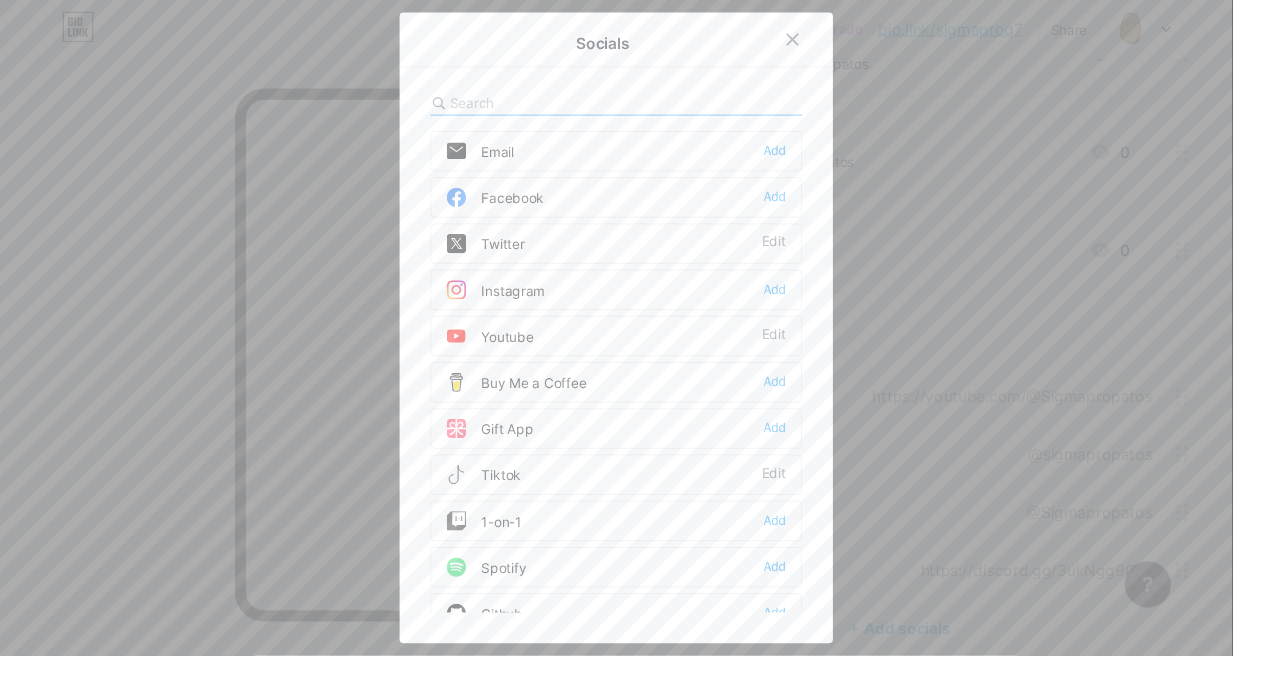 click on "Add" at bounding box center (804, 157) 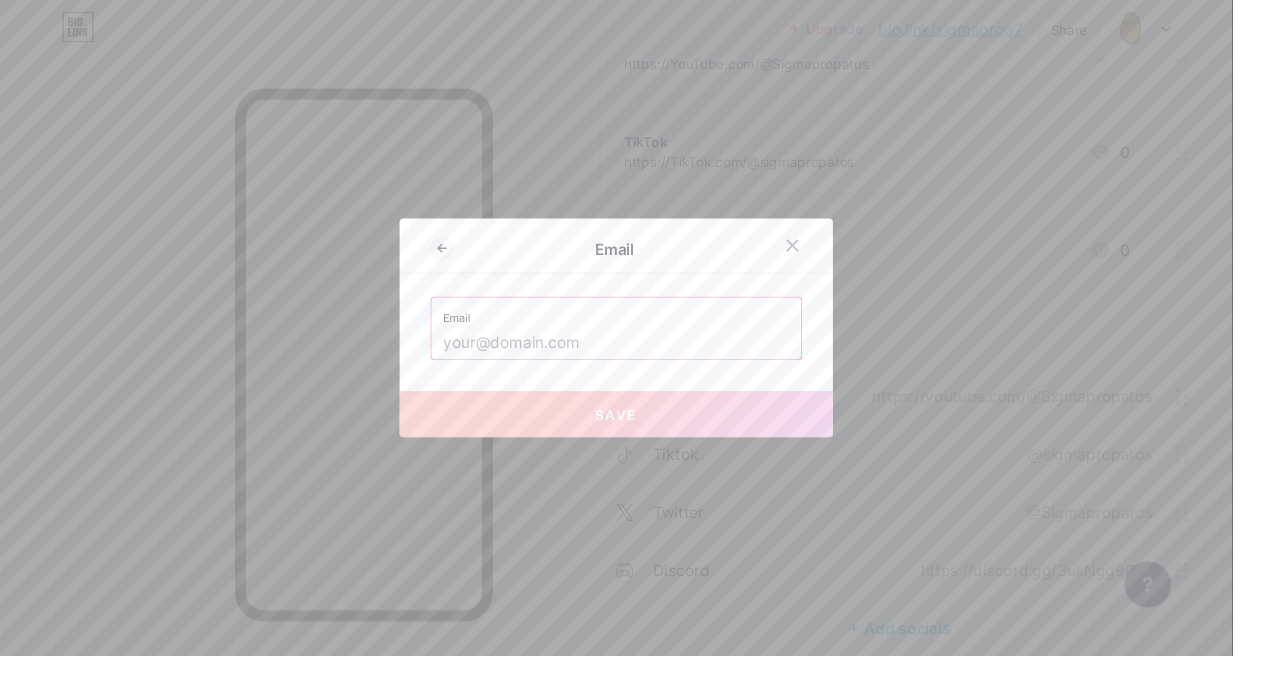 click at bounding box center (640, 356) 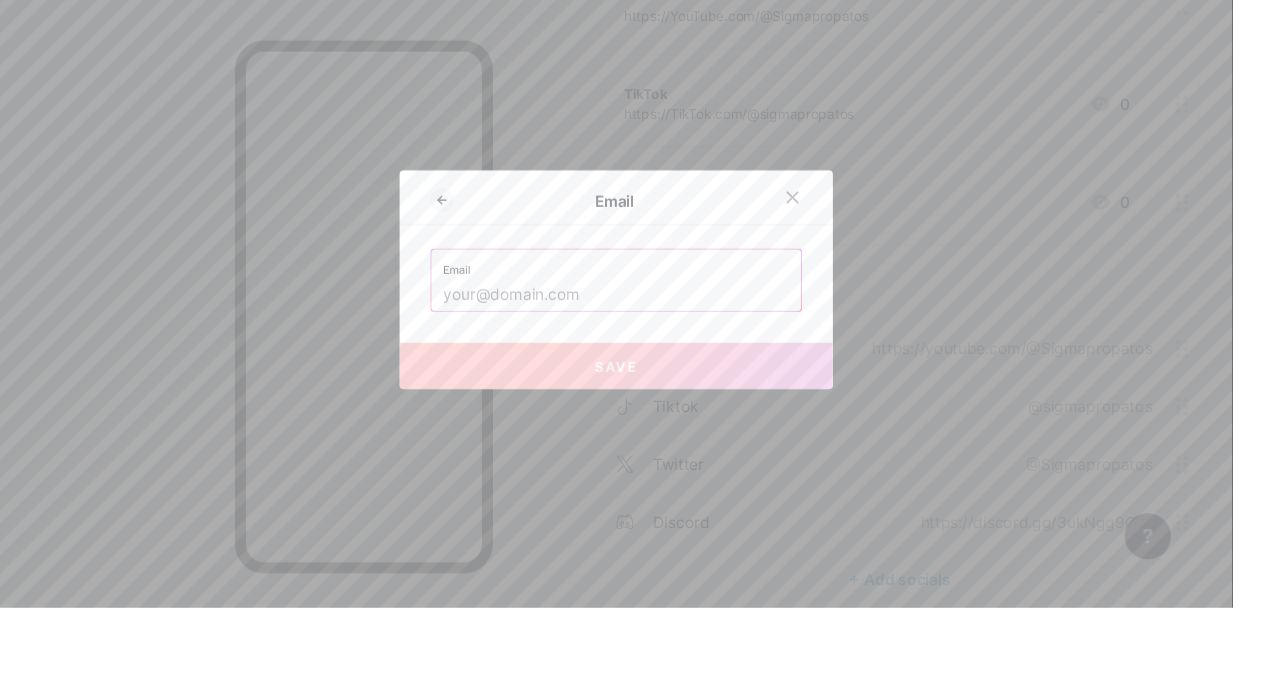 scroll, scrollTop: 410, scrollLeft: 0, axis: vertical 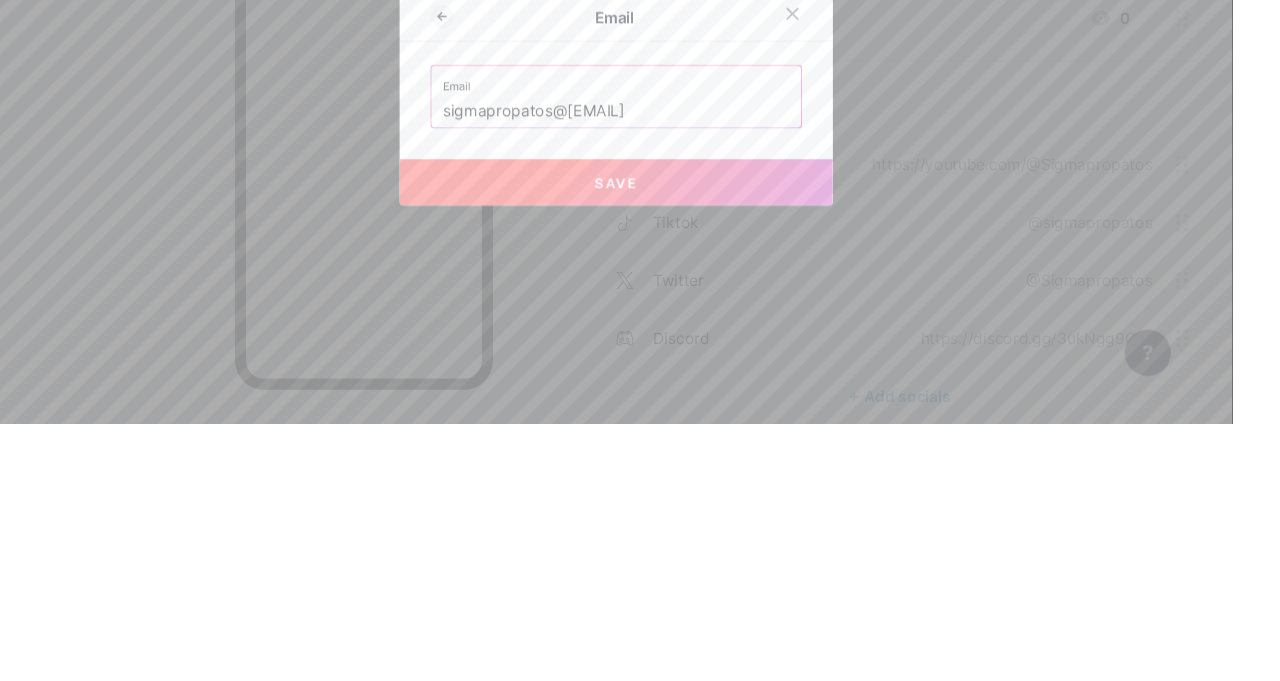 click on "Save" at bounding box center (640, 430) 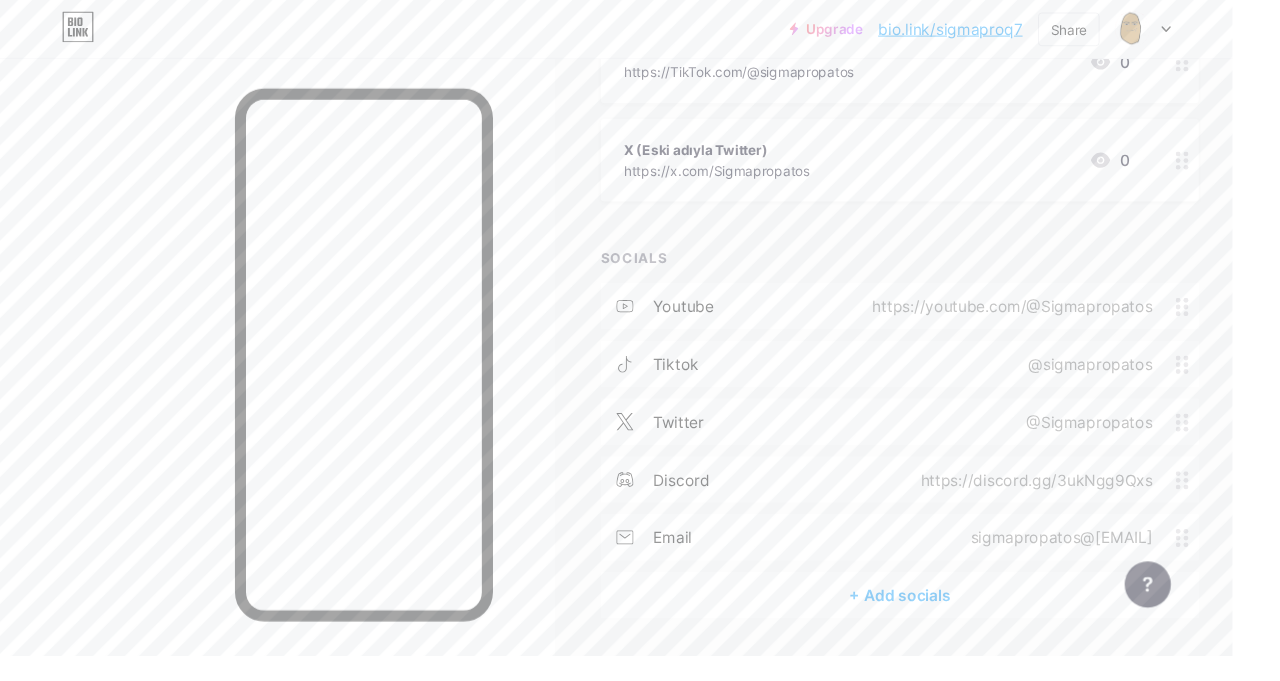 scroll, scrollTop: 537, scrollLeft: 0, axis: vertical 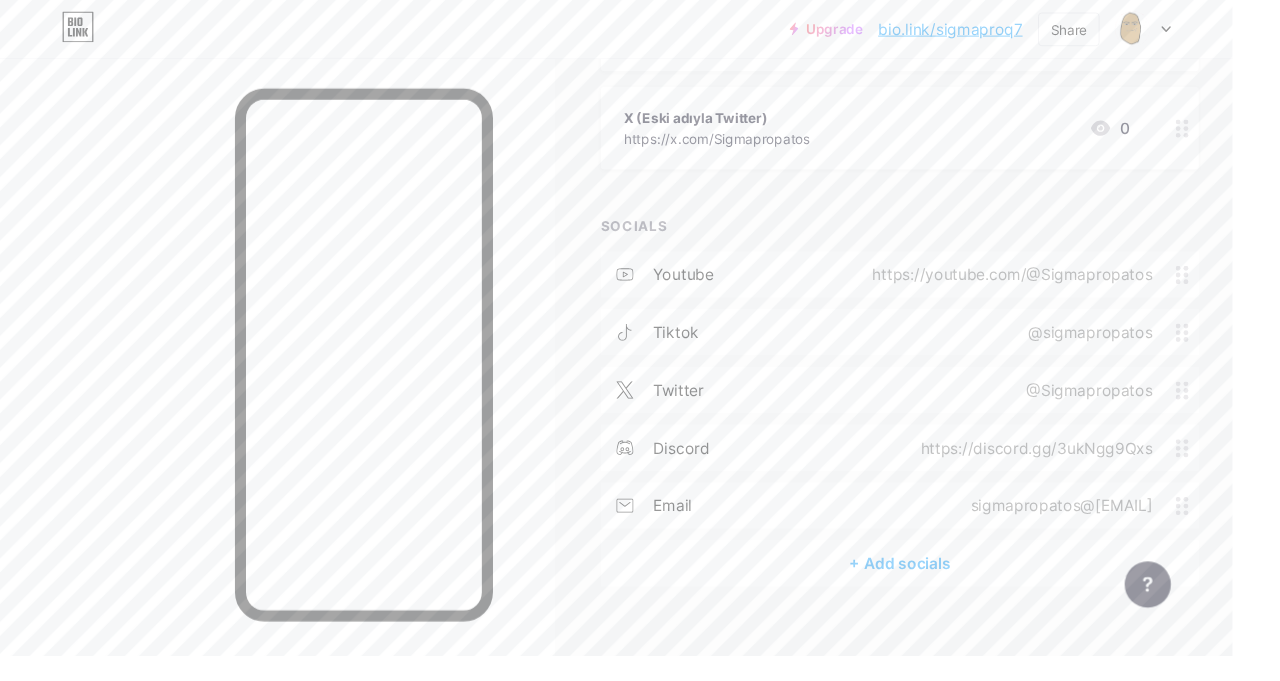 click on "+ Add socials" at bounding box center (934, 585) 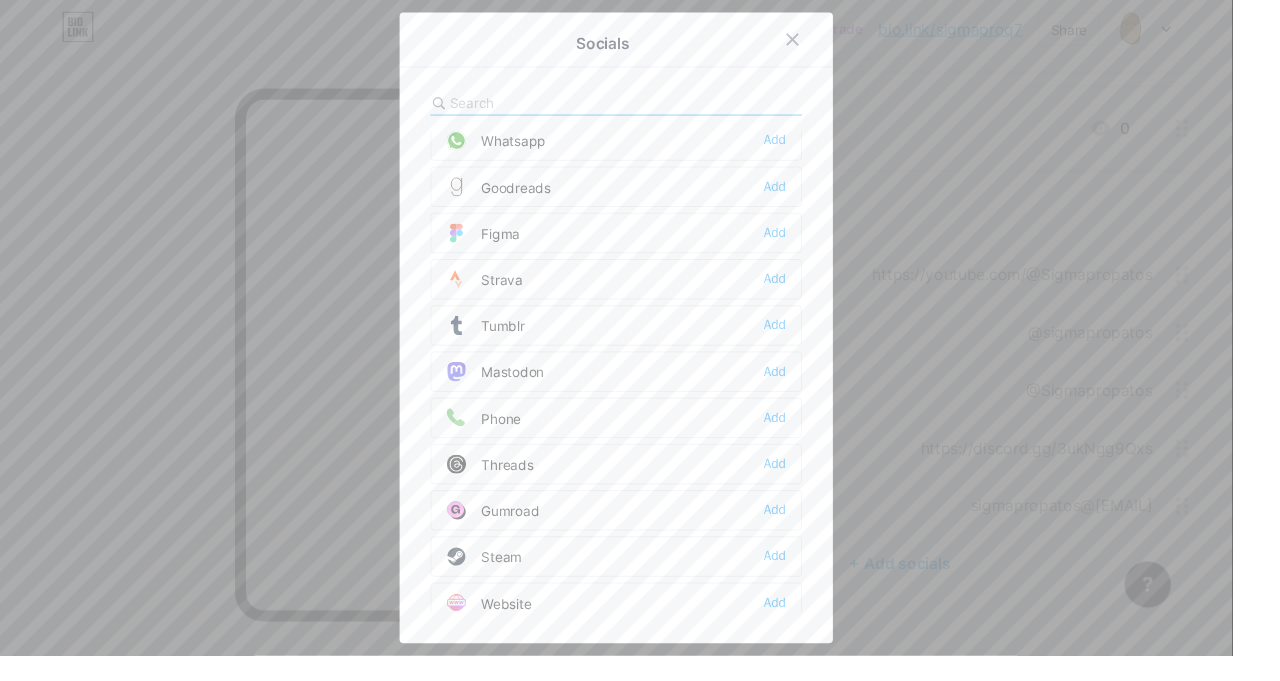 scroll, scrollTop: 1772, scrollLeft: 0, axis: vertical 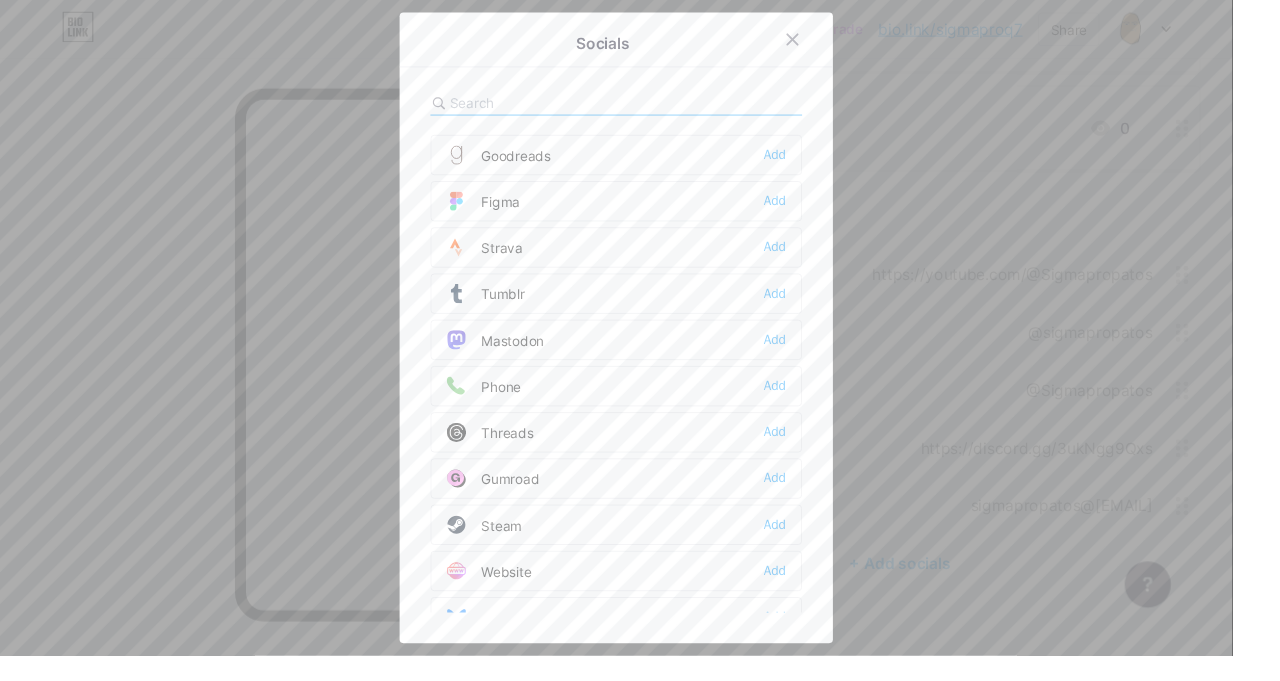 click at bounding box center (823, 41) 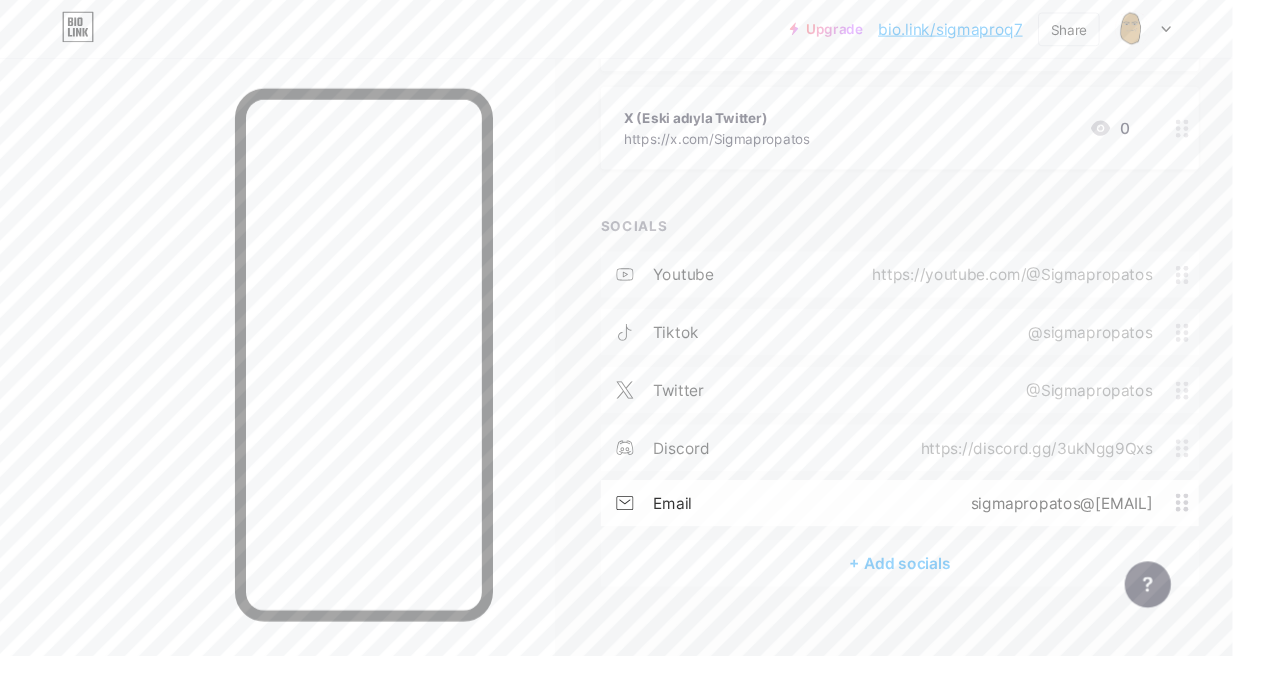 type 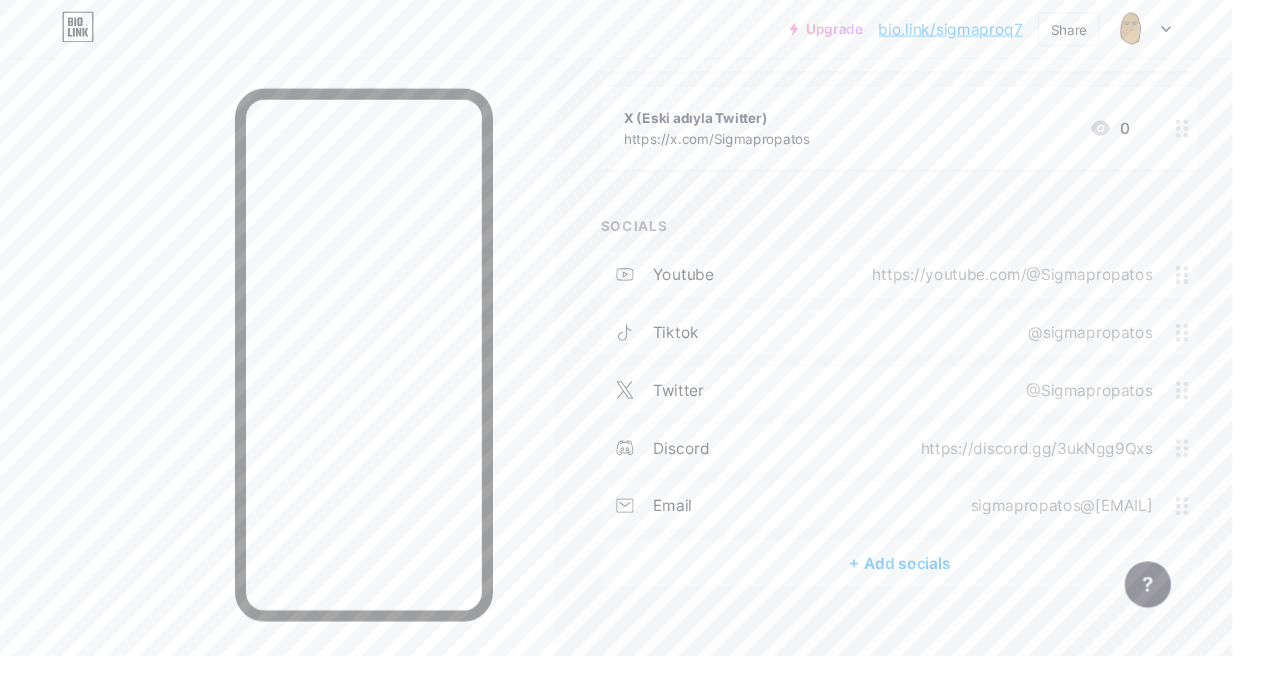 click on "+ Add socials" at bounding box center (934, 585) 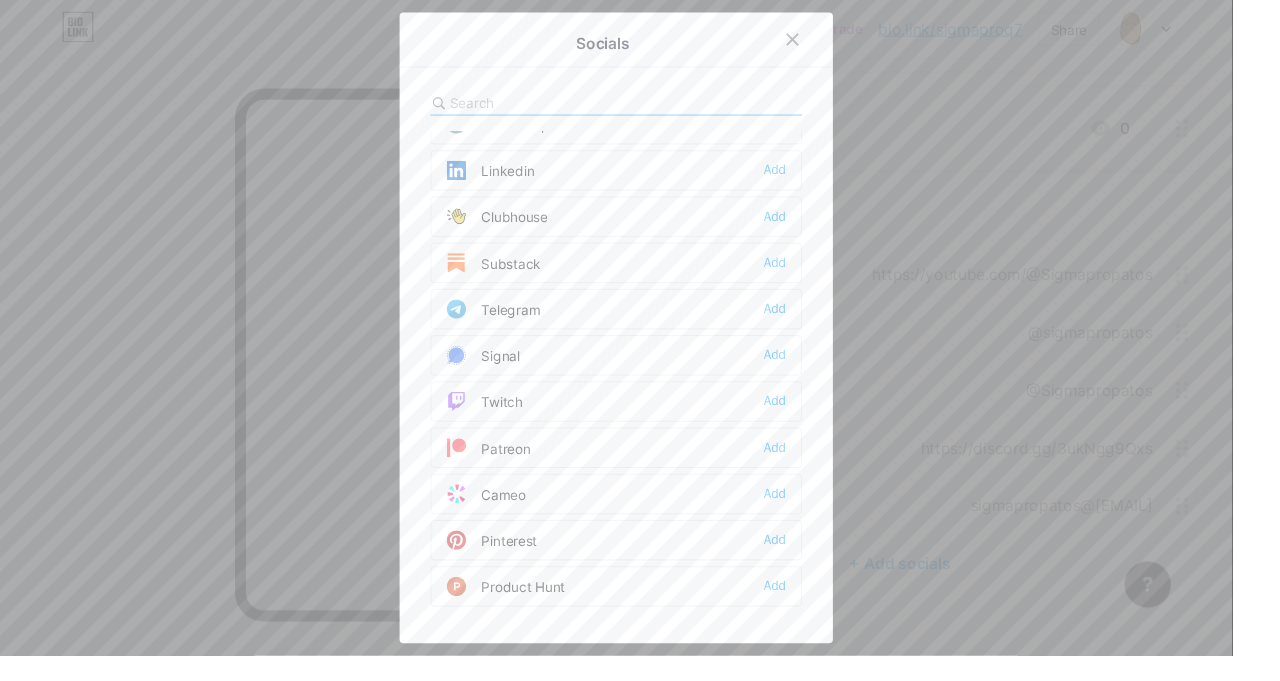 scroll, scrollTop: 1772, scrollLeft: 0, axis: vertical 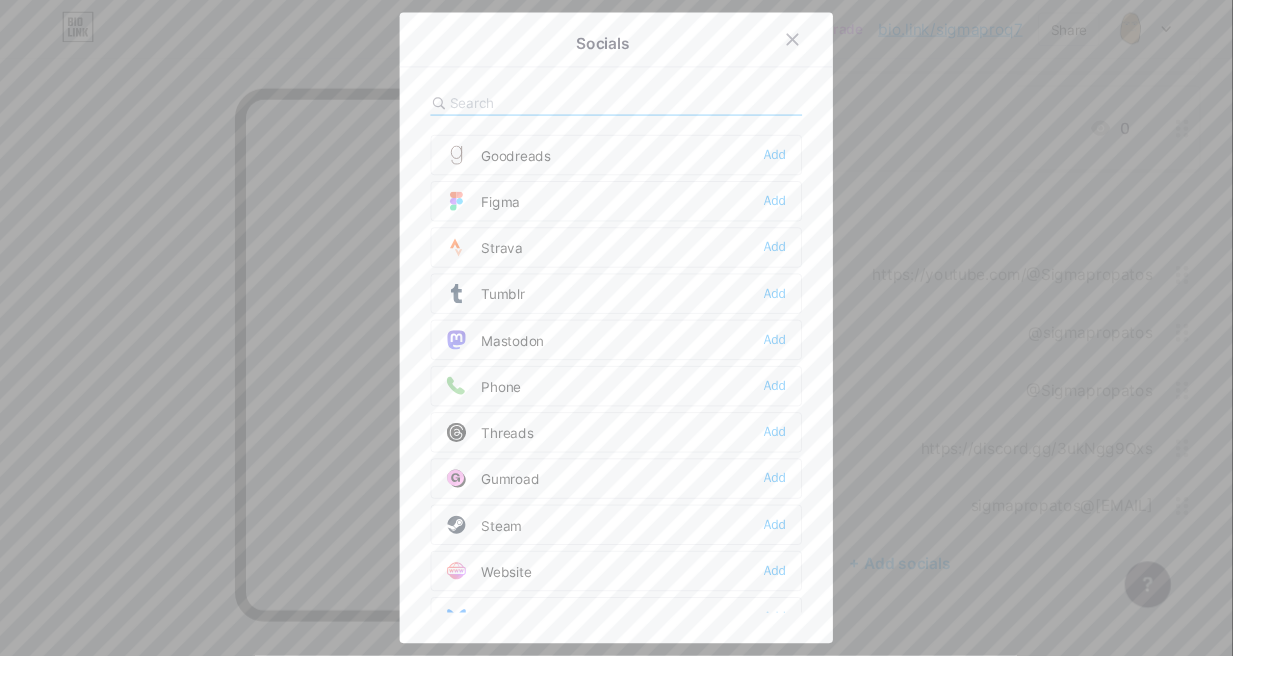 click on "Add" at bounding box center (804, 641) 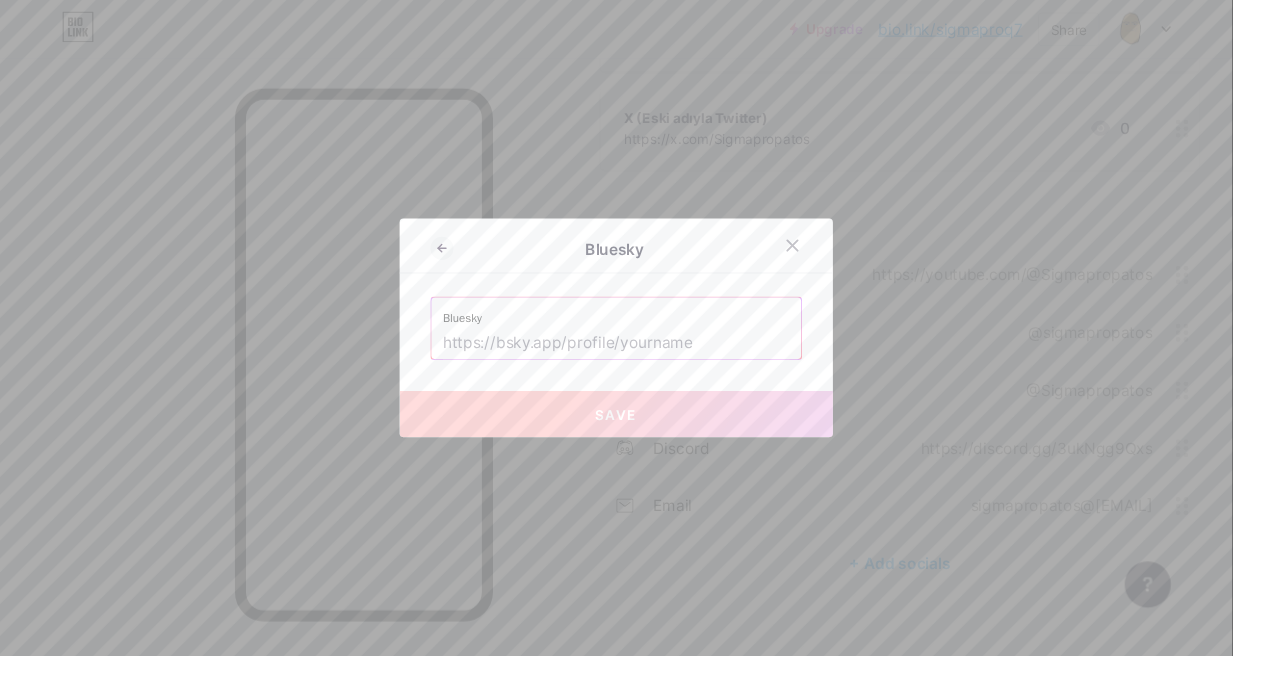 click at bounding box center [640, 356] 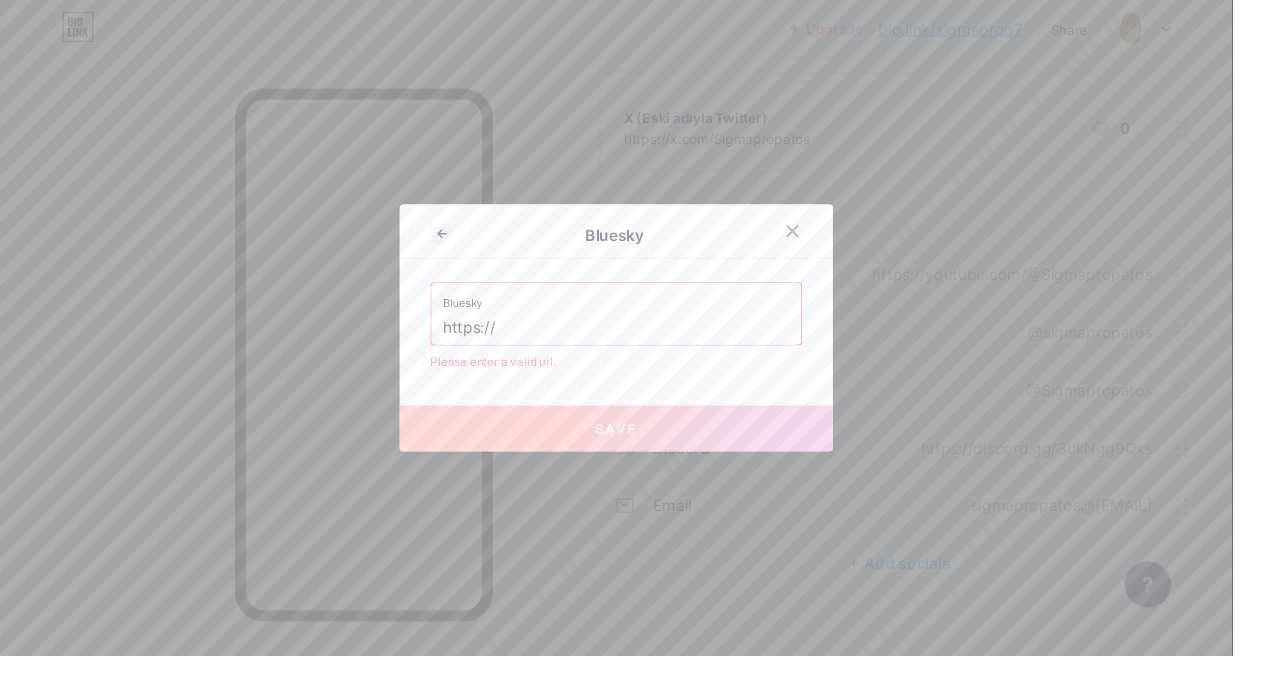 click on "https://" at bounding box center [640, 341] 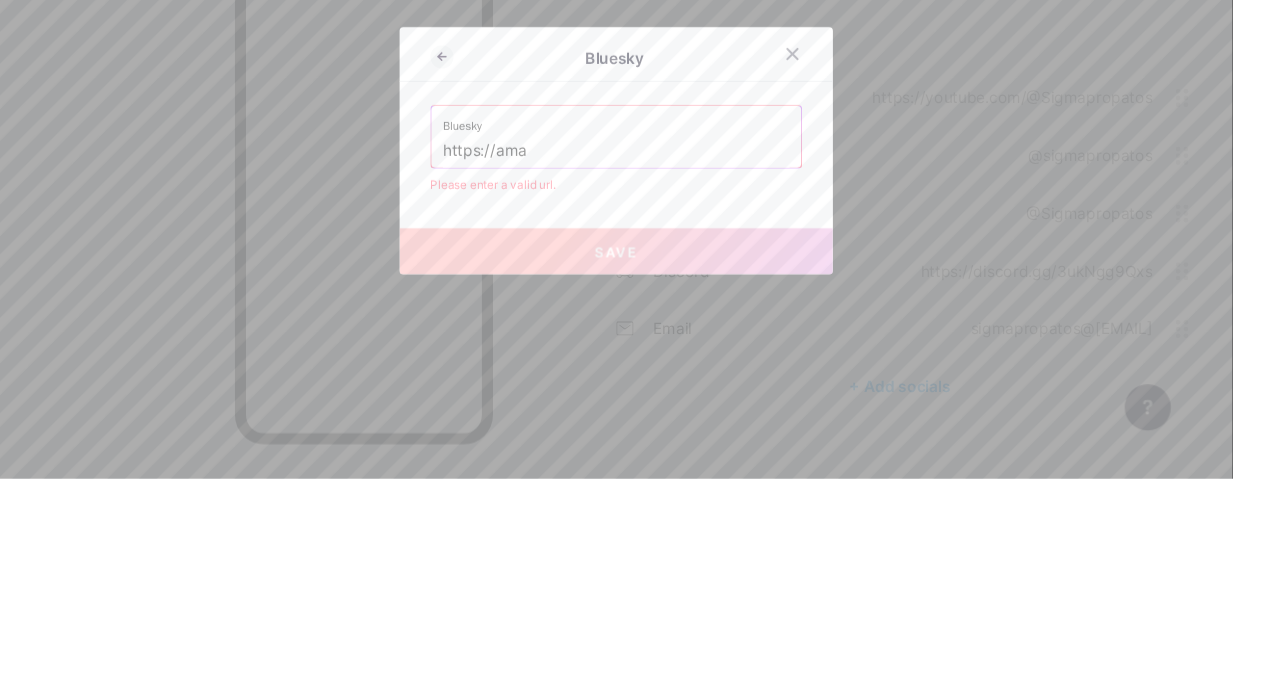 scroll, scrollTop: 537, scrollLeft: 0, axis: vertical 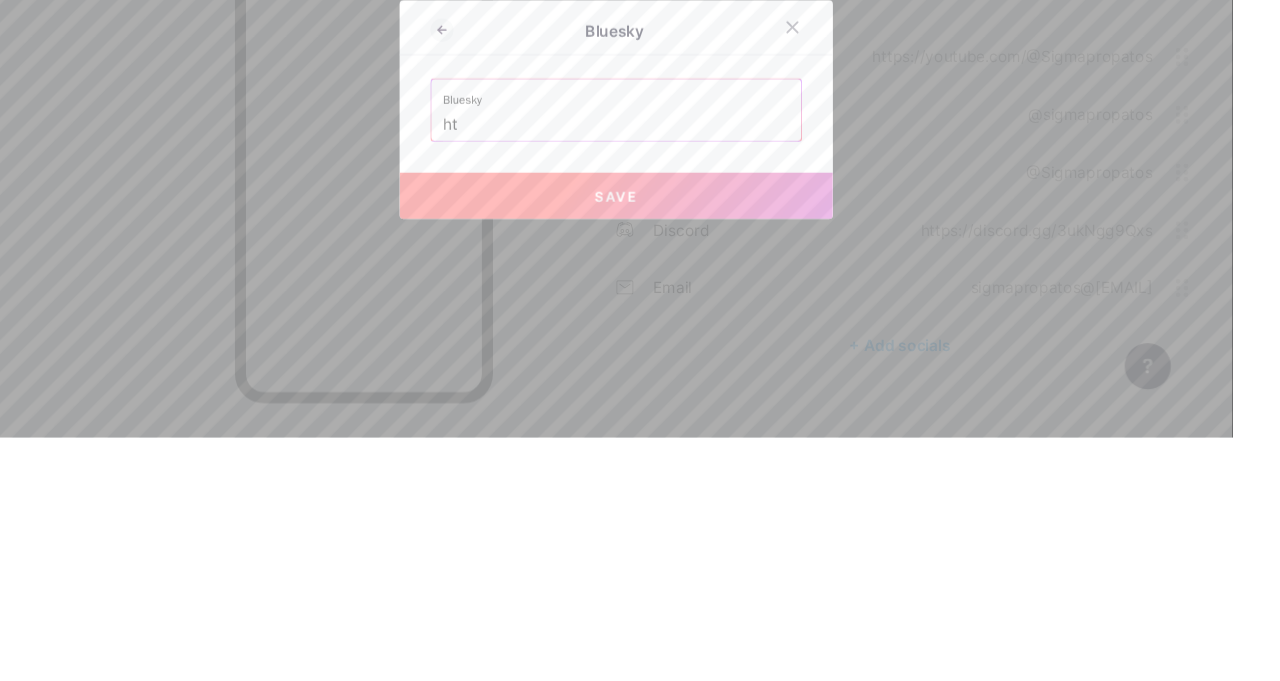 type on "h" 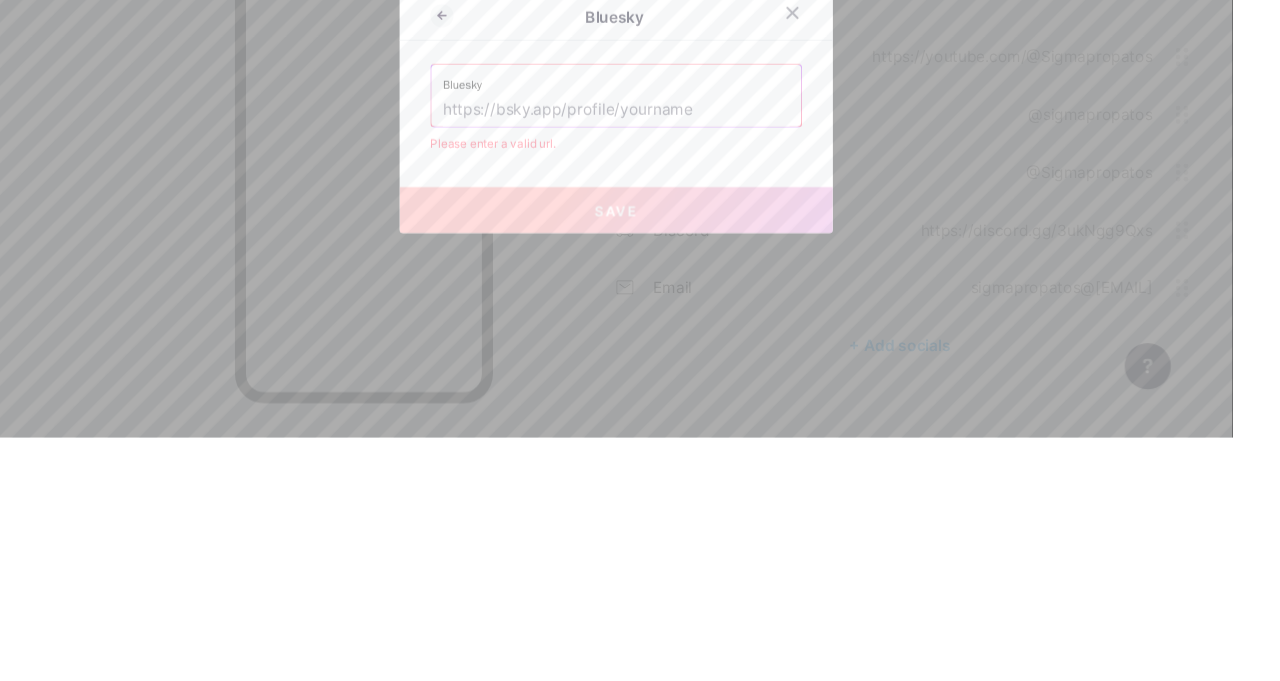 type 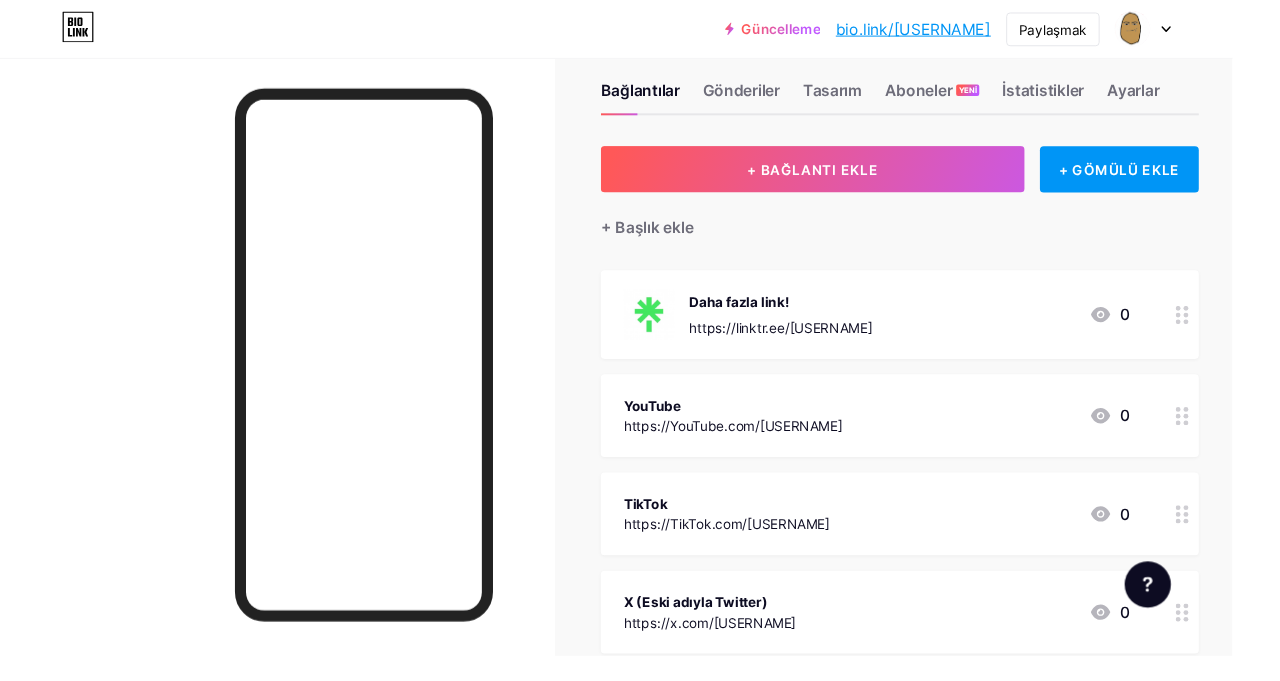 scroll, scrollTop: 470, scrollLeft: 0, axis: vertical 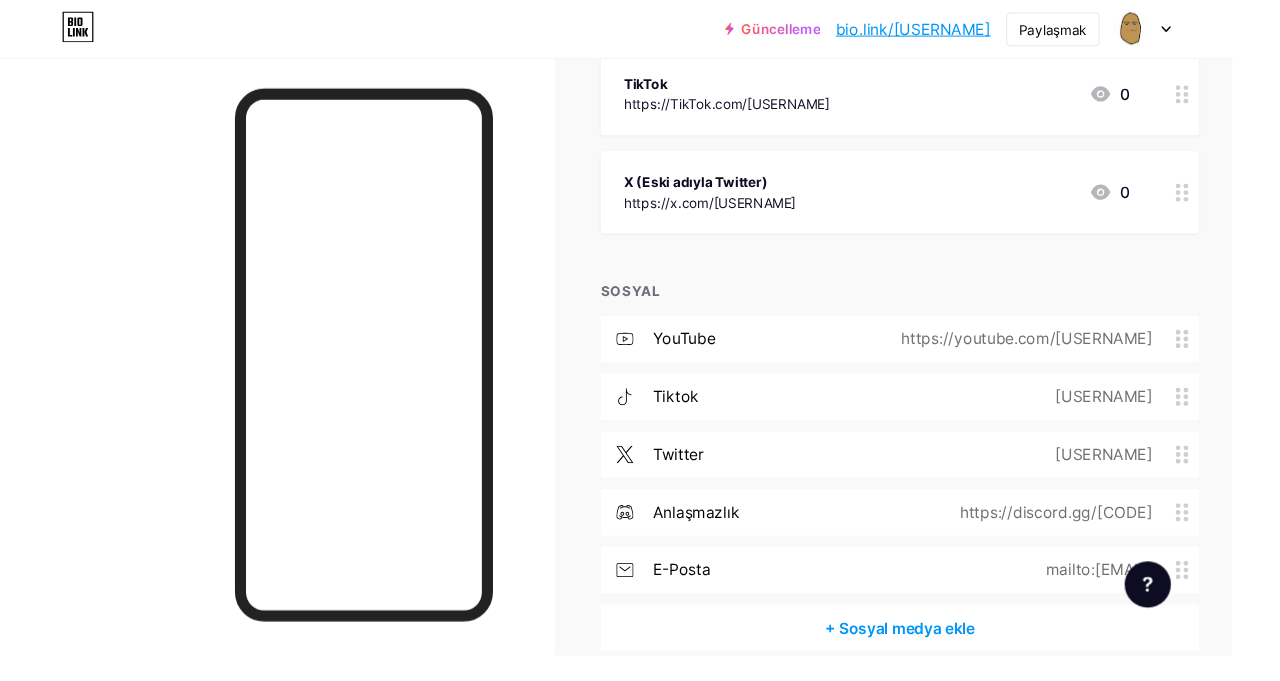 click on "+ Sosyal medya ekle" at bounding box center (934, 652) 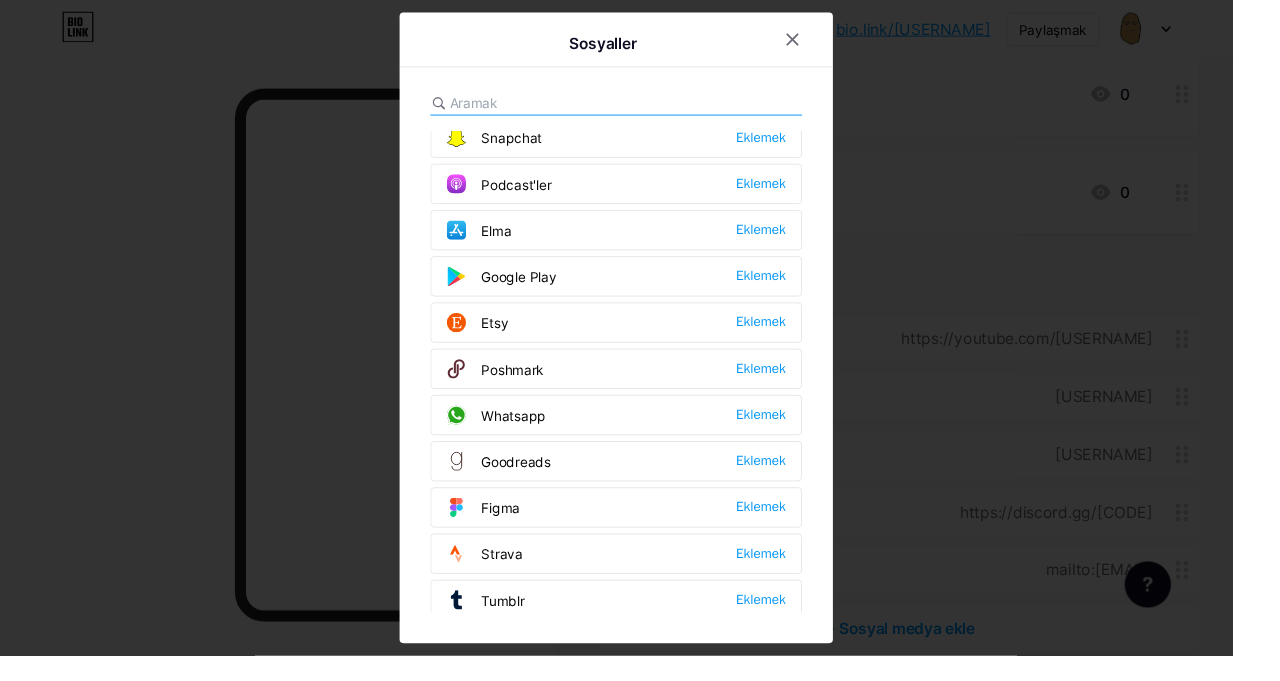 scroll, scrollTop: 1772, scrollLeft: 0, axis: vertical 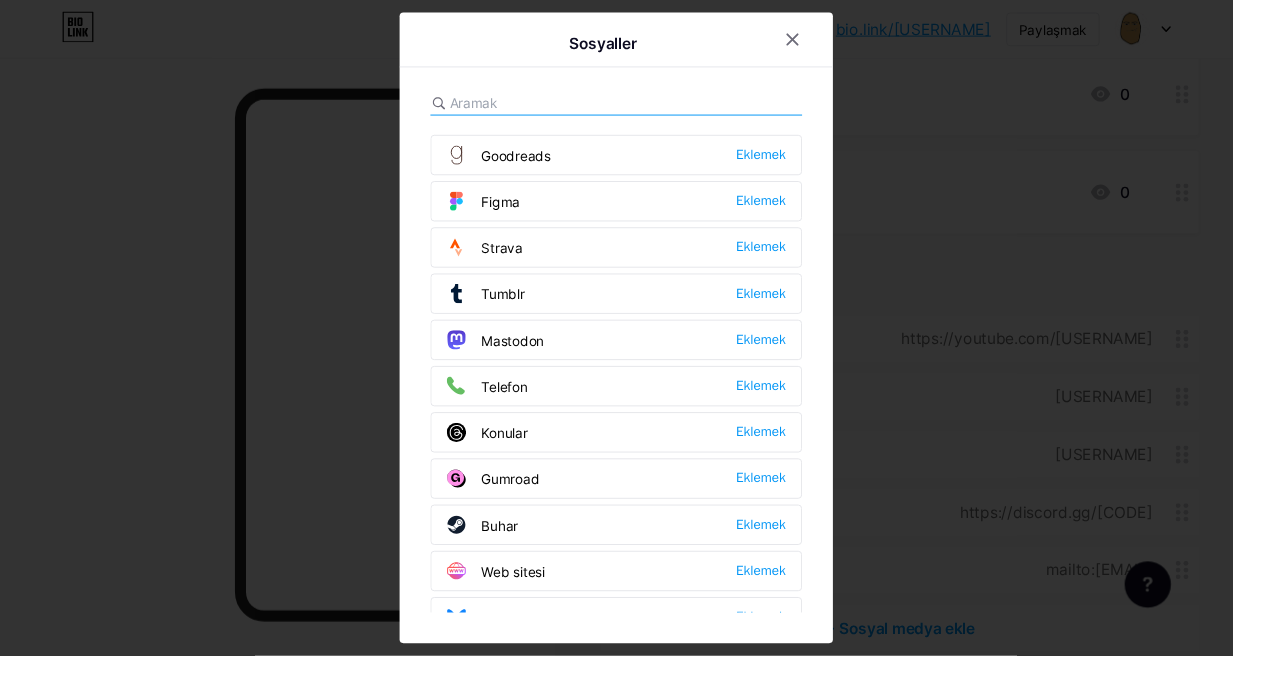 click on "Eklemek" at bounding box center [790, 640] 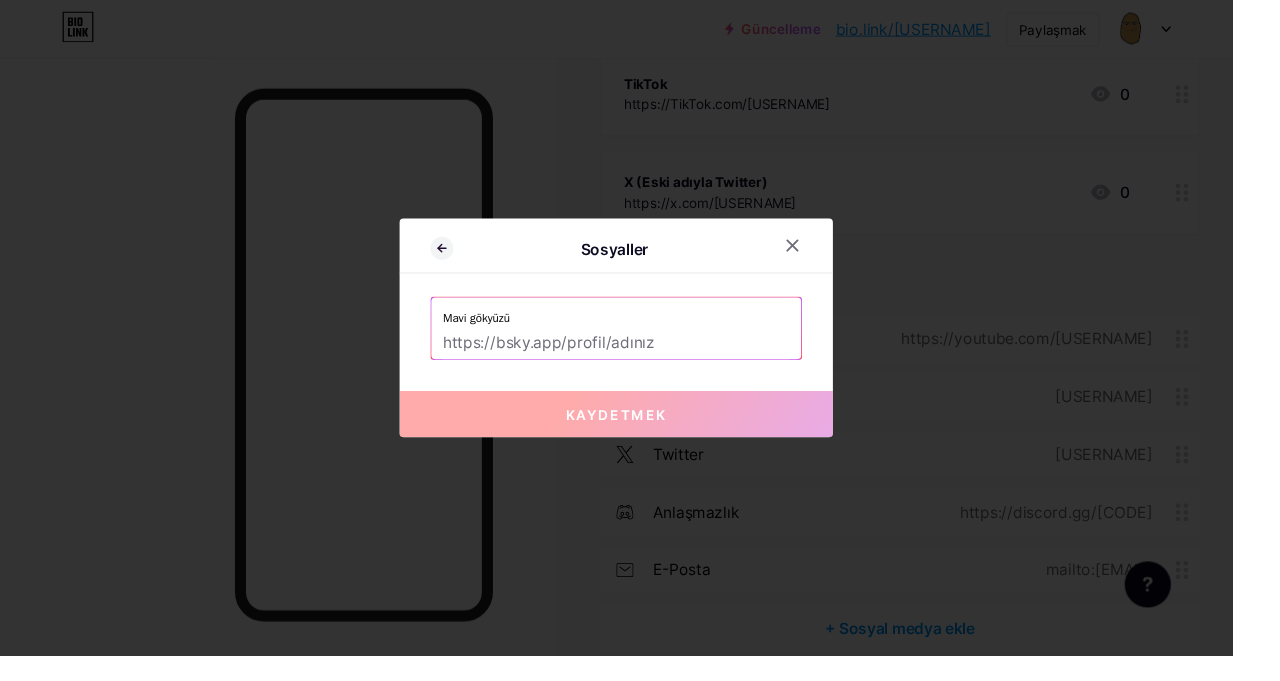 click at bounding box center [640, 356] 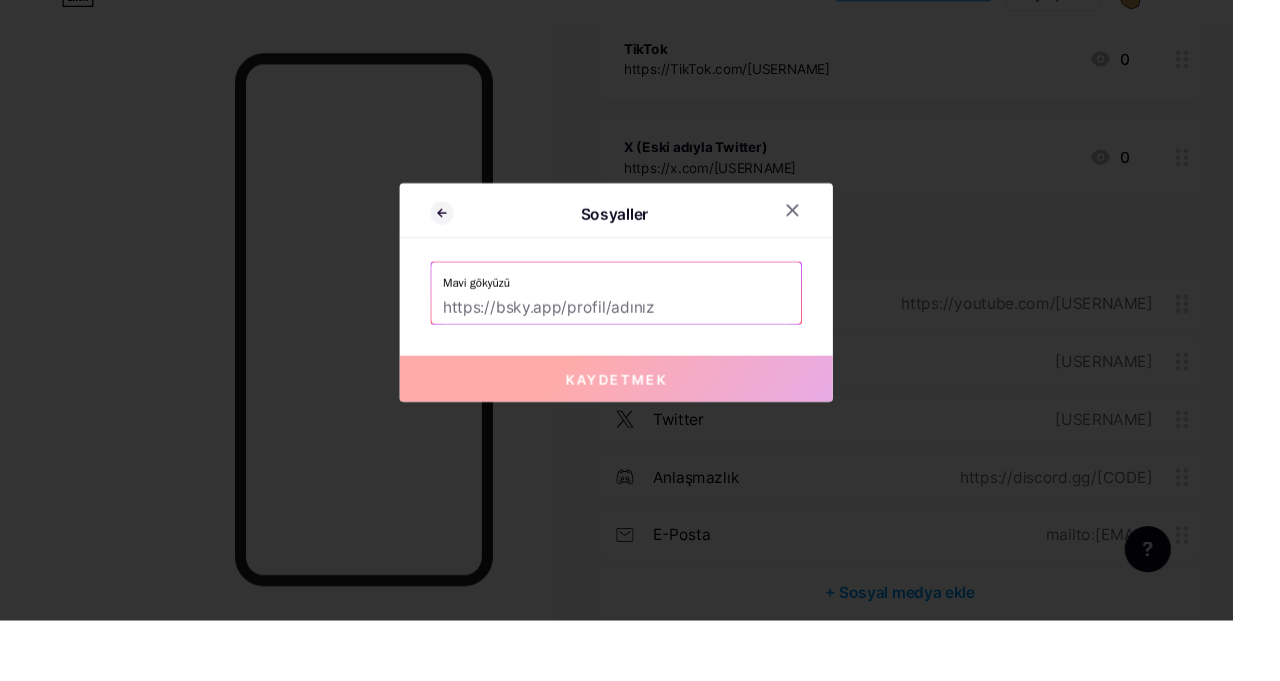 scroll, scrollTop: 470, scrollLeft: 0, axis: vertical 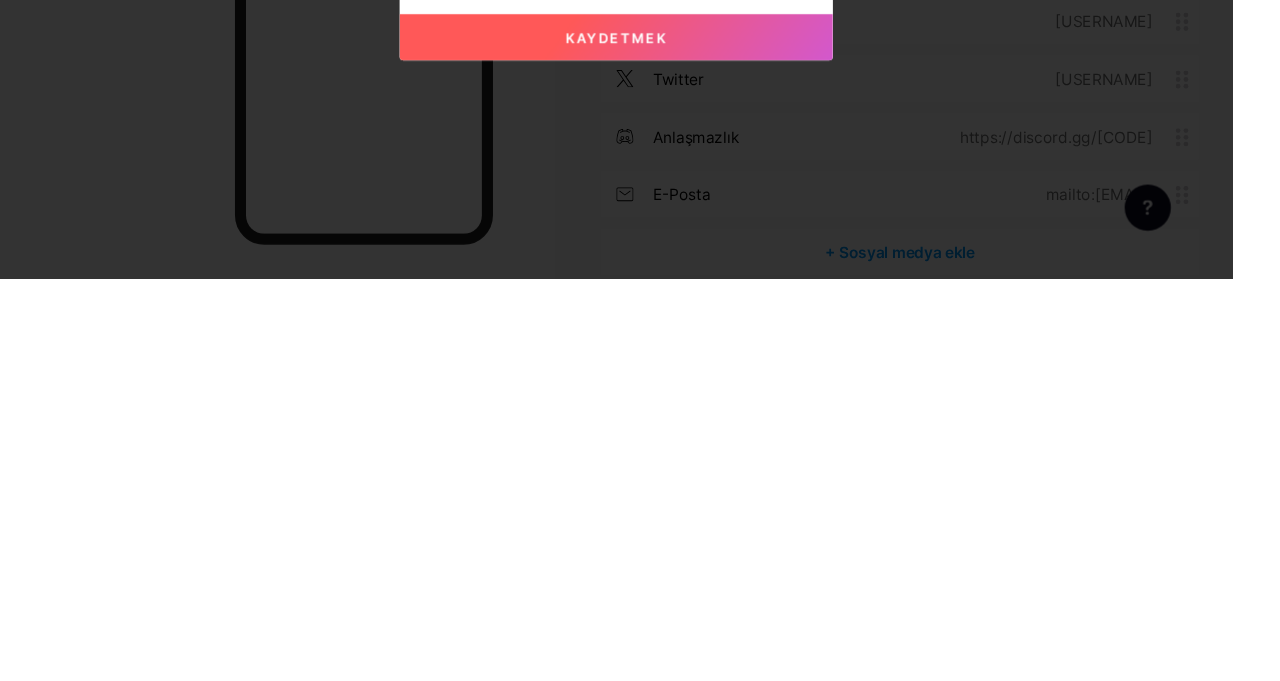 type on "https://bsky.app/profile/[USERNAME]" 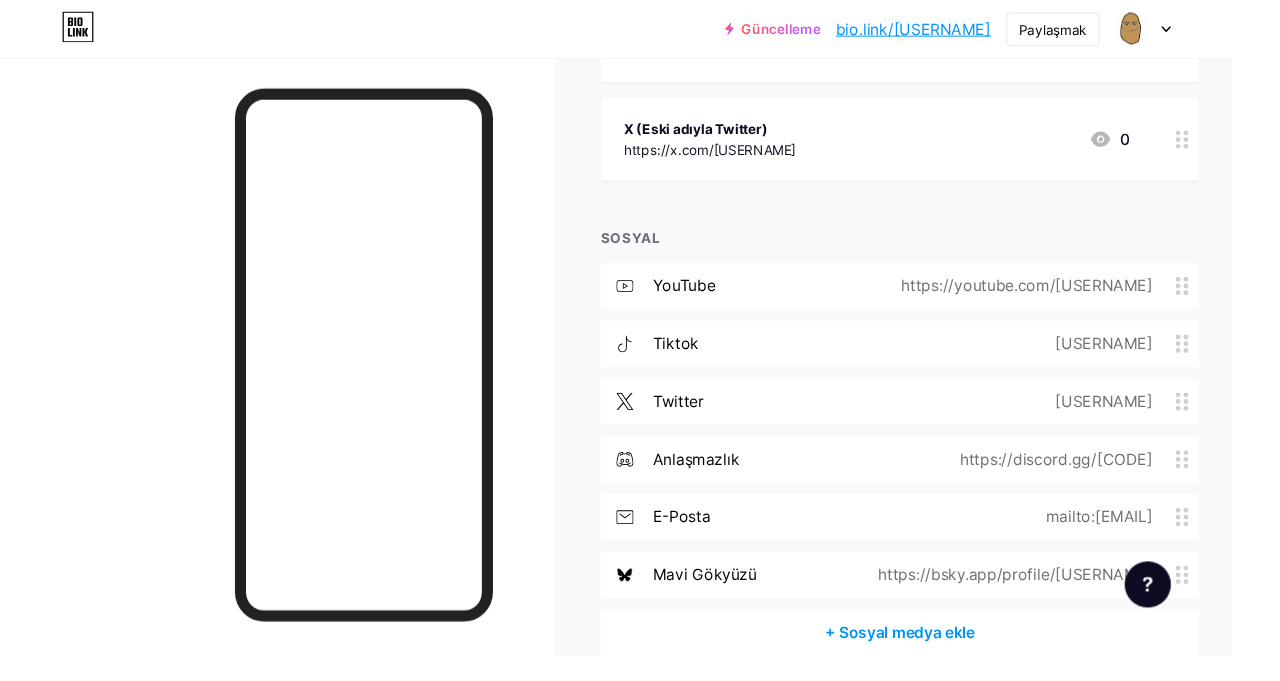 scroll, scrollTop: 528, scrollLeft: 0, axis: vertical 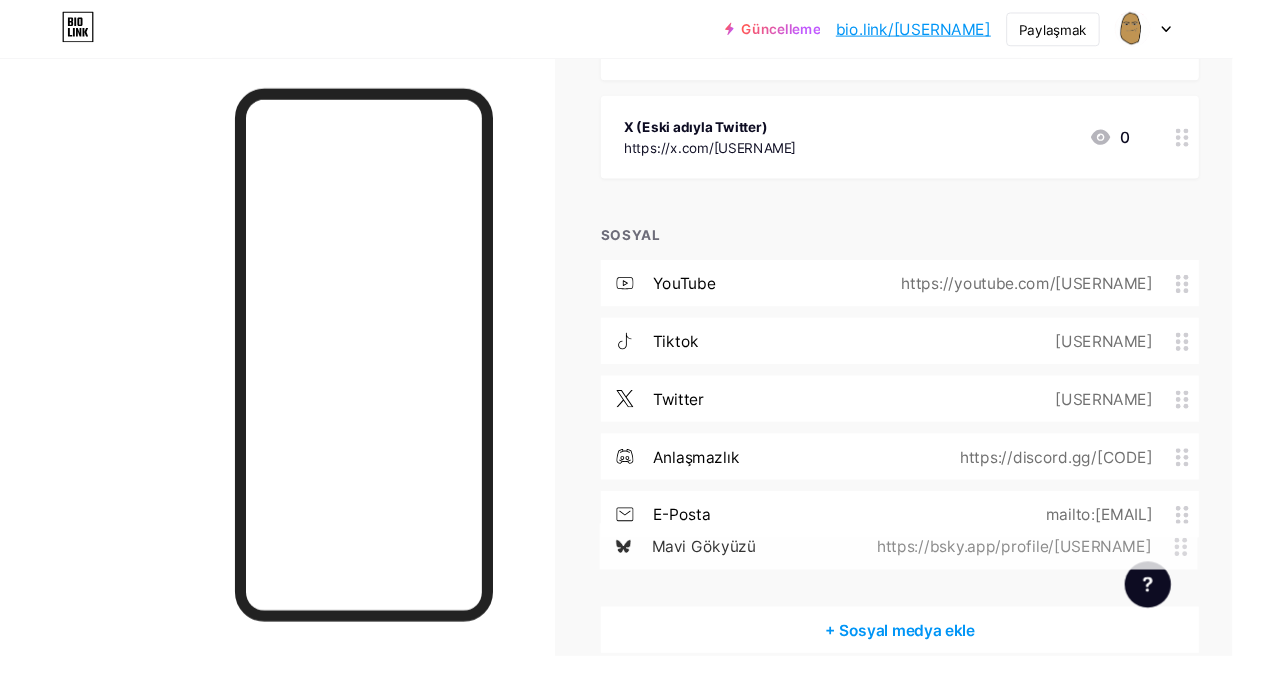type 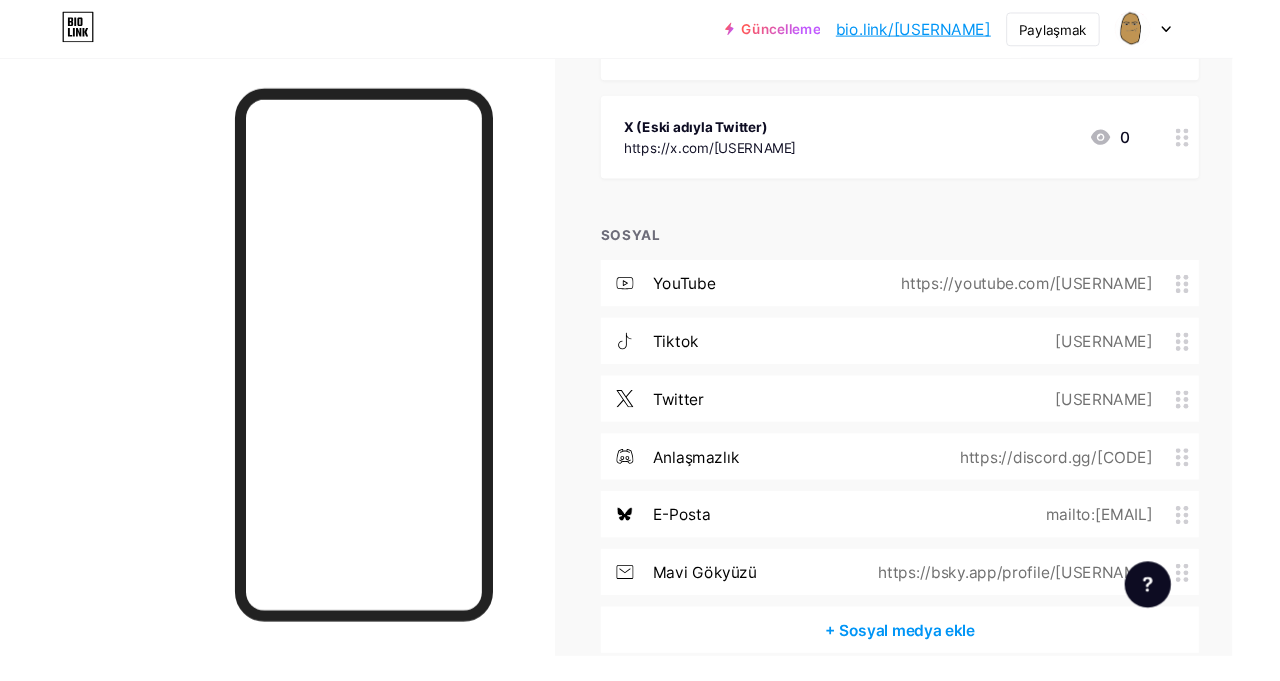 click on "Bağlantılar
Gönderiler
Tasarım
Aboneler
YENİ
İstatistikler
Ayarlar       + BAĞLANTI EKLE     + GÖMÜLÜ EKLE
+ Başlık ekle
Daha fazla link!
https://linktr.ee/Sigmapropatos
0
YouTube
https://YouTube.com/@Sigmapropatos
0
TikTok
https://TikTok.com/@sigmapropatos
0
X (Eski adıyla Twitter)
https://x.com/Sigmapropatos
0
SOSYAL
YouTube
https://youtube.com/@Sigmapropatos
tiktok
@sigmapropatos                   Twitter
@Sigmapropatos               anlaşmazlık" at bounding box center [664, 155] 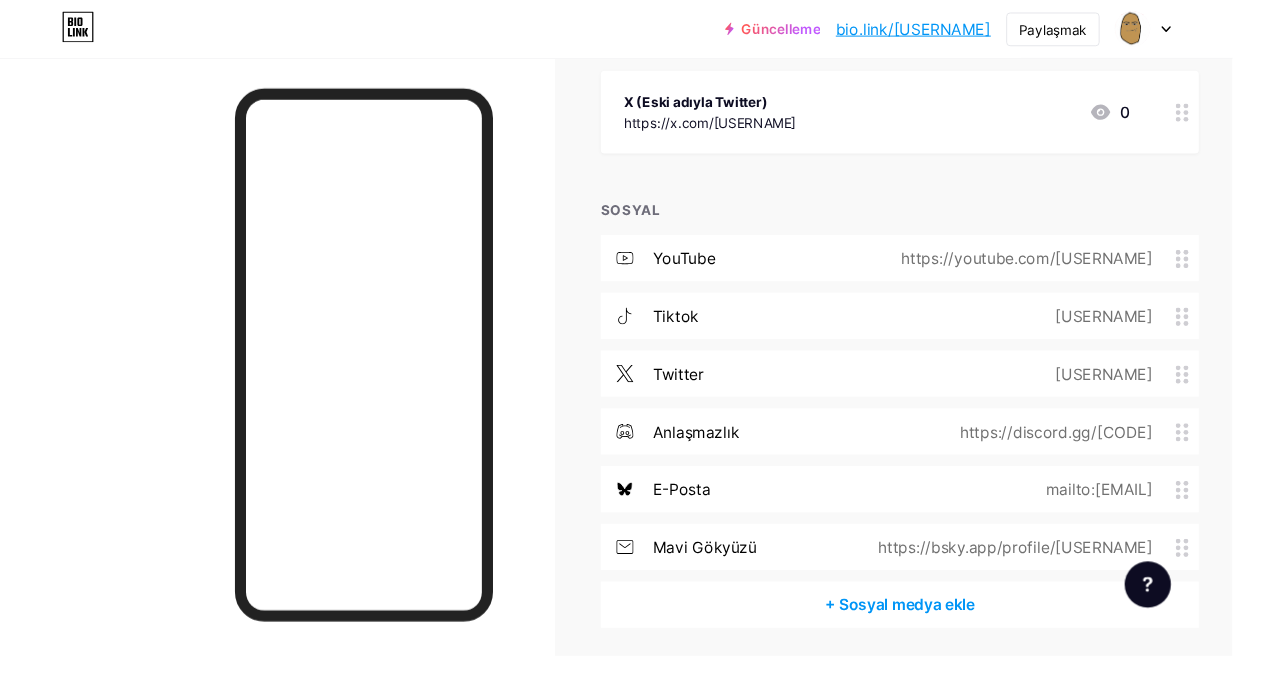 click on "+ Sosyal medya ekle" at bounding box center (934, 628) 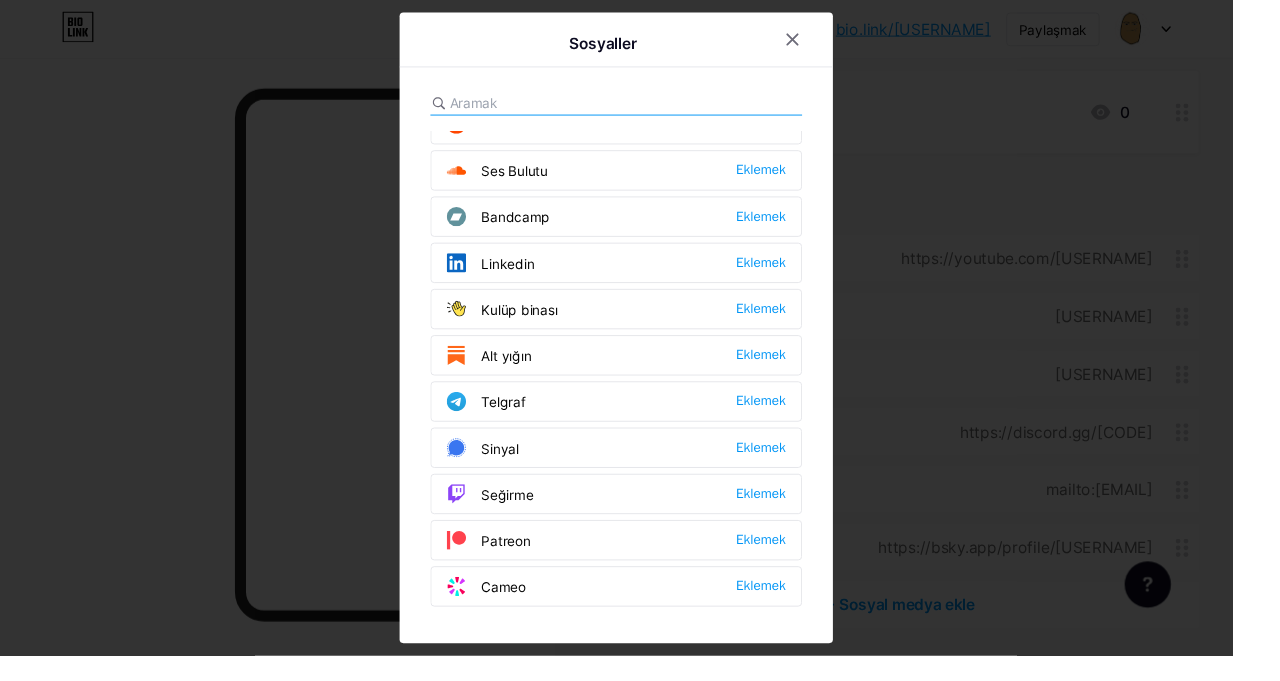 scroll, scrollTop: 752, scrollLeft: 0, axis: vertical 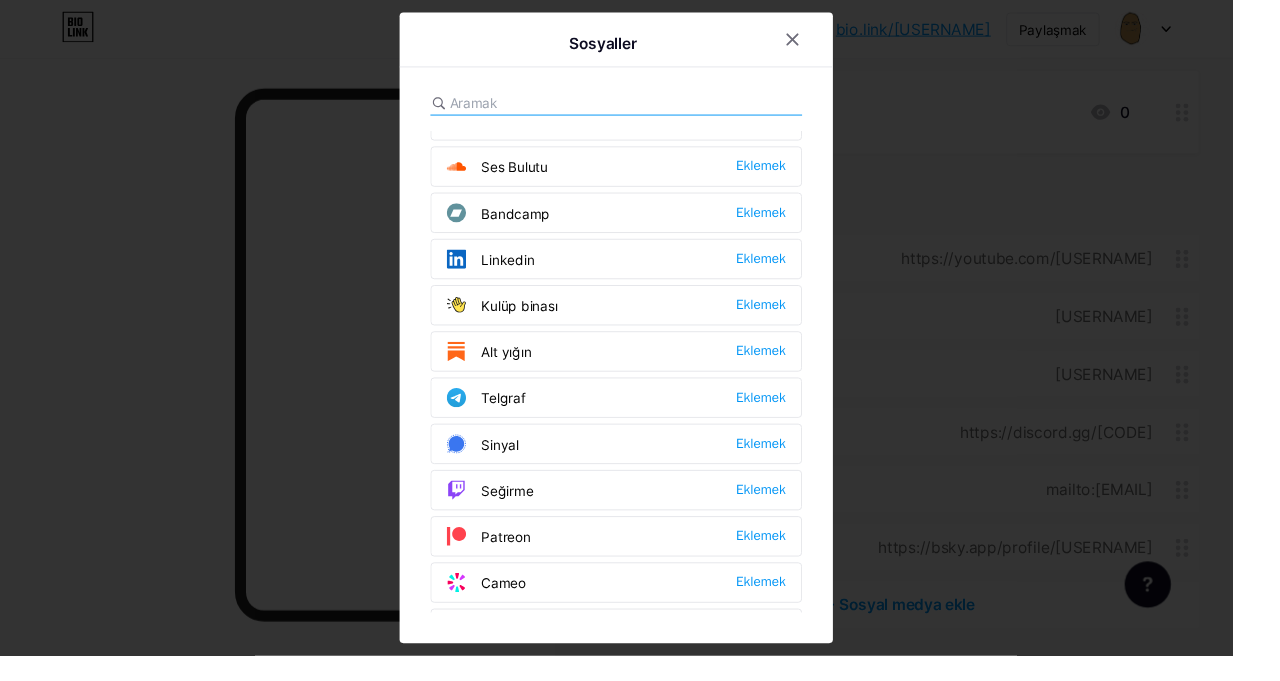 click on "Eklemek" at bounding box center (790, 508) 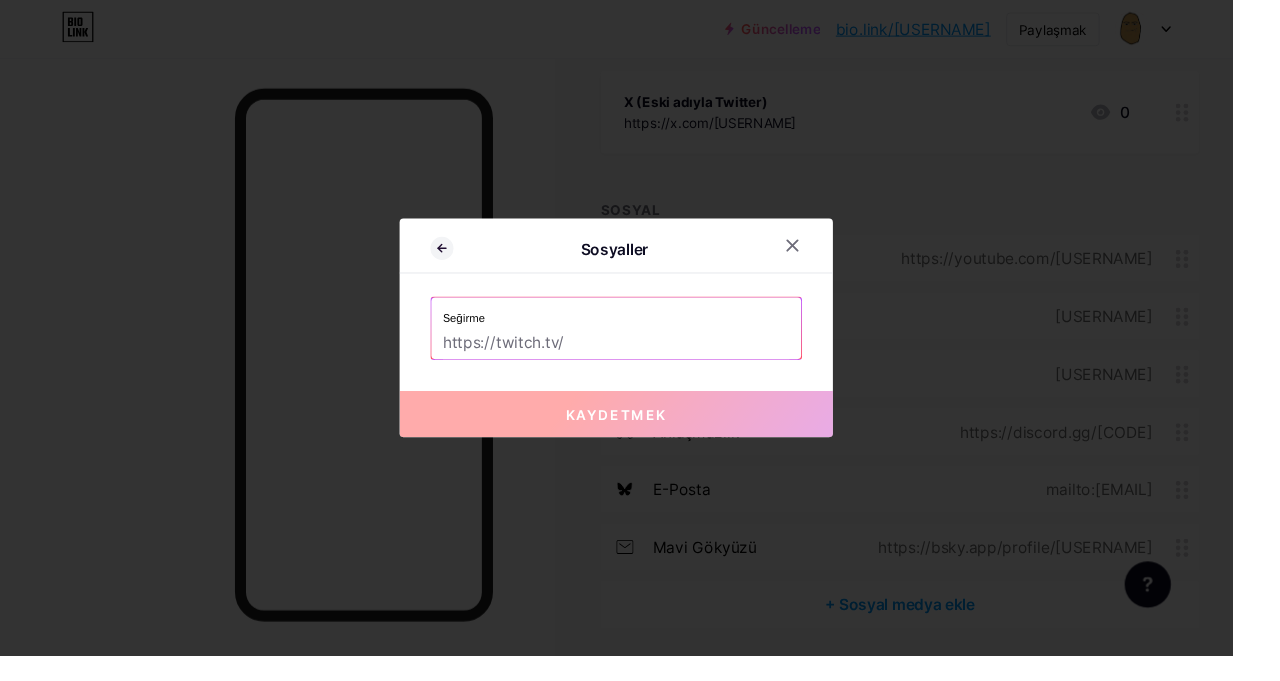 click at bounding box center [823, 255] 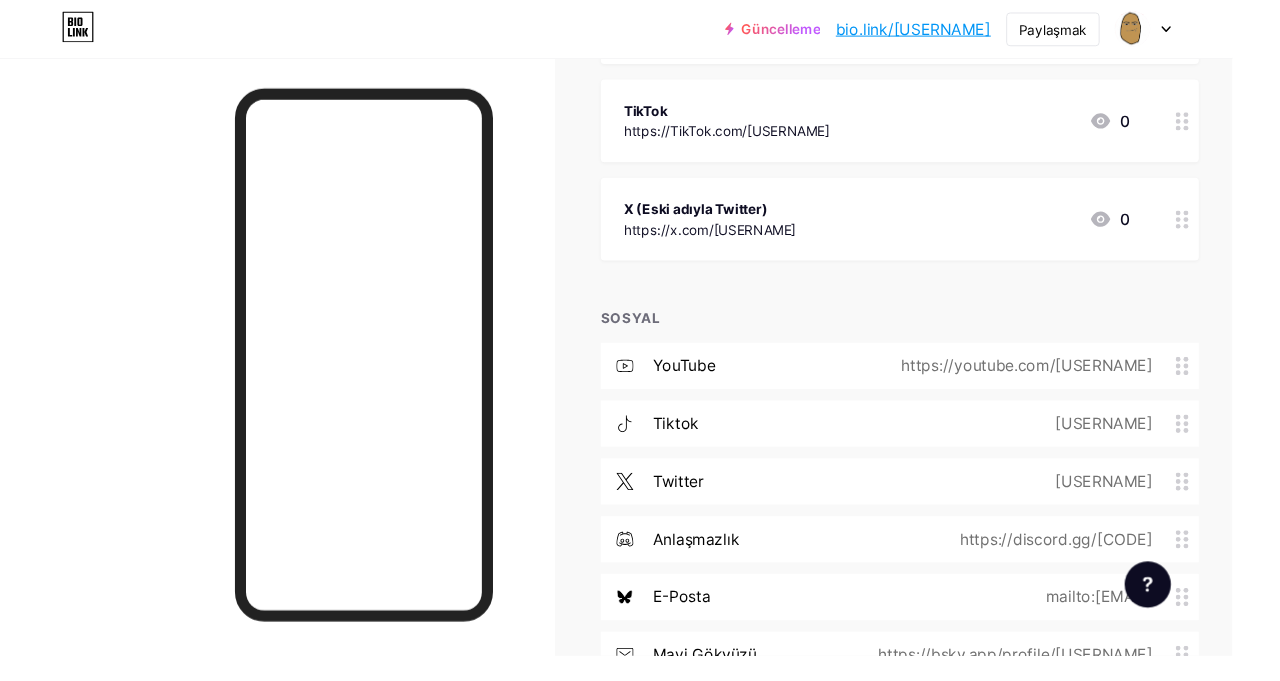 scroll, scrollTop: 429, scrollLeft: 0, axis: vertical 